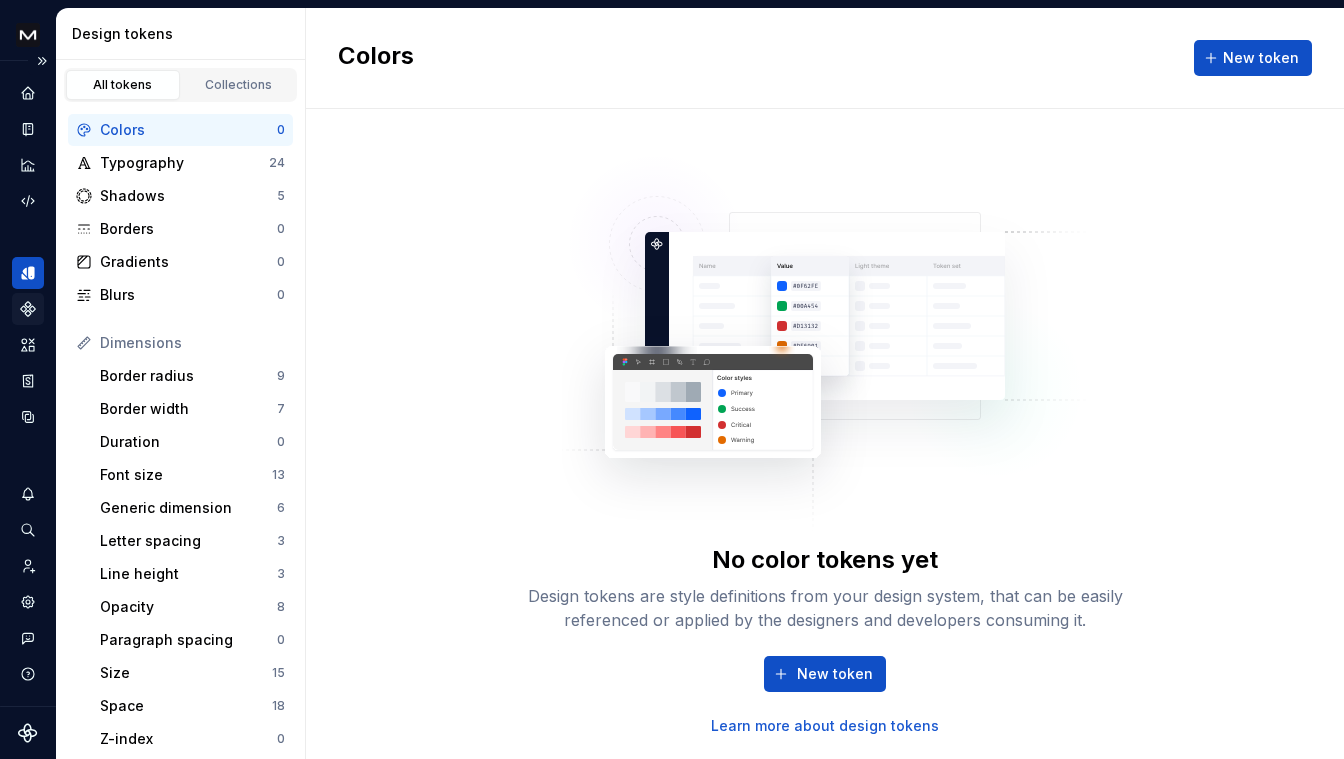 scroll, scrollTop: 0, scrollLeft: 0, axis: both 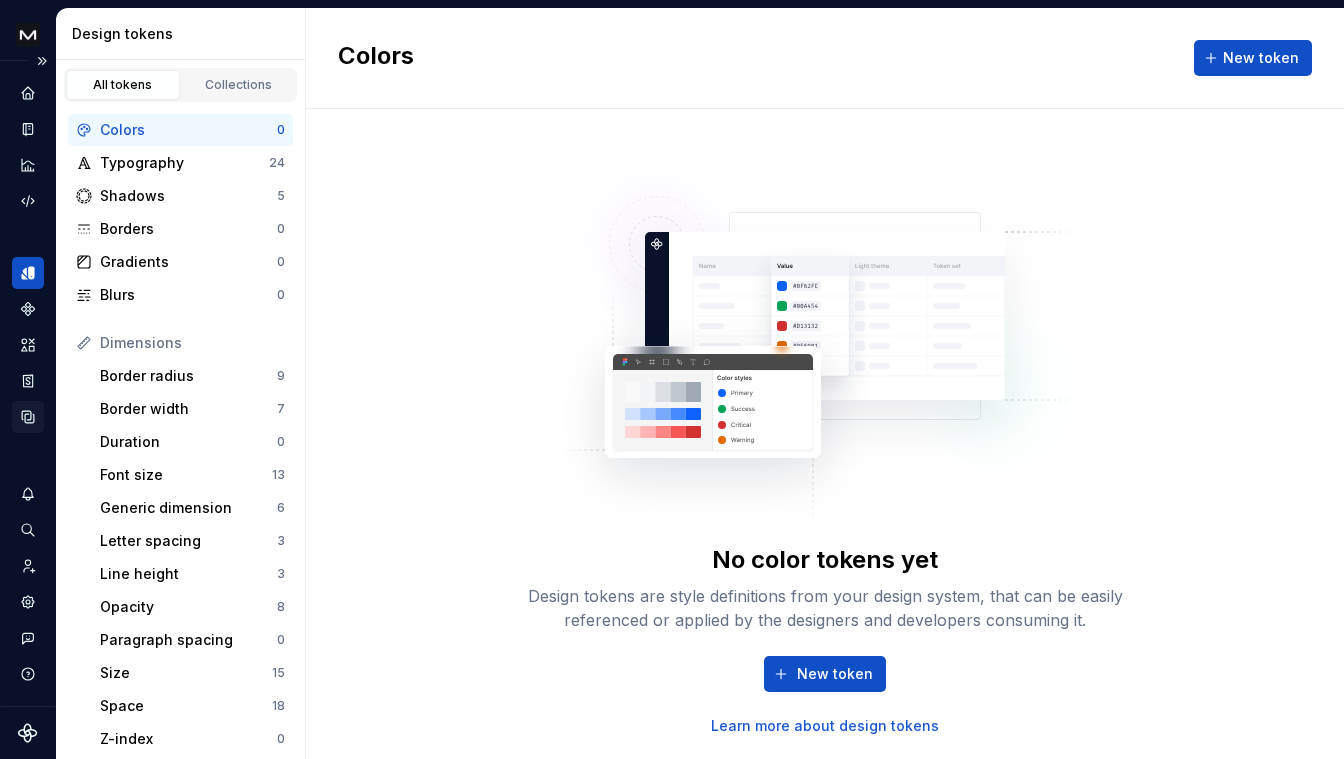 click 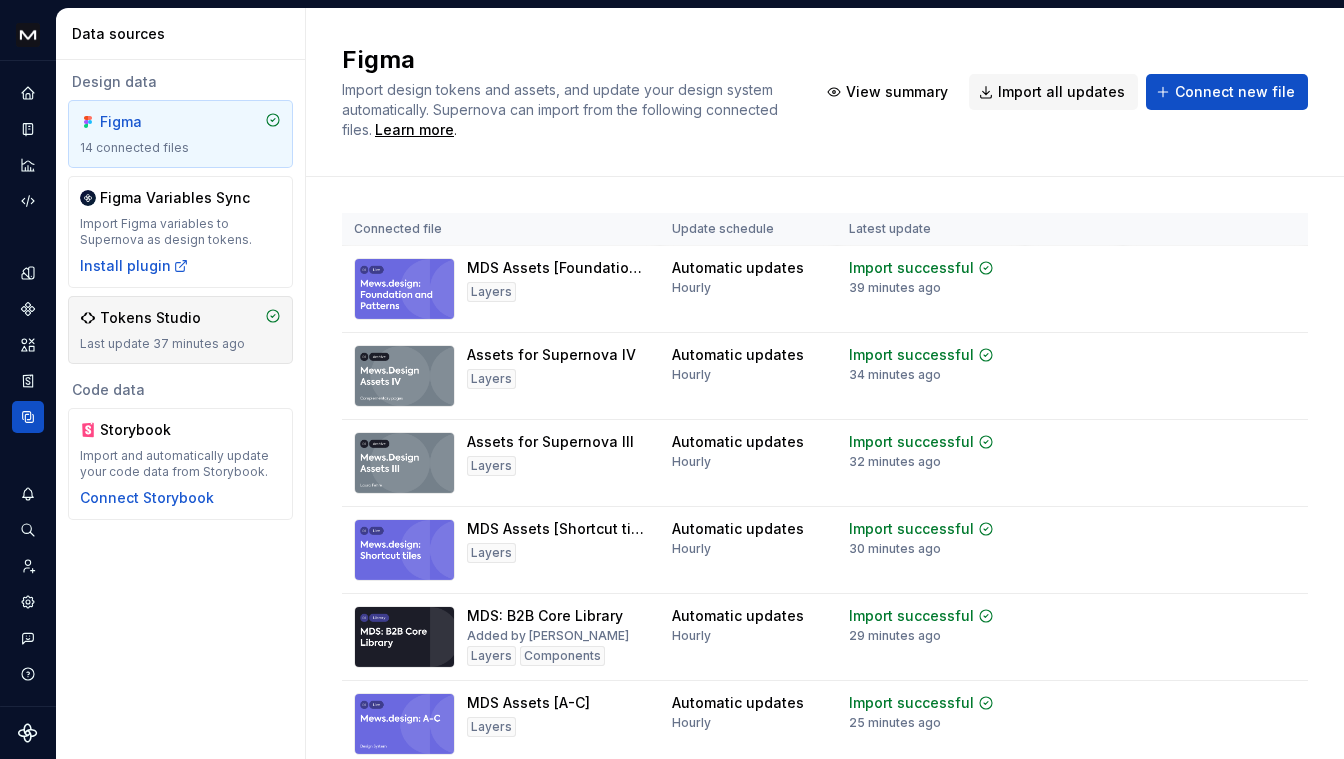 click on "Last update 37 minutes ago" at bounding box center (180, 344) 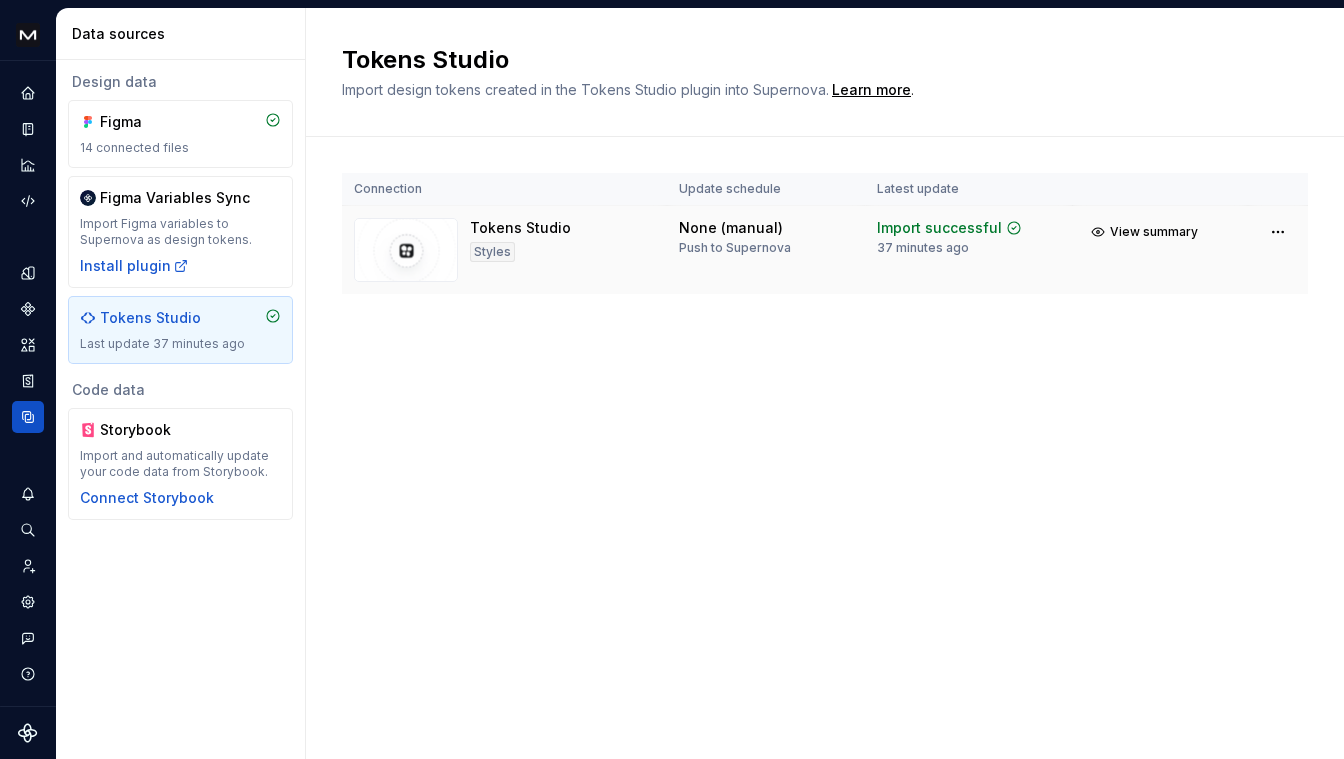 click on "Import successful 37 minutes ago" at bounding box center [968, 250] 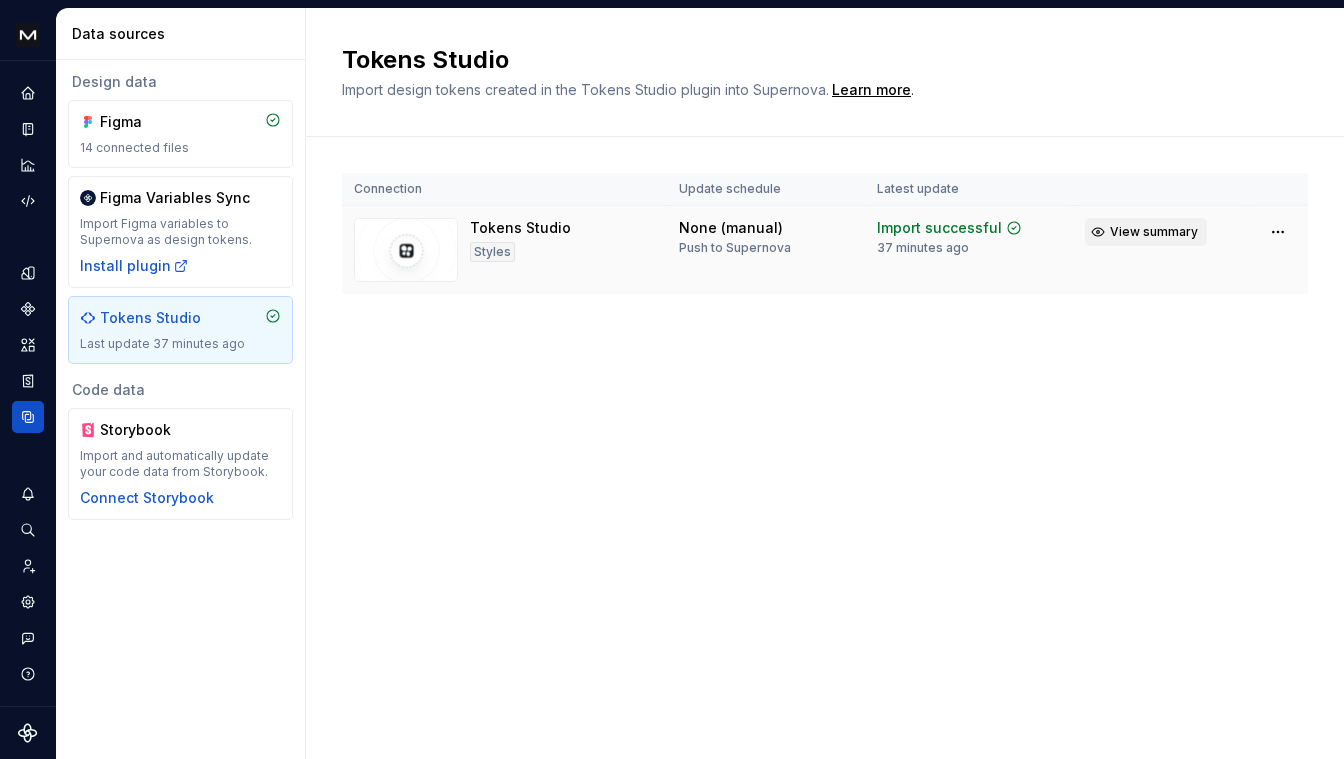 click on "View summary" at bounding box center (1154, 232) 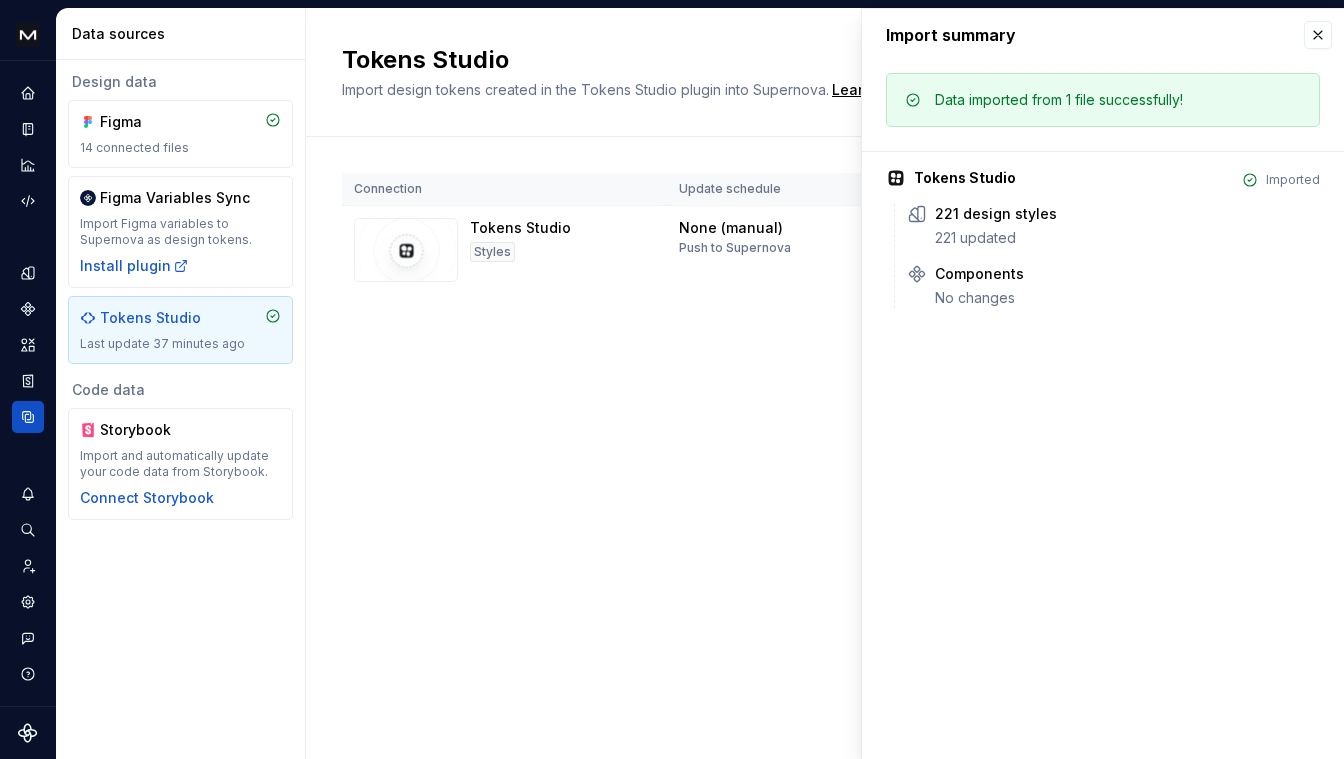 drag, startPoint x: 784, startPoint y: 369, endPoint x: 825, endPoint y: 345, distance: 47.507893 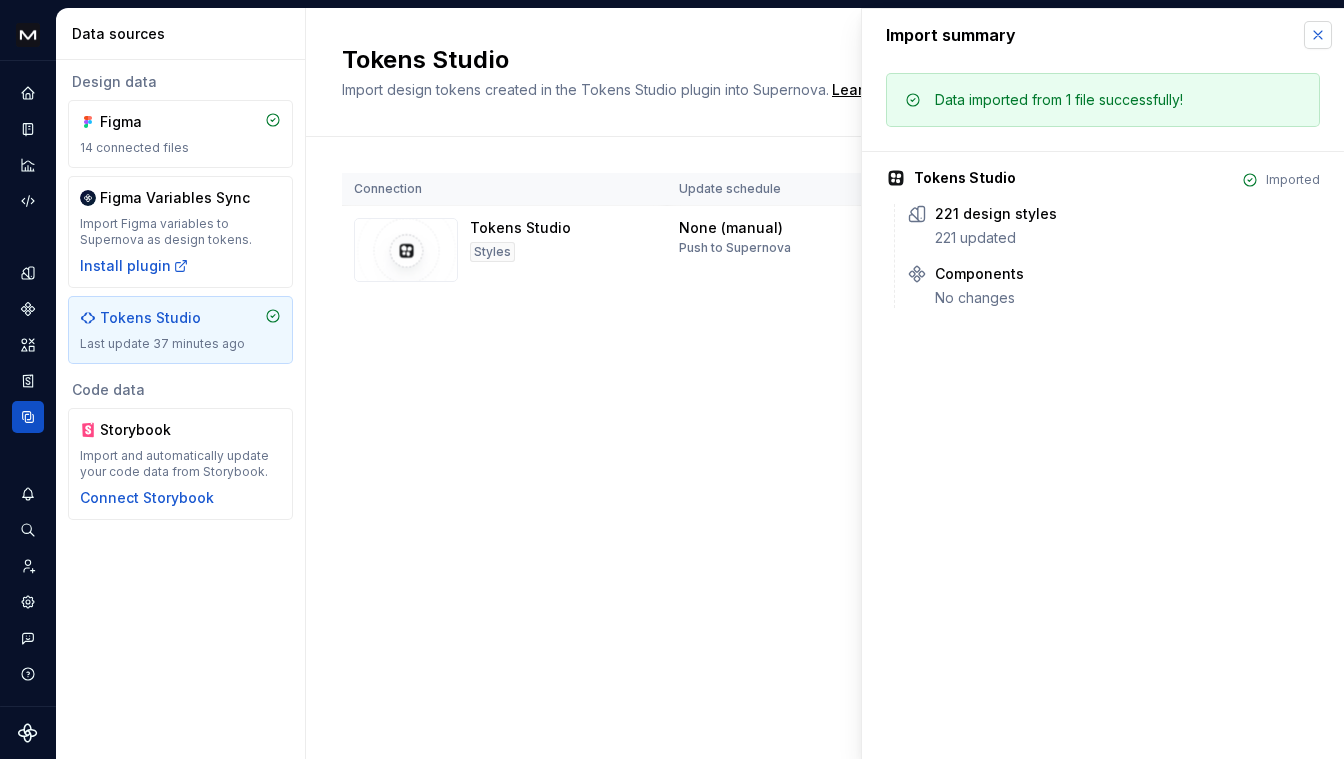 click at bounding box center [1318, 35] 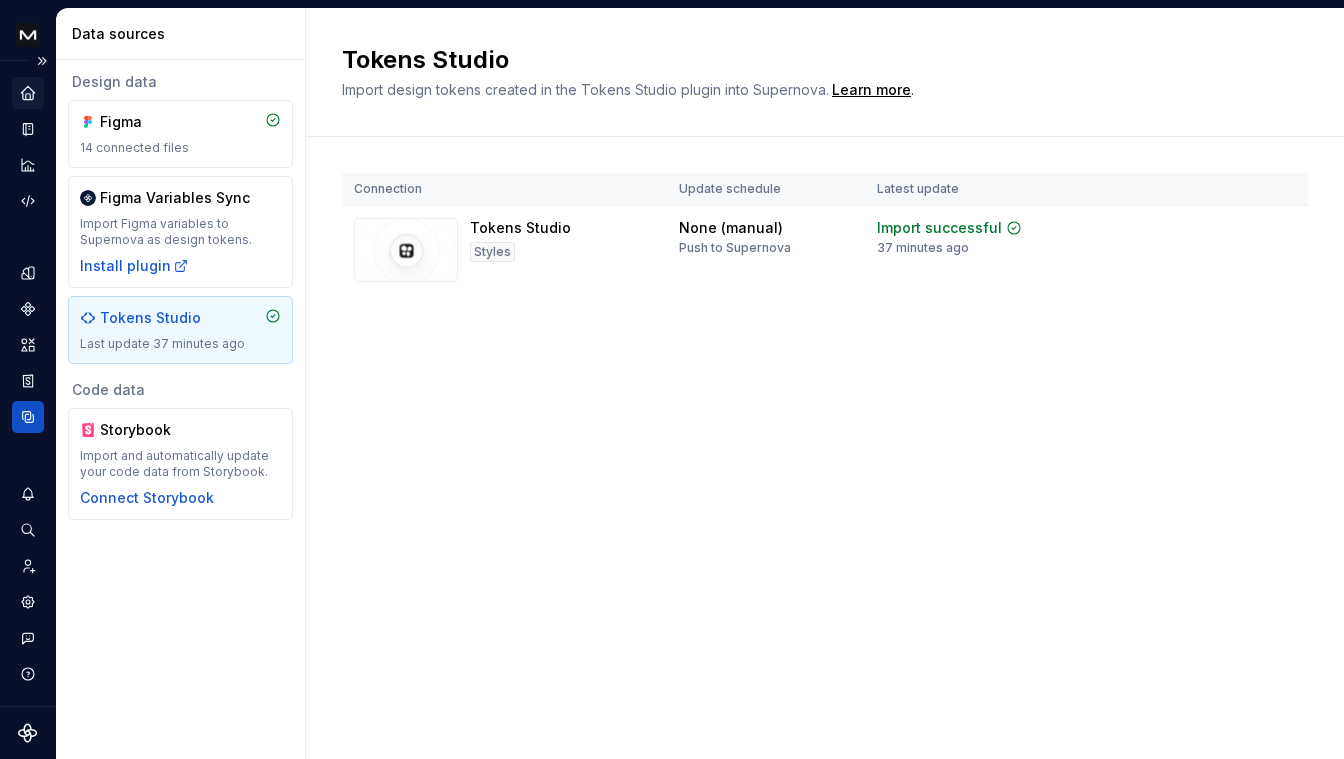 click at bounding box center (28, 93) 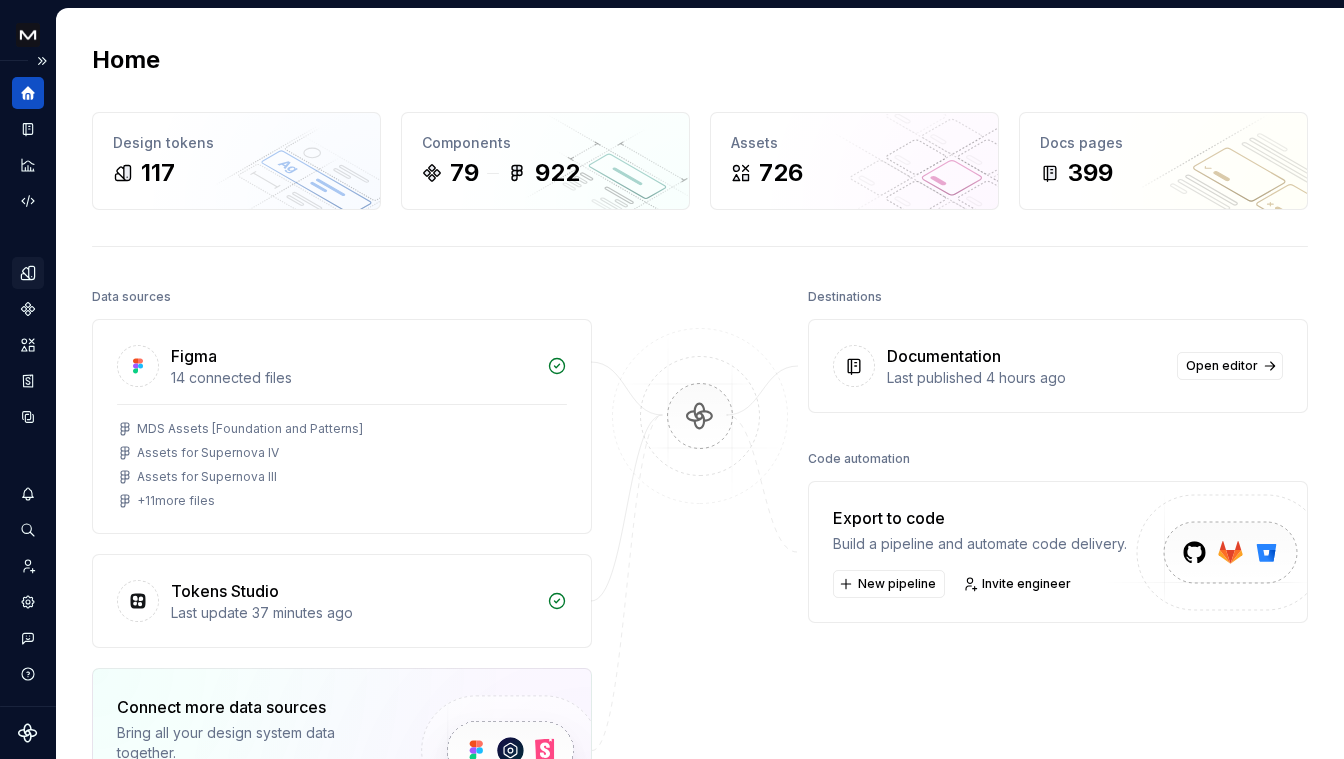 click at bounding box center [28, 273] 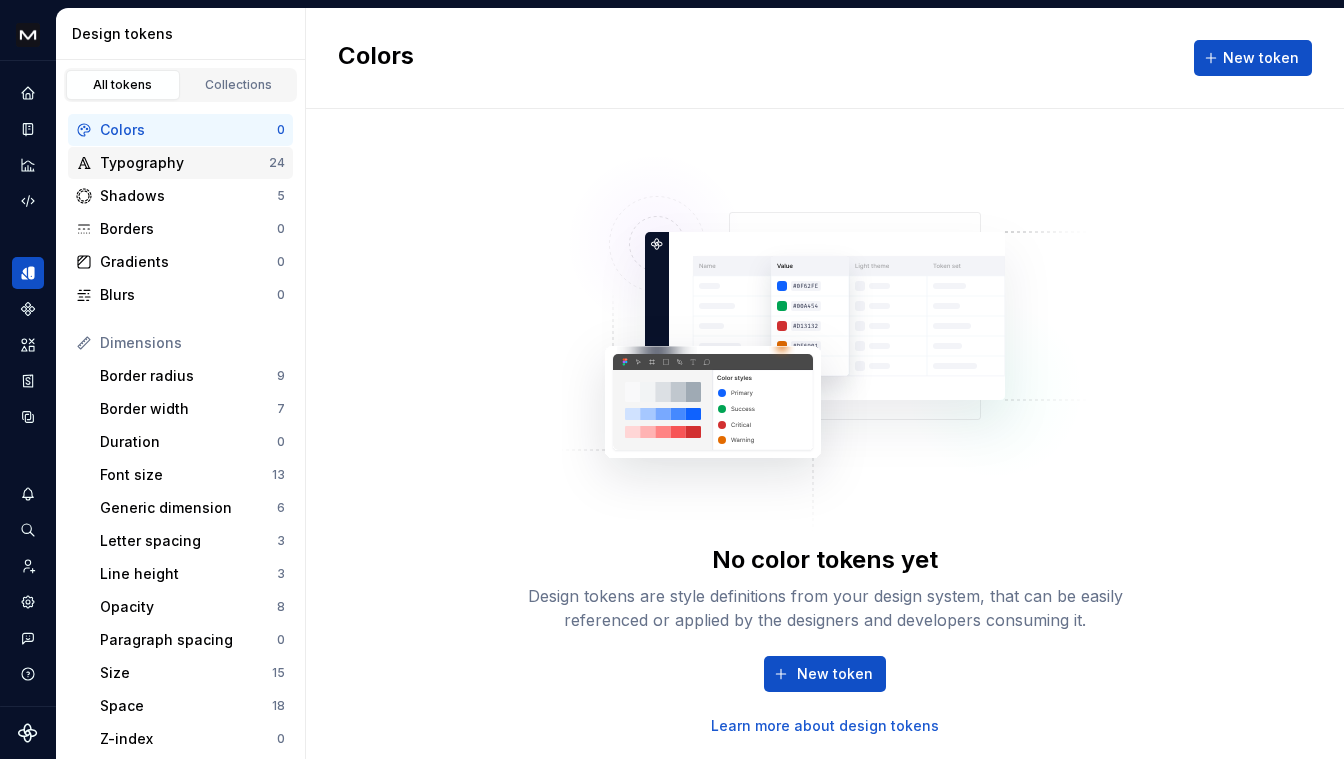 click on "Typography" at bounding box center [184, 163] 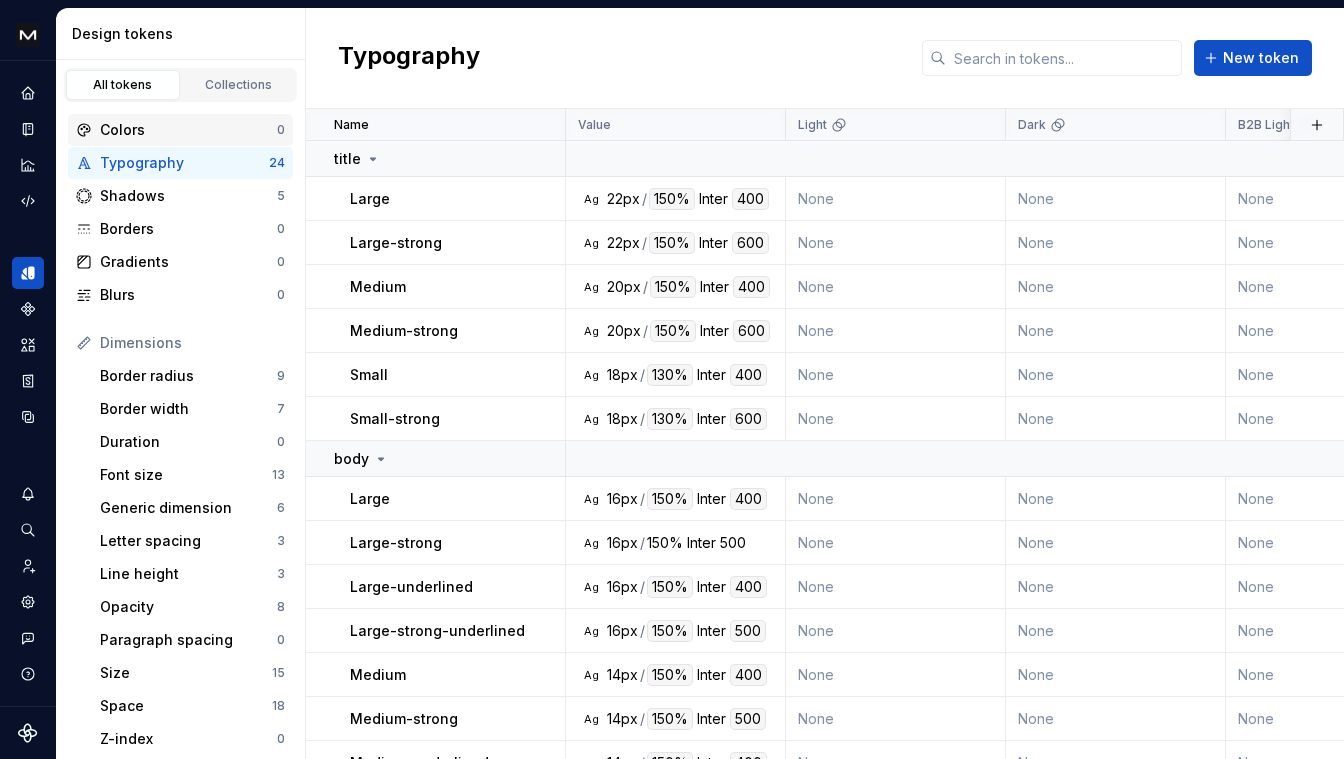 click on "Colors" at bounding box center [188, 130] 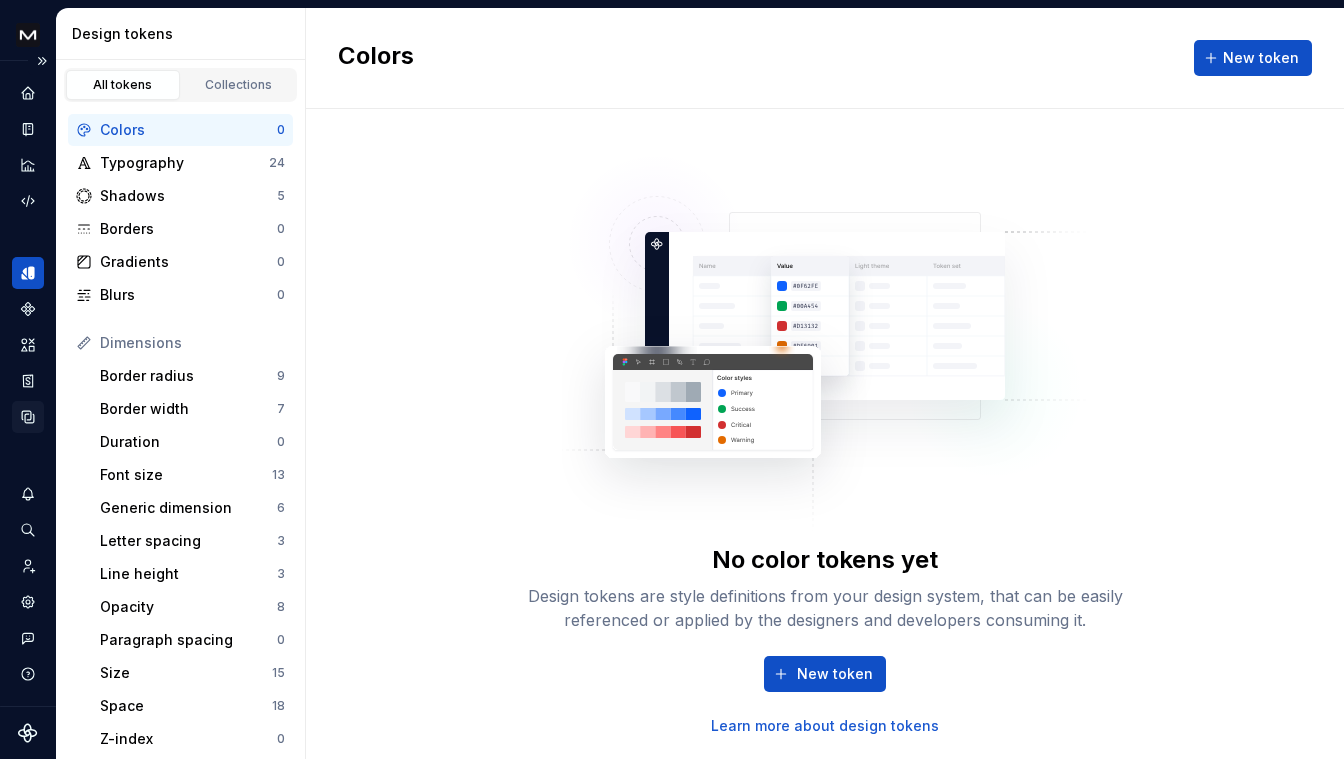 click 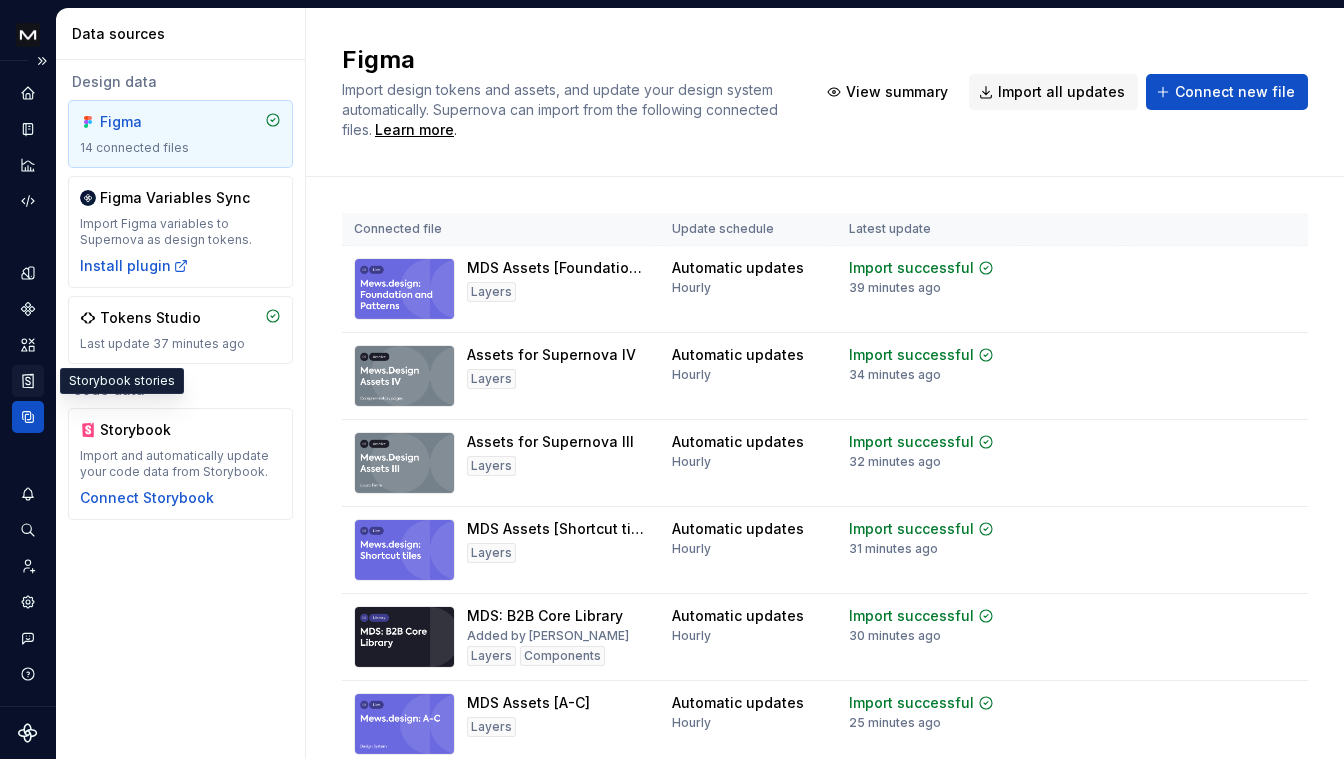 click 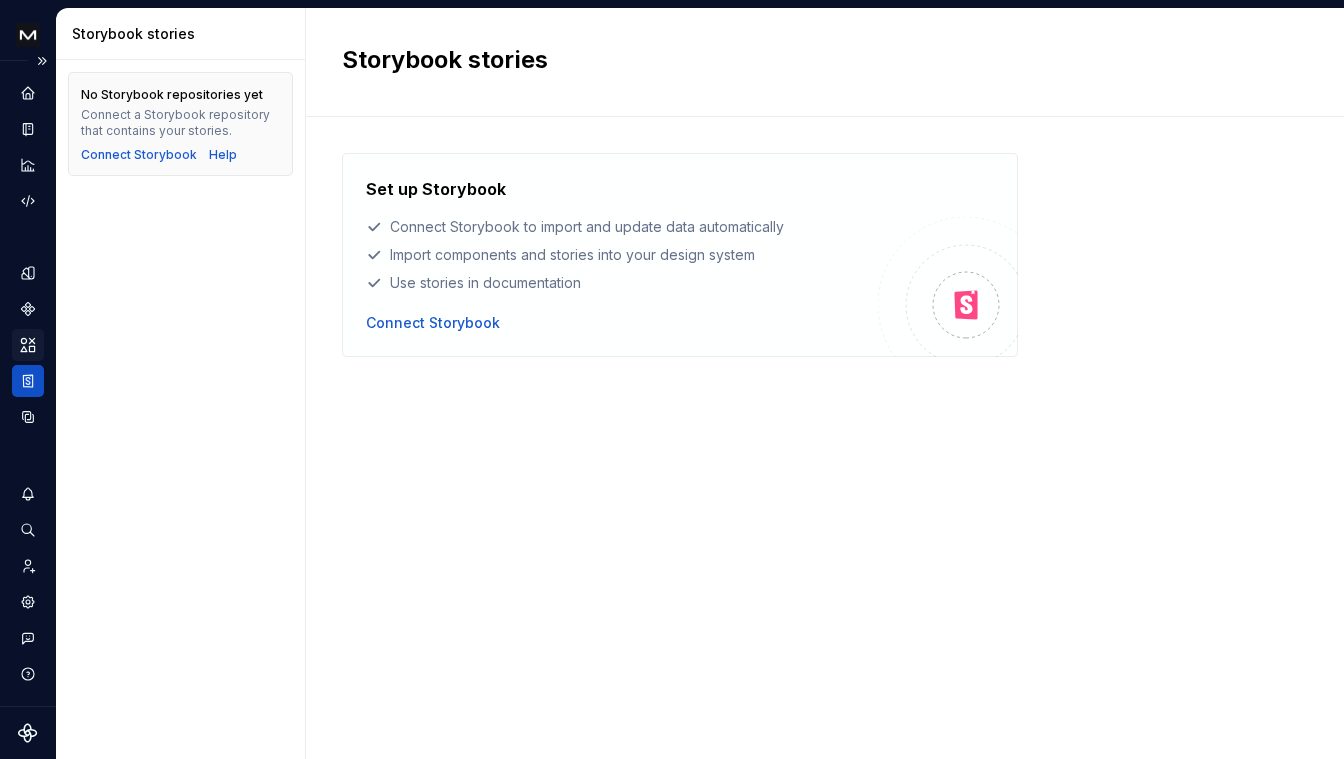 click 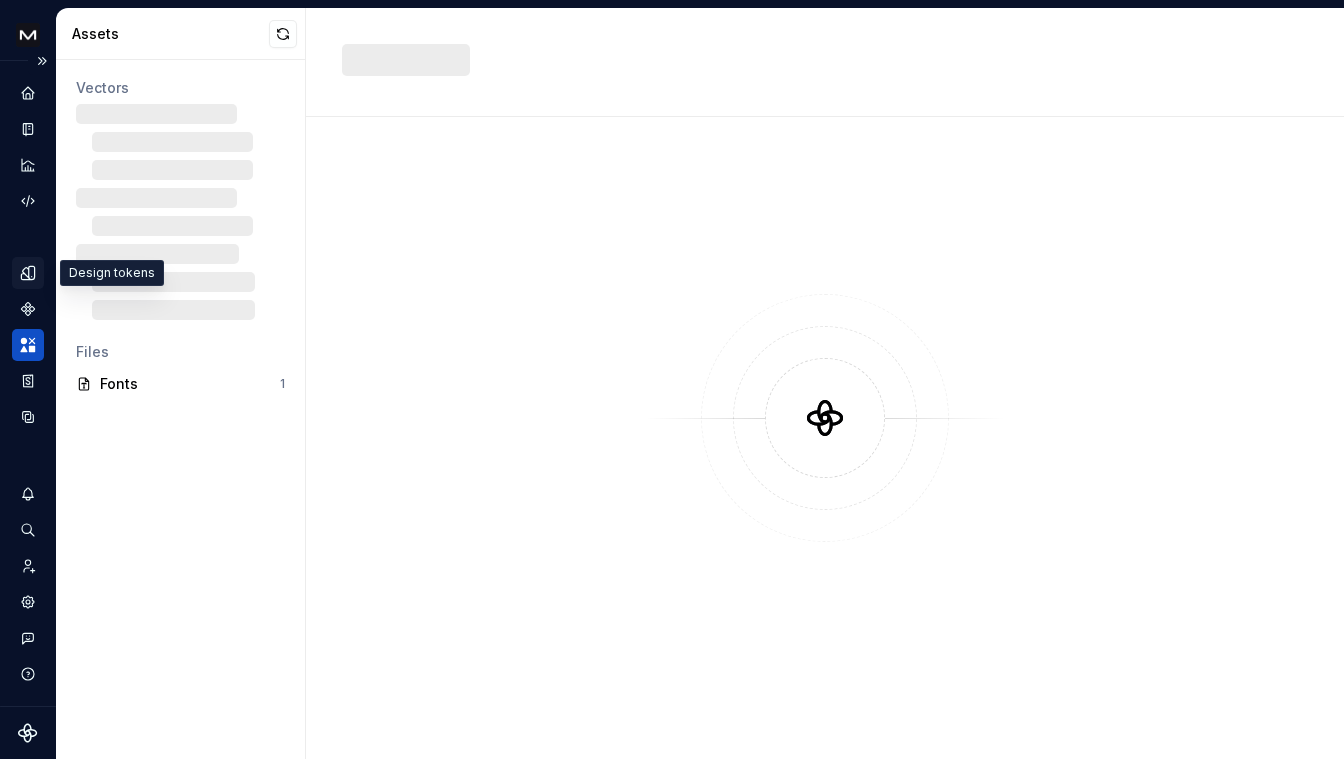 click 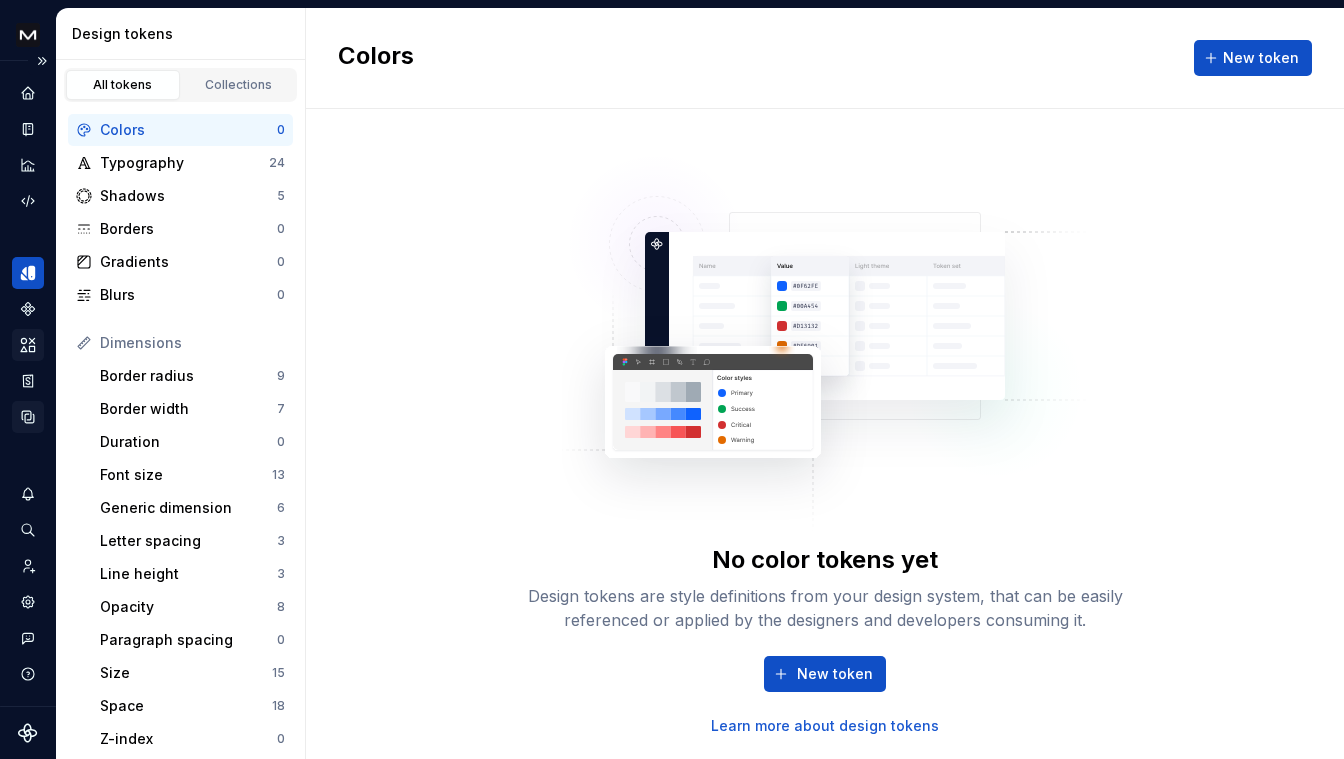 click 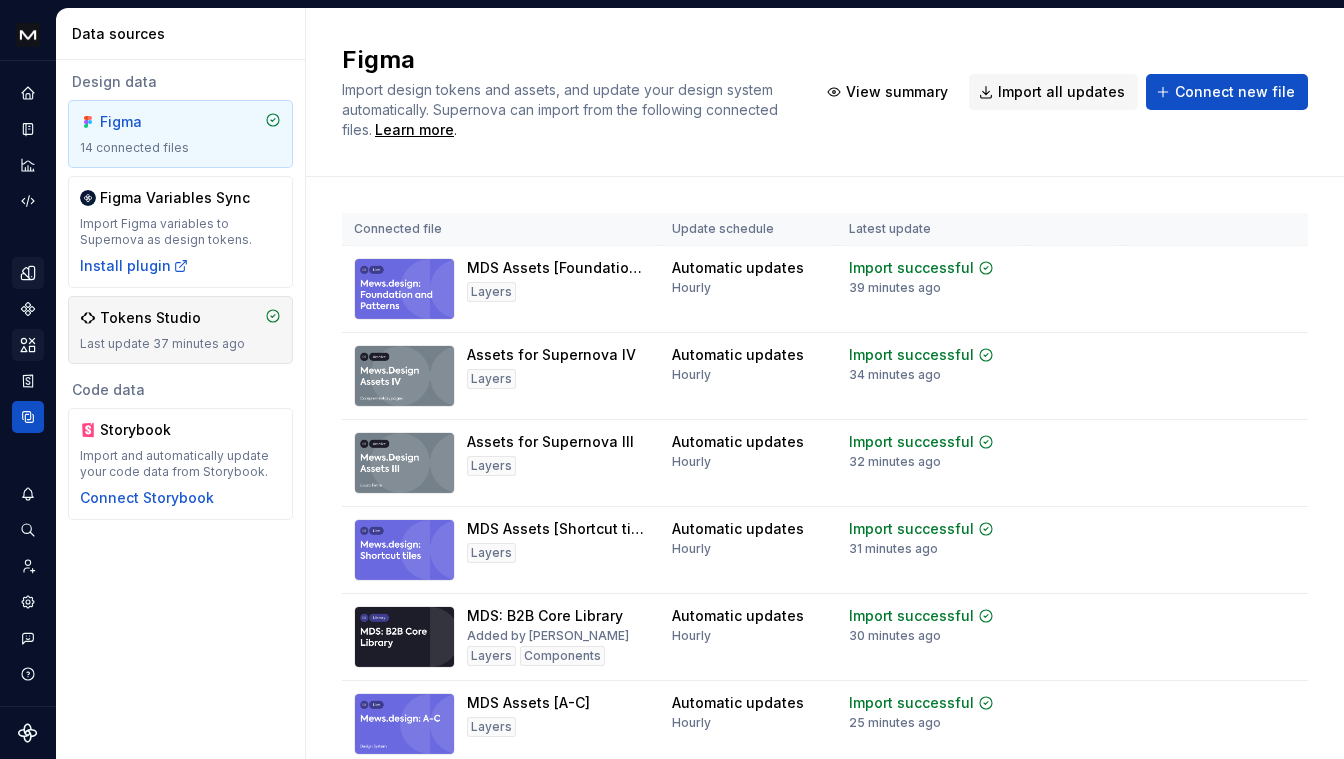 click on "Tokens Studio" at bounding box center (180, 318) 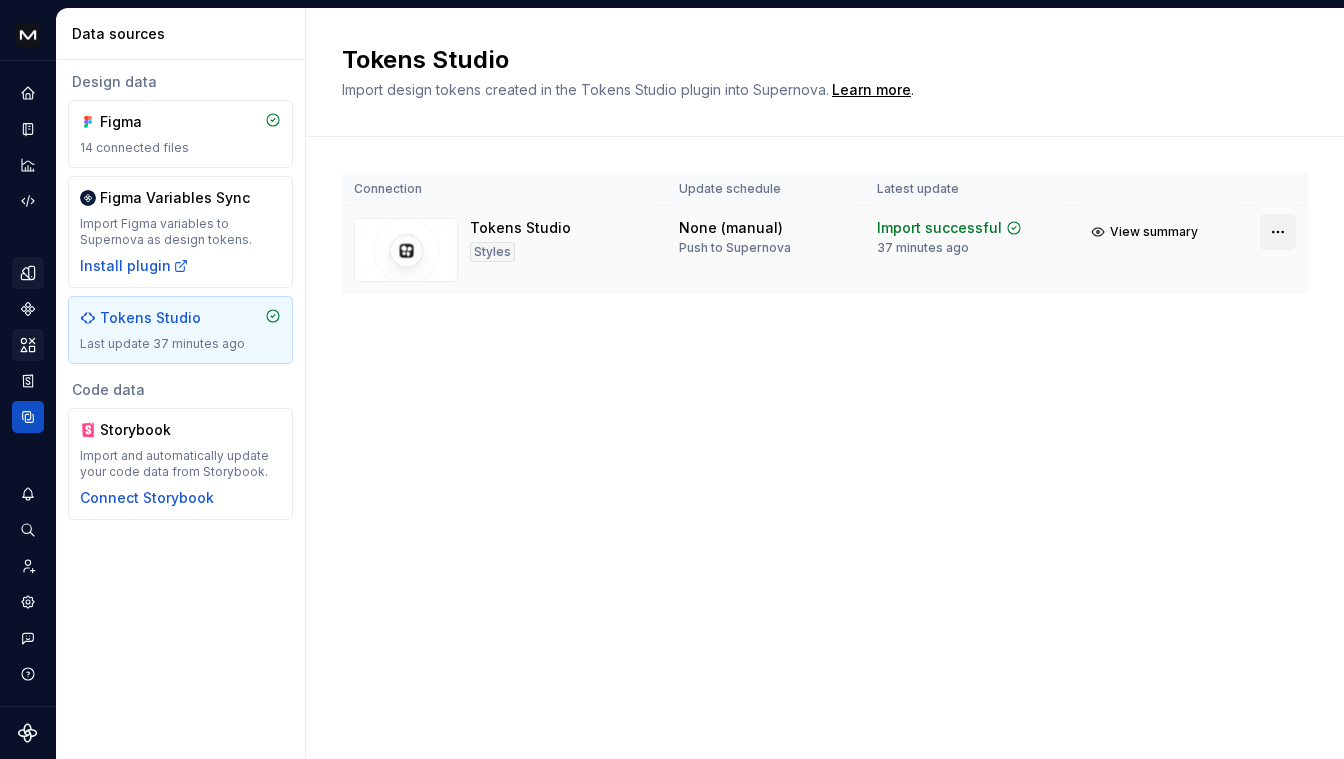 click on "Mews Design System É Dataset B2B Data sources Design data Figma 14 connected files Figma Variables Sync Import Figma variables to Supernova as design tokens. Install plugin Tokens Studio Last update 37 minutes ago Code data Storybook Import and automatically update your code data from Storybook. Connect Storybook Tokens Studio Import design tokens created in the Tokens Studio plugin into Supernova.   Learn more . Connection Update schedule Latest update Tokens Studio Styles None (manual) Push to Supernova Import successful 37 minutes ago View summary   Element 7238551 was not found in design system version 28557" at bounding box center [672, 379] 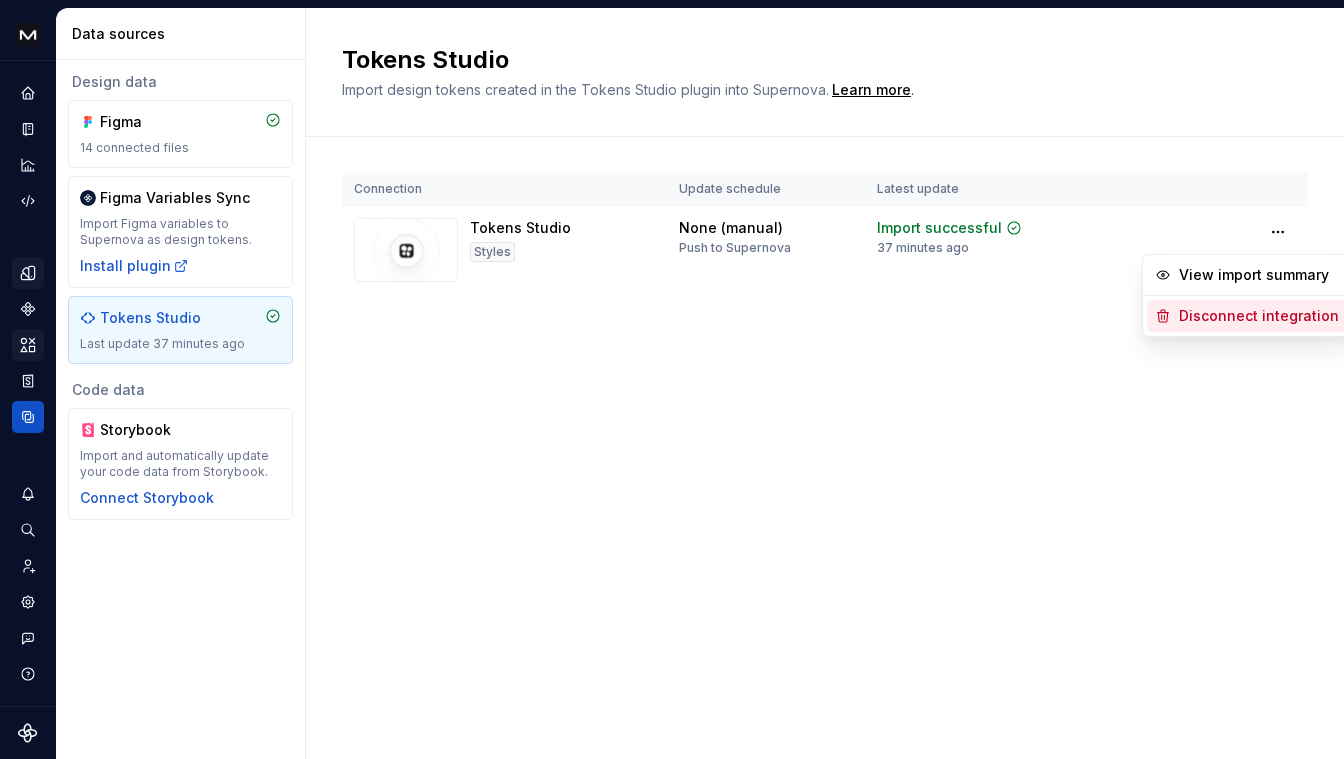 click on "Disconnect integration" at bounding box center [1259, 316] 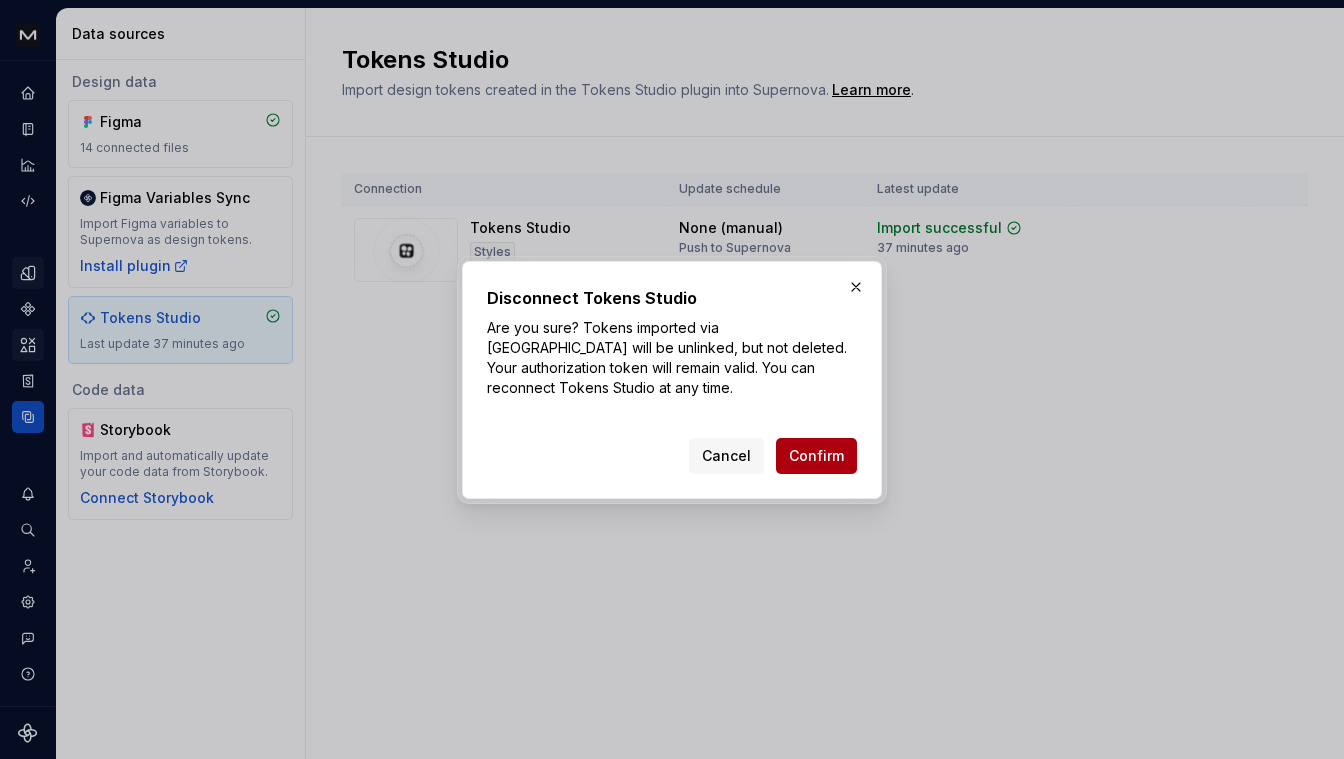 click on "Confirm" at bounding box center [816, 456] 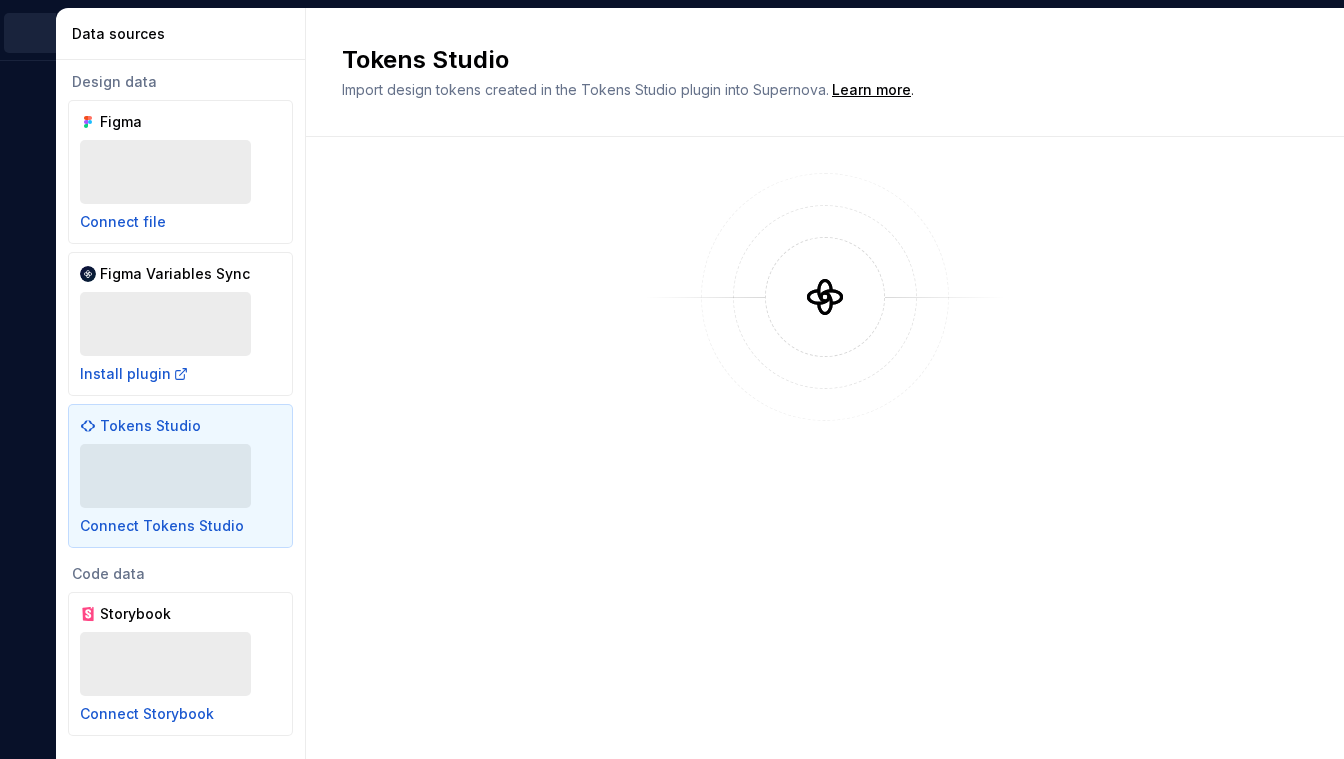 scroll, scrollTop: 0, scrollLeft: 0, axis: both 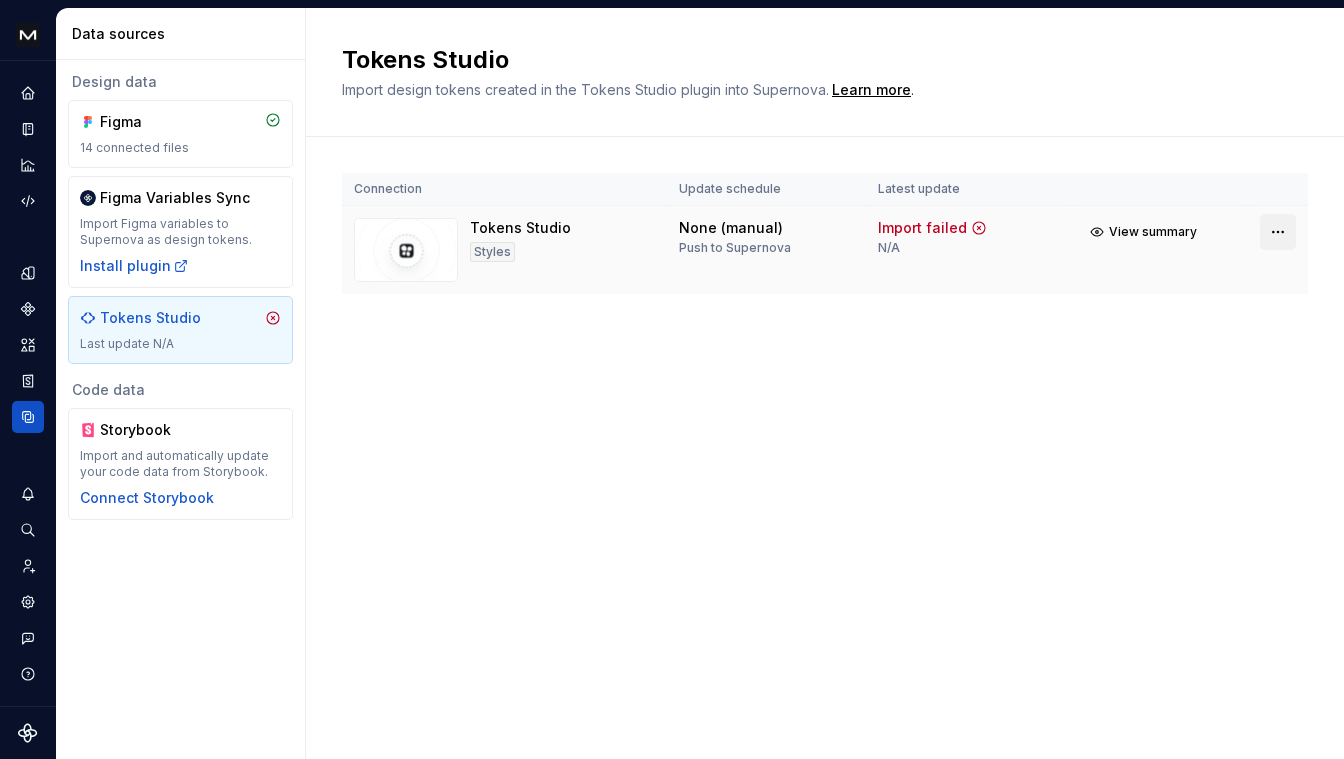 click on "Mews Design System É Dataset B2B Data sources Design data Figma 14 connected files Figma Variables Sync Import Figma variables to Supernova as design tokens. Install plugin Tokens Studio Last update N/A Code data Storybook Import and automatically update your code data from Storybook. Connect Storybook Tokens Studio Import design tokens created in the Tokens Studio plugin into Supernova.   Learn more . Connection Update schedule Latest update Tokens Studio Styles None (manual) Push to Supernova Import failed N/A View summary" at bounding box center (672, 379) 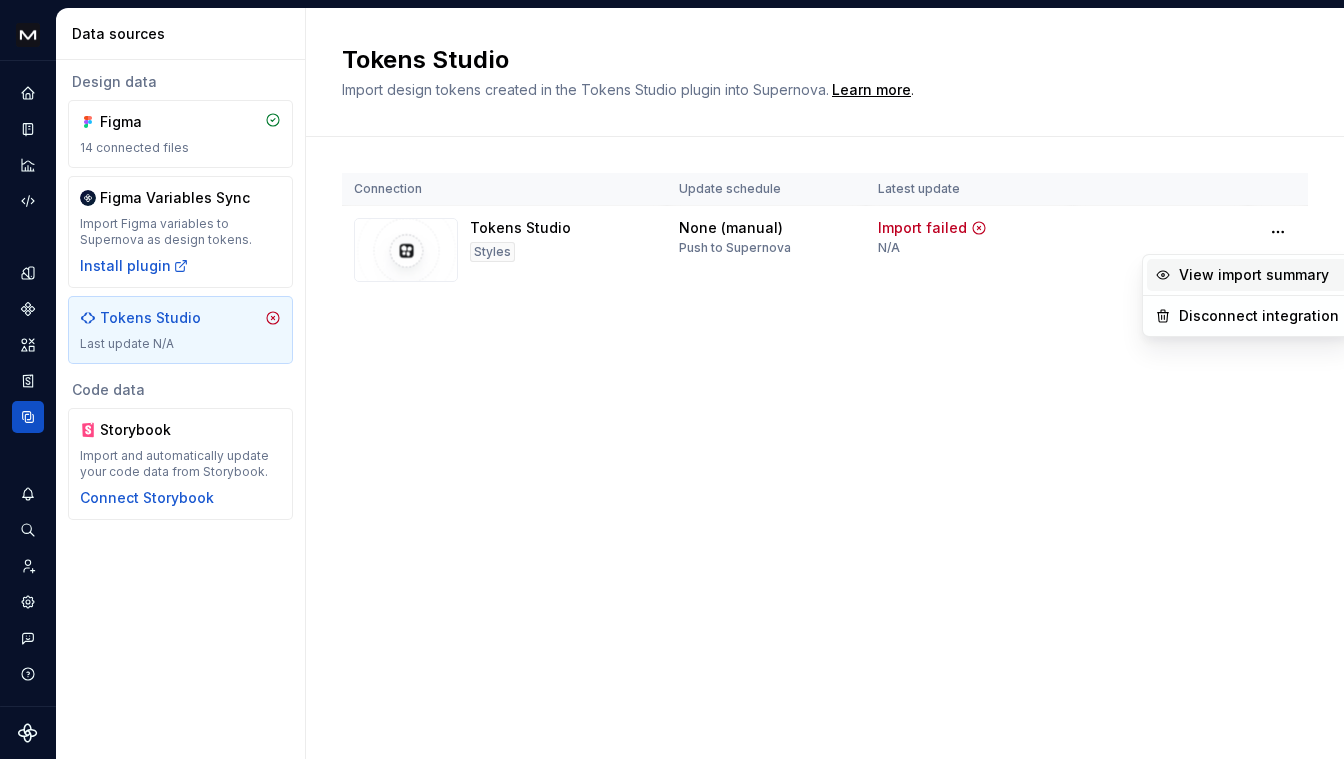 click on "View import summary" at bounding box center (1259, 275) 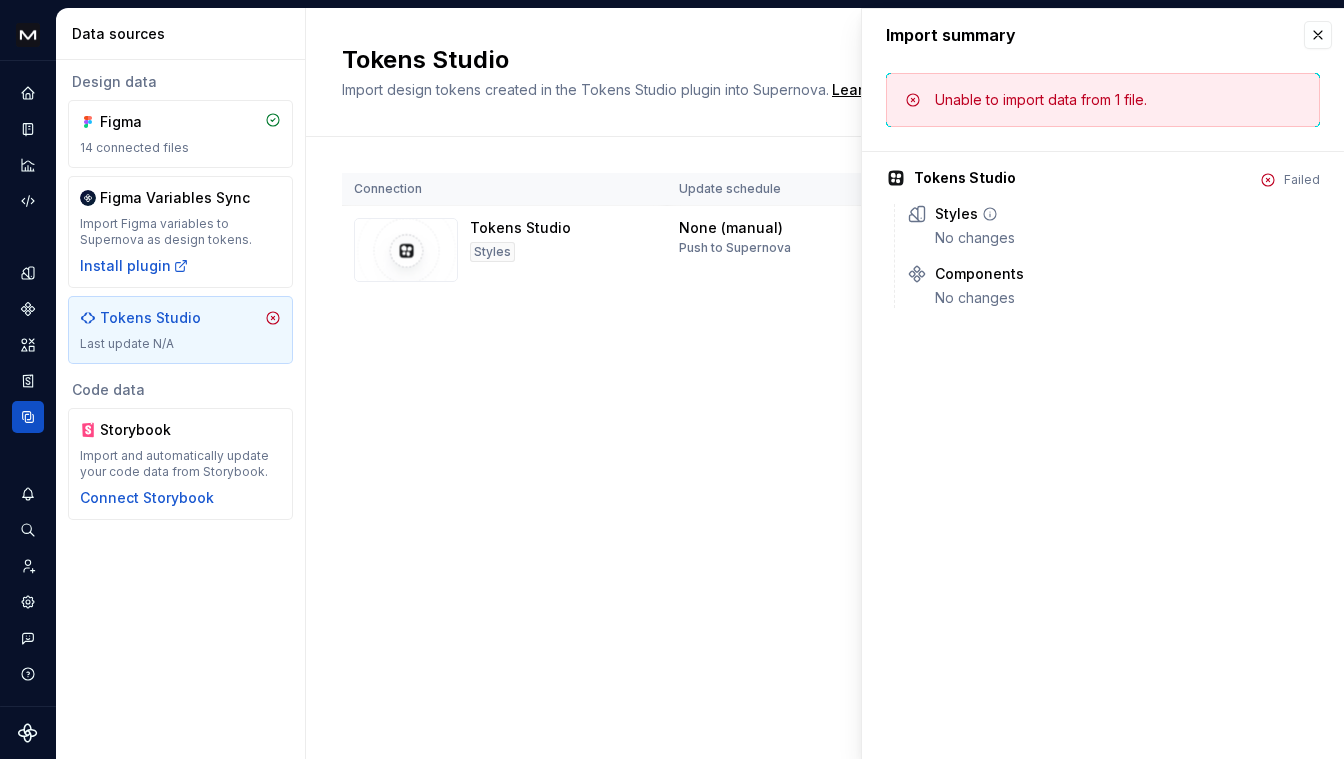 click 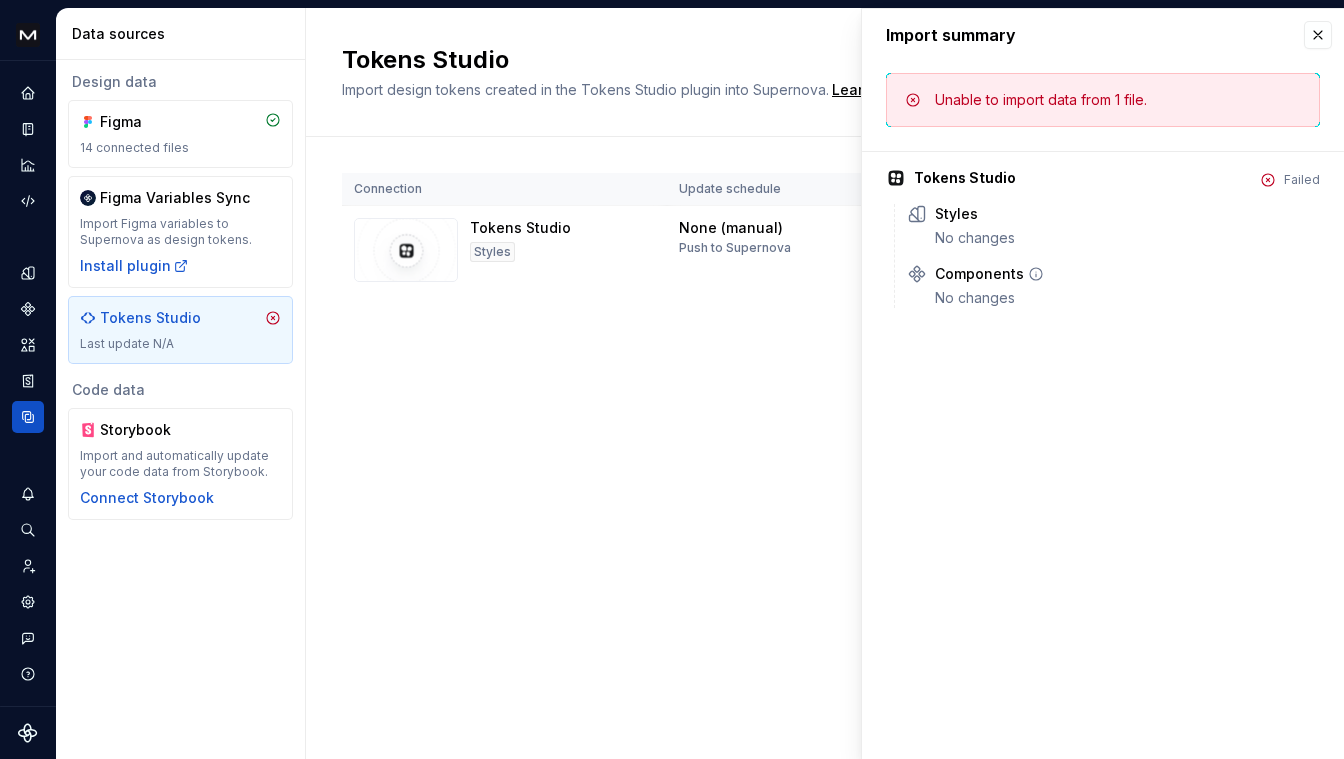 click on "No changes" at bounding box center [1127, 298] 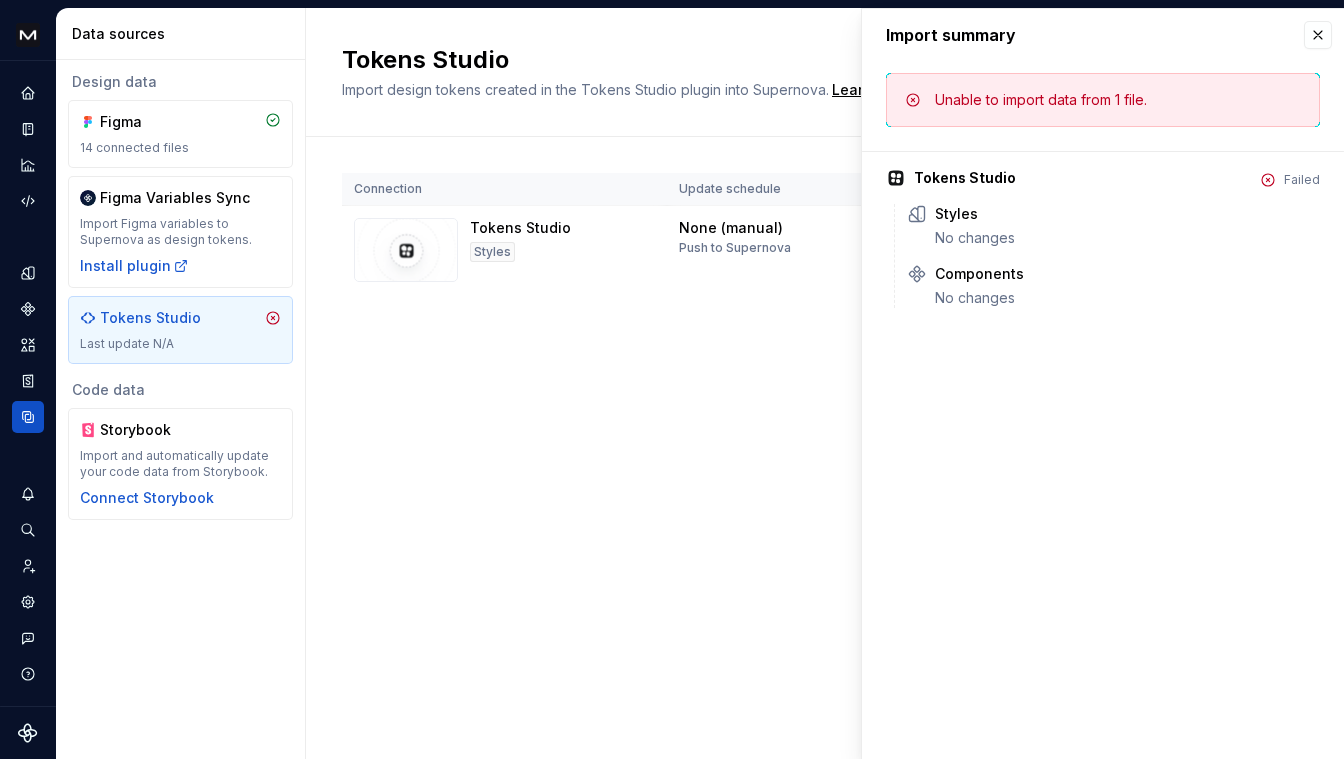 click on "Connection Update schedule Latest update Tokens Studio Styles None (manual) Push to Supernova Import failed N/A View summary" at bounding box center (825, 253) 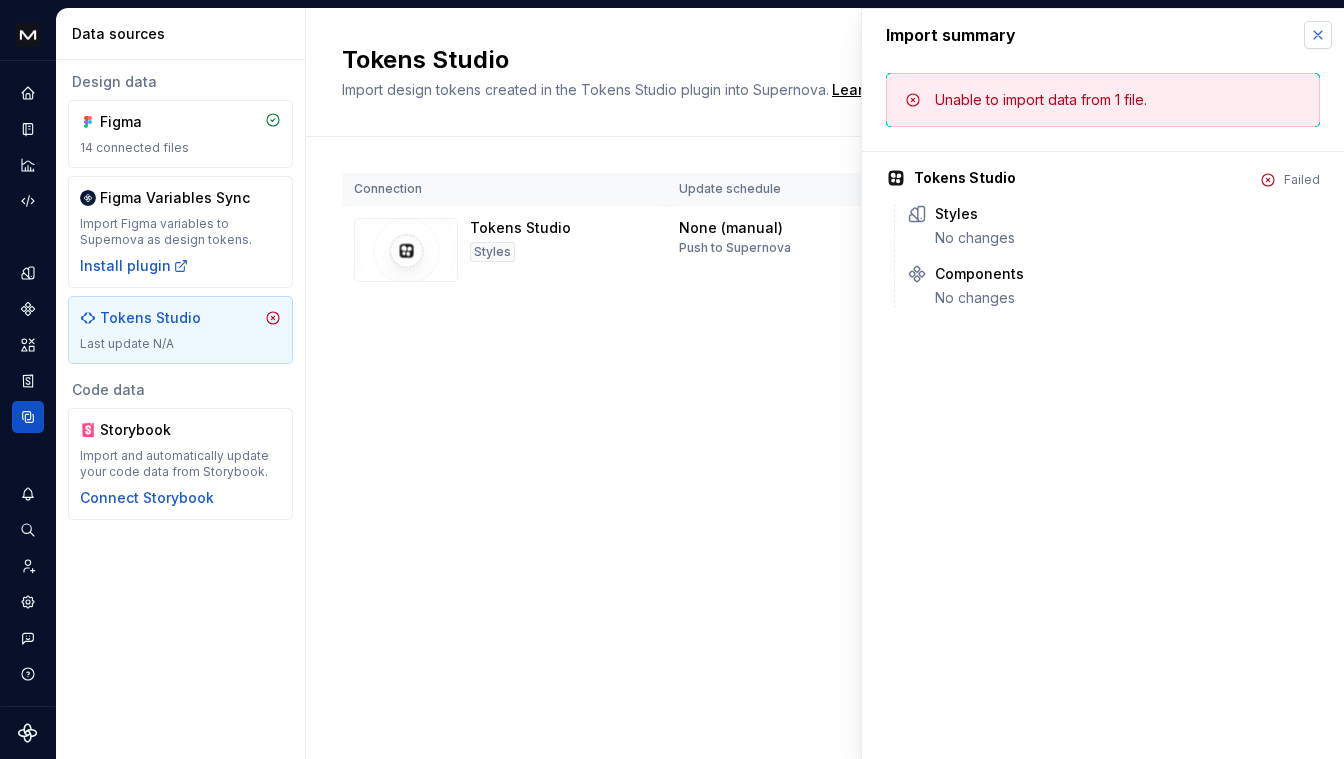 click at bounding box center (1318, 35) 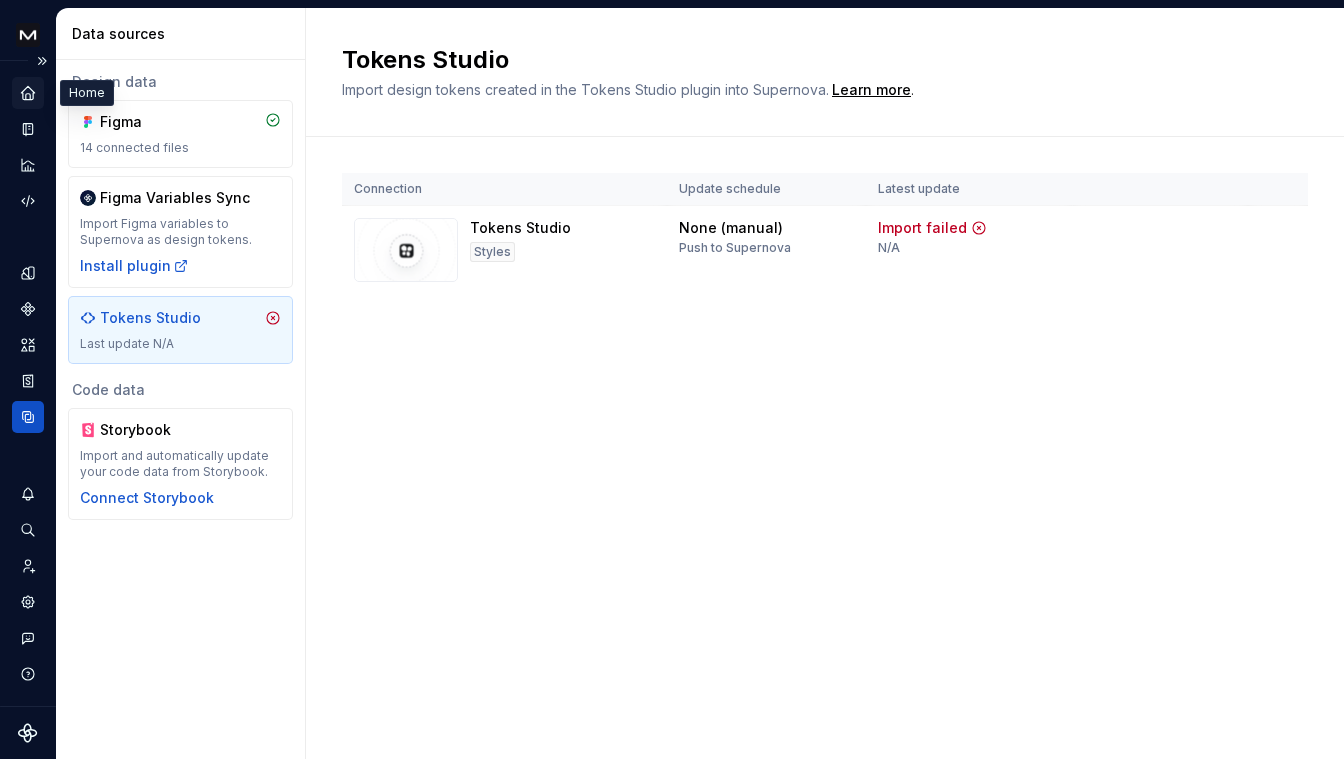 click 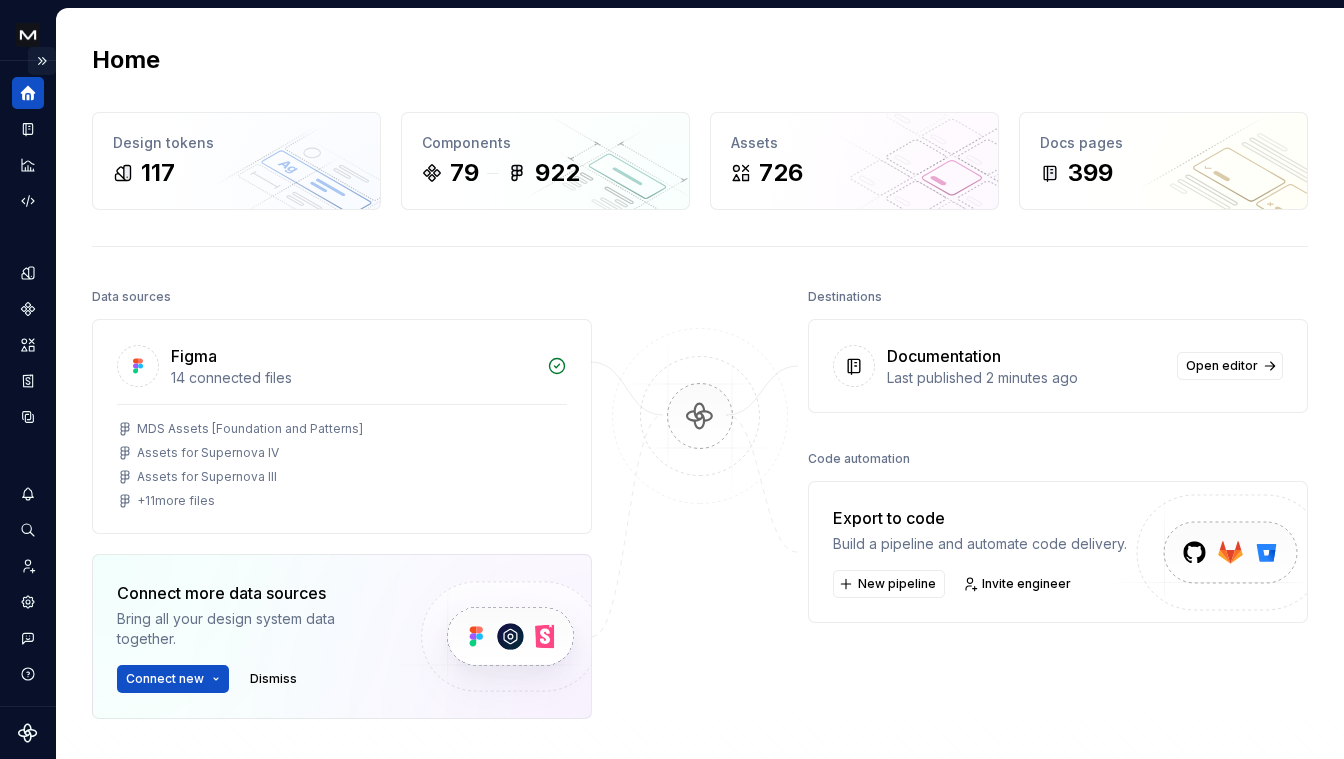 click at bounding box center [42, 61] 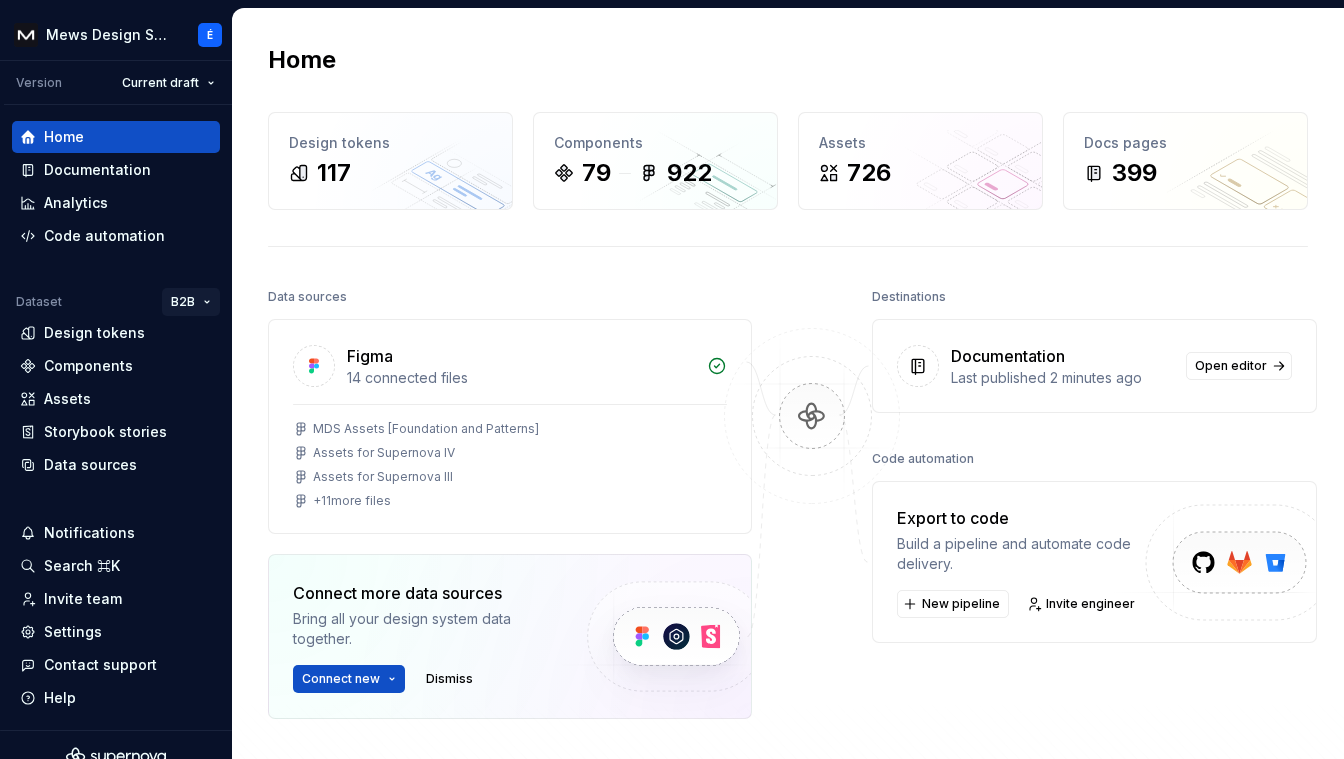 click on "Mews Design System É Version Current draft Home Documentation Analytics Code automation Dataset B2B Design tokens Components Assets Storybook stories Data sources Notifications Search ⌘K Invite team Settings Contact support Help Home Design tokens 117 Components 79 922 Assets 726 Docs pages 399 Data sources Figma 14 connected files MDS Assets [Foundation and Patterns] Assets for Supernova IV Assets for Supernova III +  11  more   files Connect more data sources Bring all your design system data together. Connect new Dismiss Destinations Documentation Last published 2 minutes ago Open editor Code automation Export to code Build a pipeline and automate code delivery. New pipeline Invite engineer Product documentation Learn how to build, manage and maintain design systems in smarter ways. Developer documentation Start delivering your design choices to your codebases right away. Join our Slack community Connect and learn with other design system practitioners." at bounding box center (672, 379) 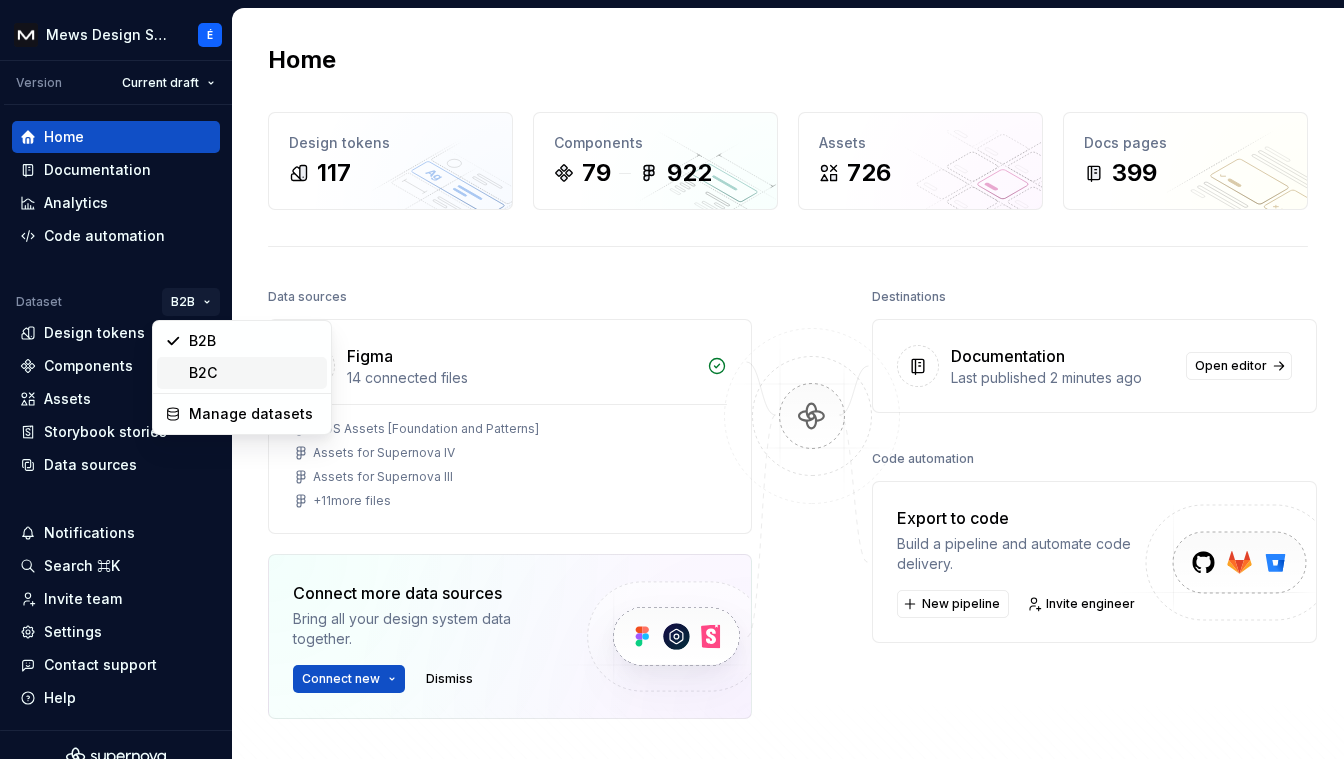 click on "B2C" at bounding box center (254, 373) 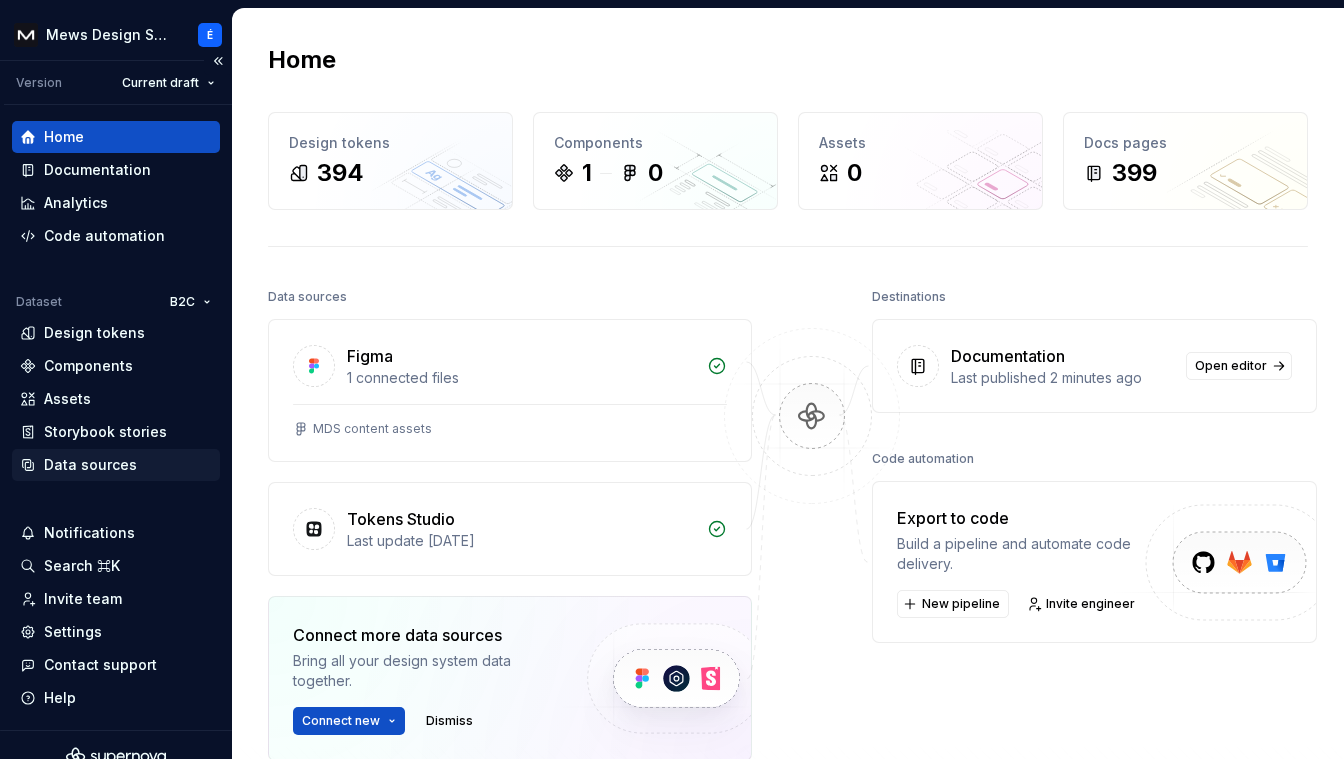 click on "Data sources" at bounding box center (90, 465) 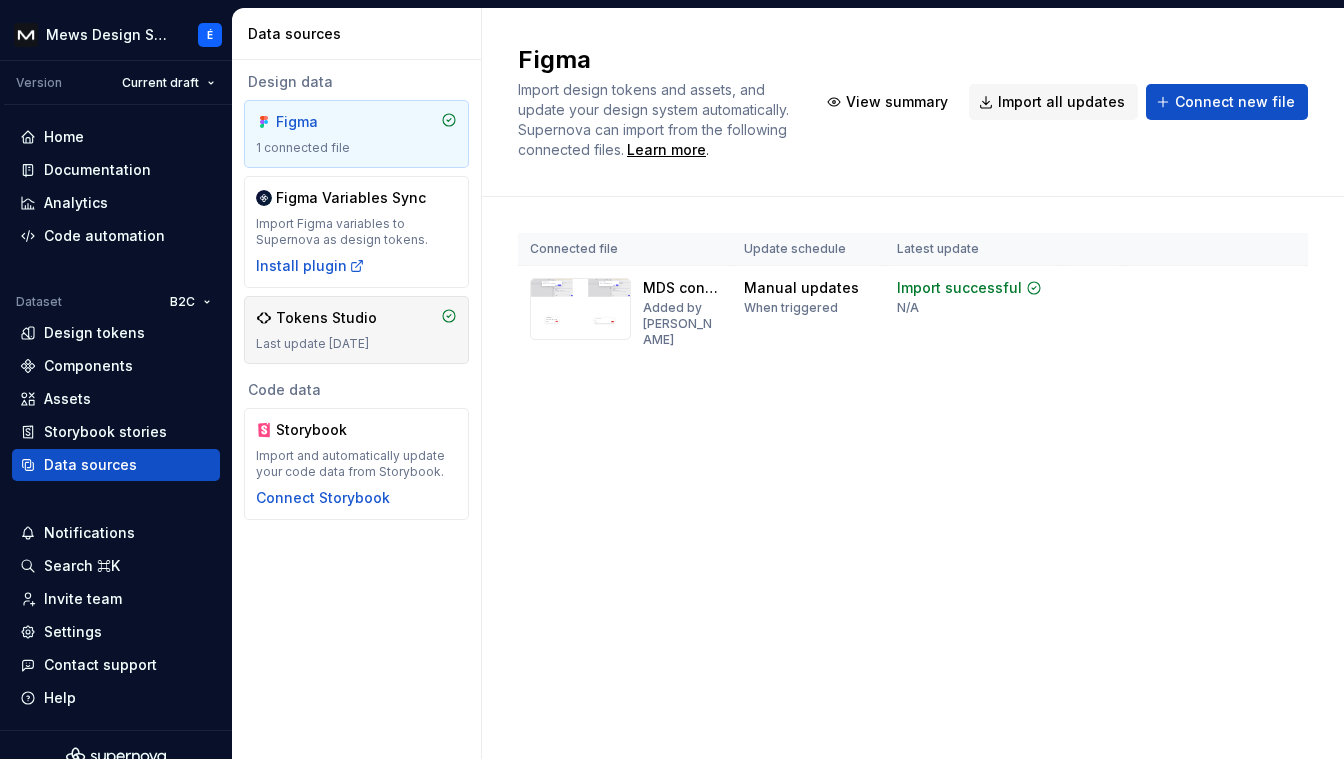 click on "Last update 5 months ago" at bounding box center (356, 344) 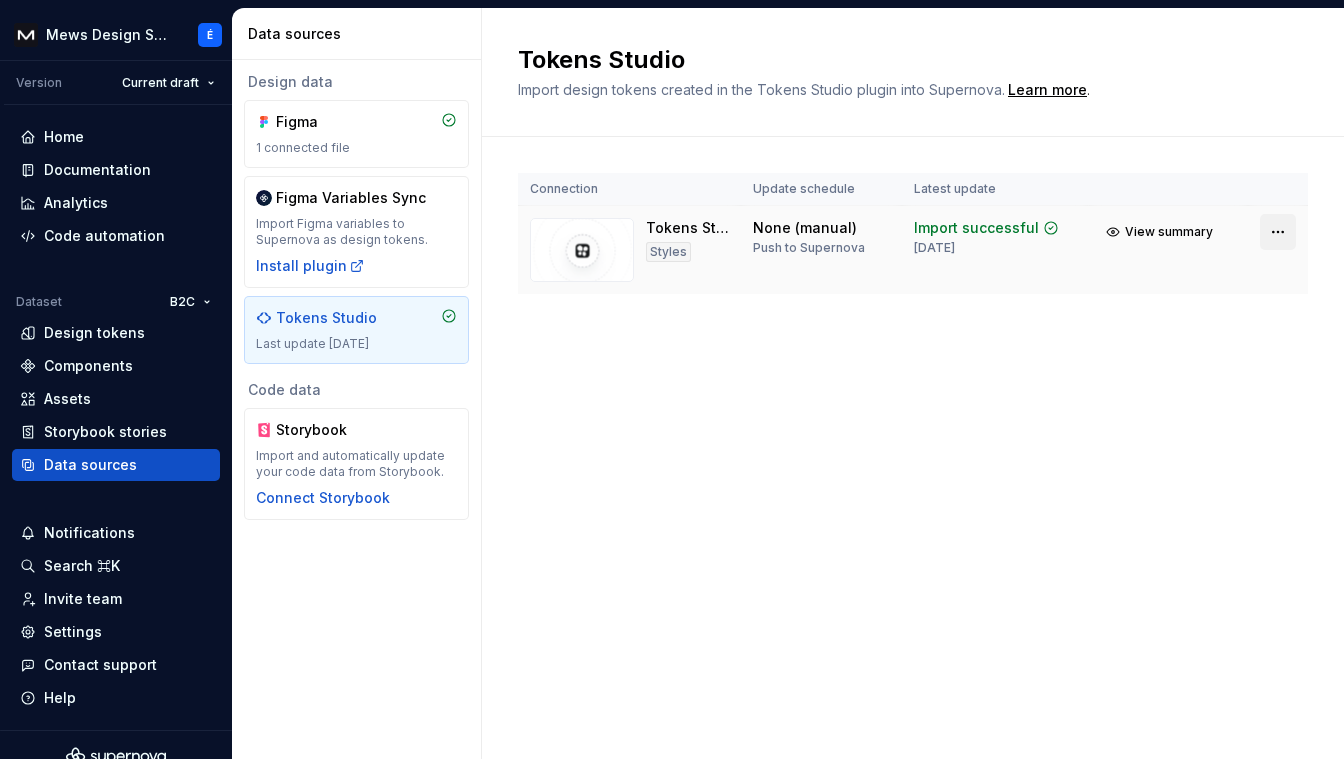click on "Mews Design System É Version Current draft Home Documentation Analytics Code automation Dataset B2C Design tokens Components Assets Storybook stories Data sources Notifications Search ⌘K Invite team Settings Contact support Help Data sources Design data Figma 1 connected file Figma Variables Sync Import Figma variables to Supernova as design tokens. Install plugin Tokens Studio Last update 5 months ago Code data Storybook Import and automatically update your code data from Storybook. Connect Storybook Tokens Studio Import design tokens created in the Tokens Studio plugin into Supernova.   Learn more . Connection Update schedule Latest update Tokens Studio Styles None (manual) Push to Supernova Import successful 5 months ago View summary" at bounding box center [672, 379] 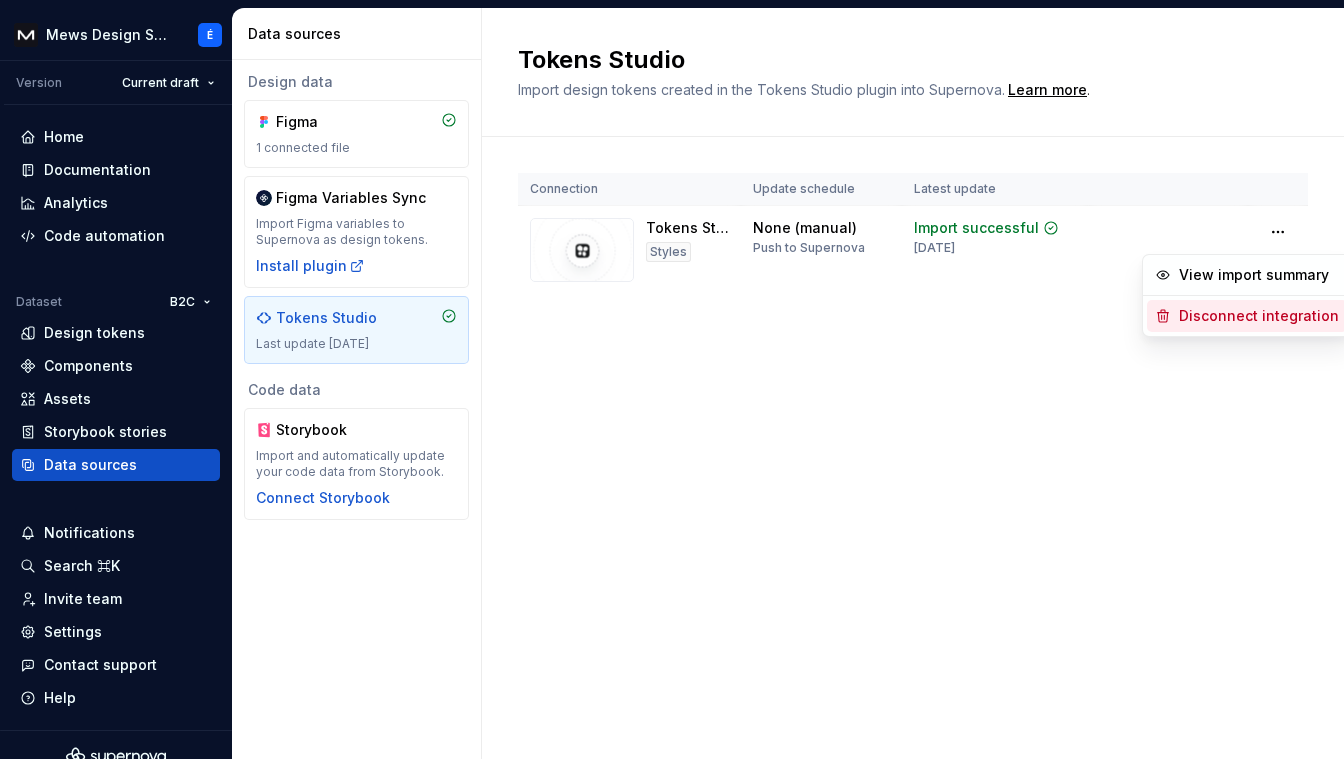 click on "Disconnect integration" at bounding box center (1259, 316) 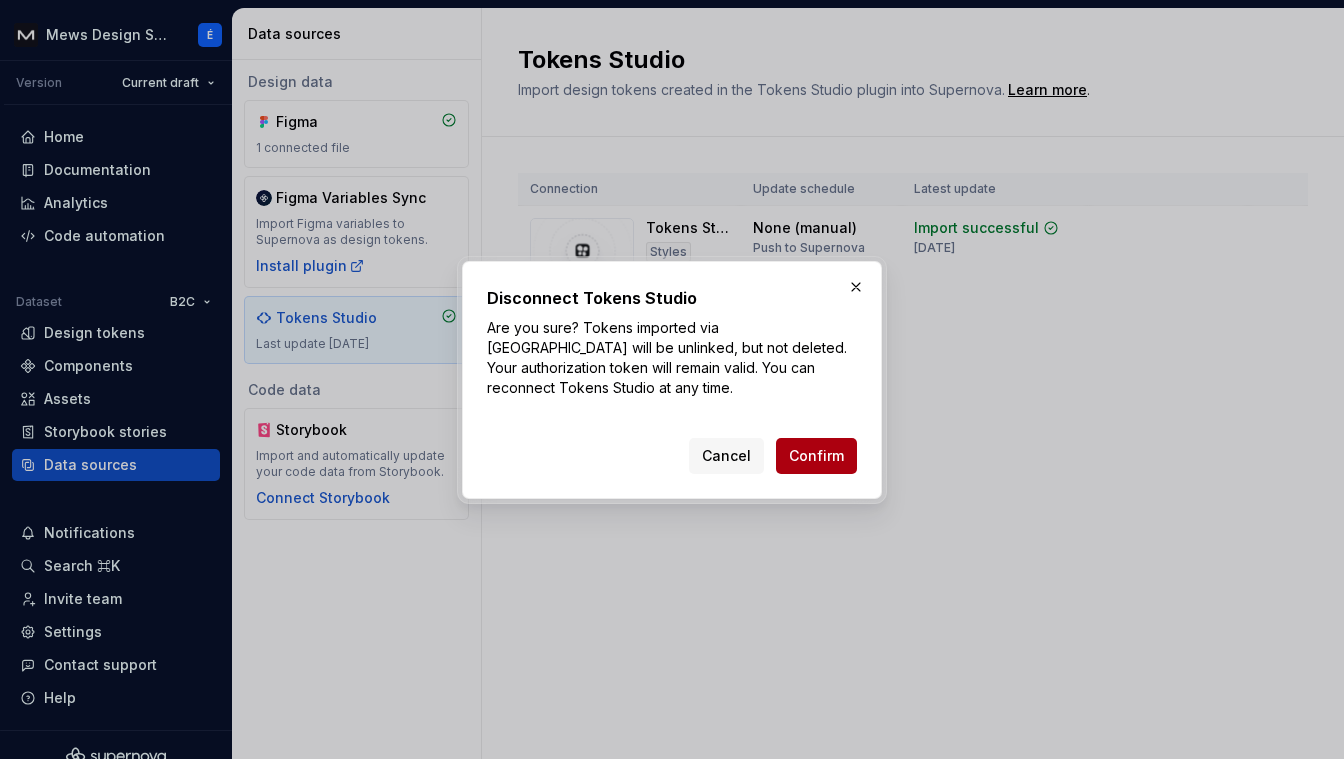 click on "Confirm" at bounding box center [816, 456] 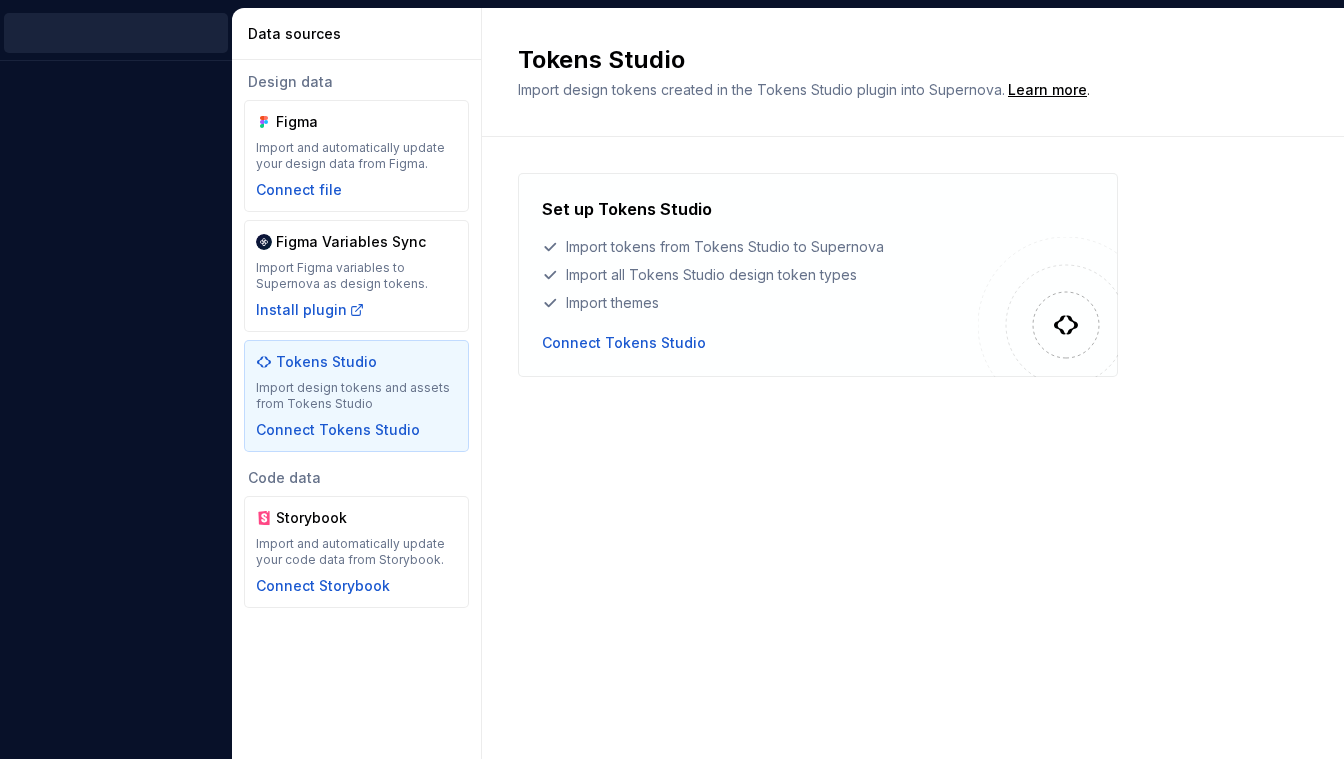 scroll, scrollTop: 0, scrollLeft: 0, axis: both 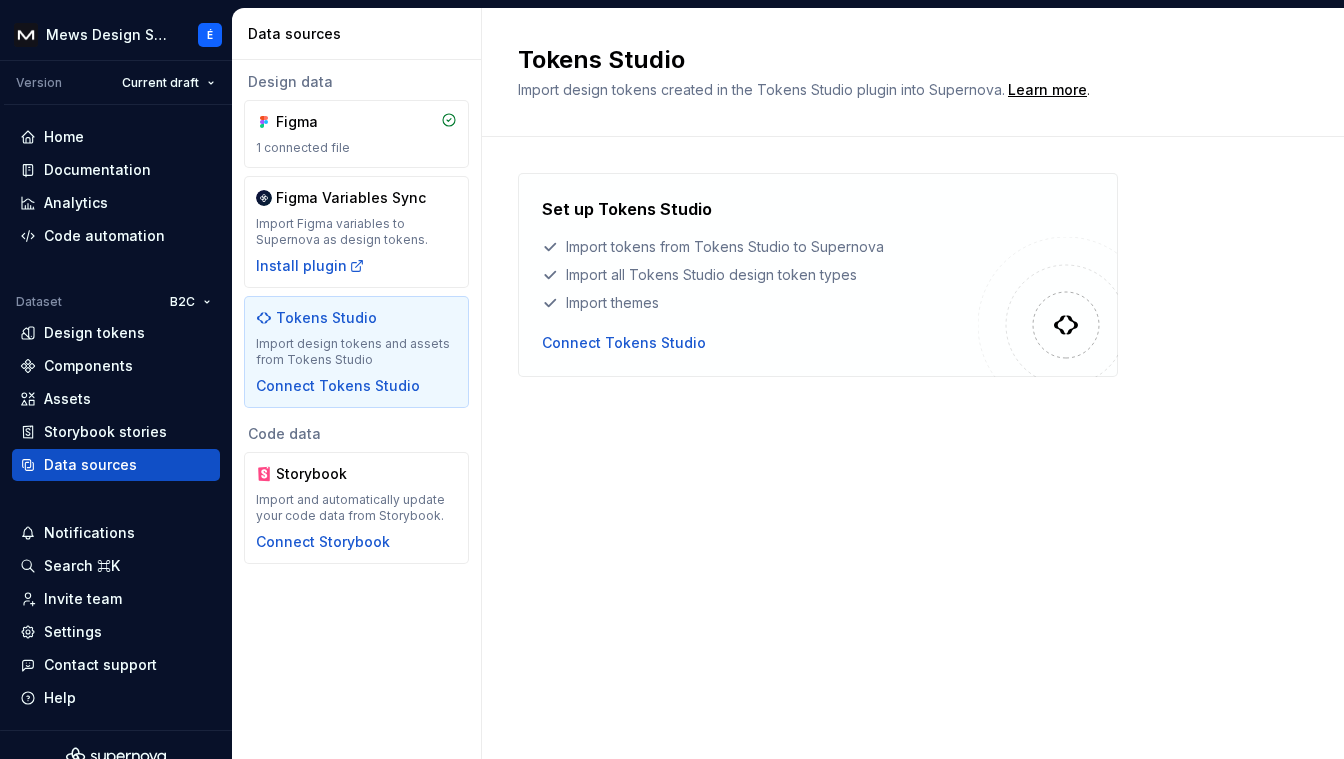 drag, startPoint x: 700, startPoint y: 494, endPoint x: 637, endPoint y: 196, distance: 304.5866 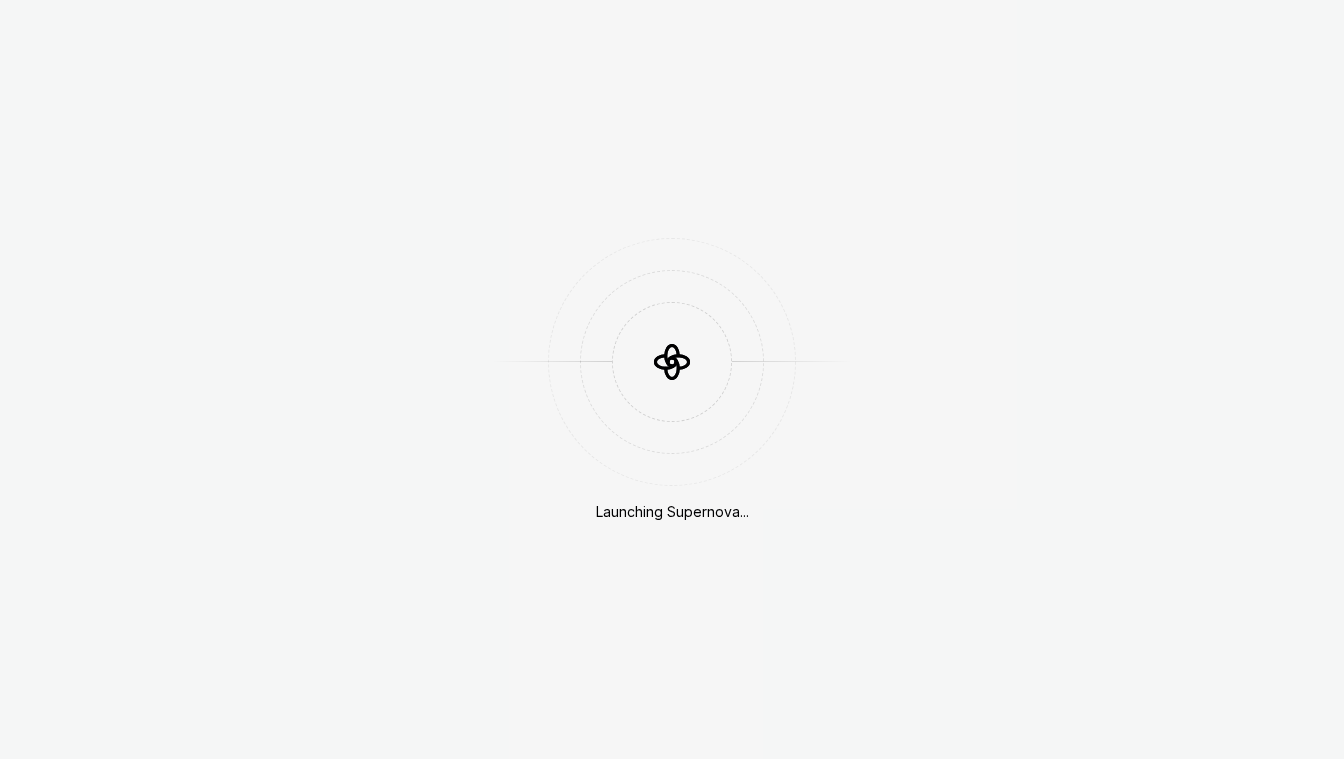 scroll, scrollTop: 0, scrollLeft: 0, axis: both 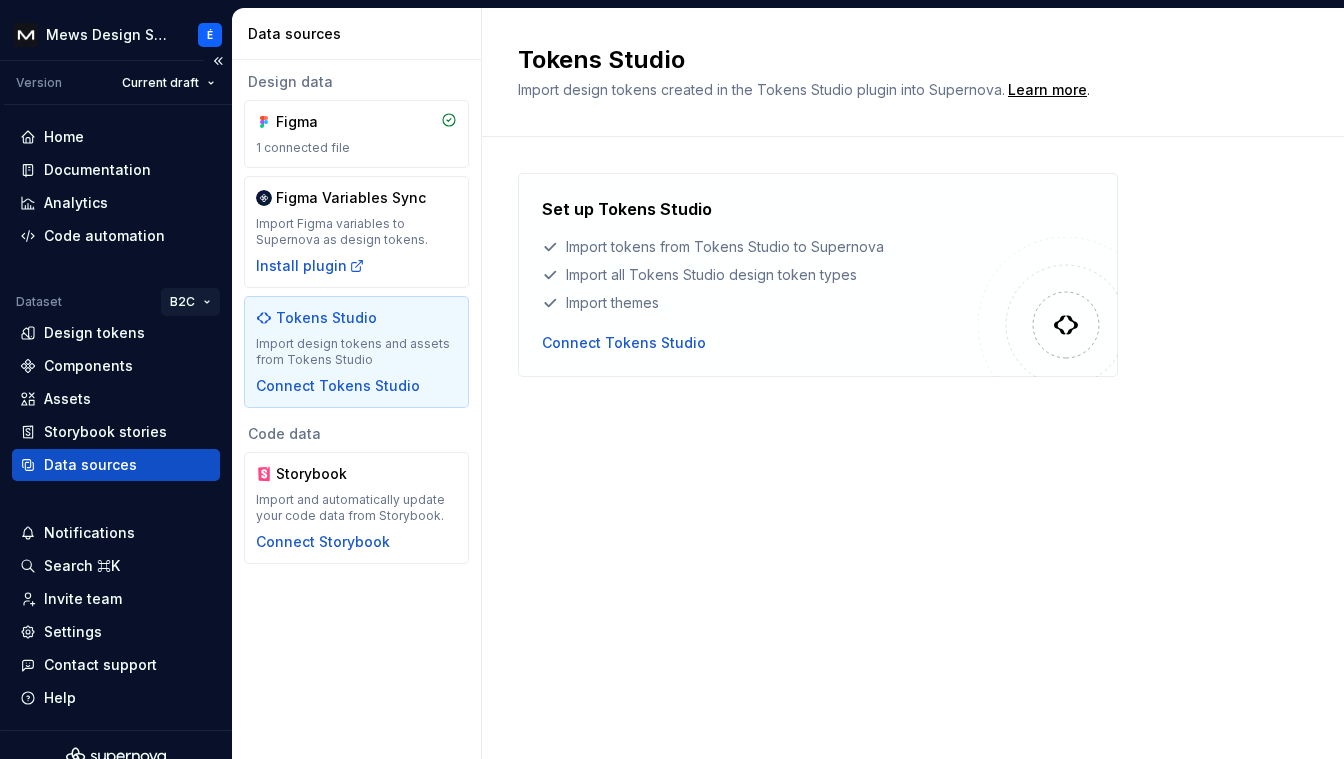 click on "Mews Design System É Version Current draft Home Documentation Analytics Code automation Dataset B2C Design tokens Components Assets Storybook stories Data sources Notifications Search ⌘K Invite team Settings Contact support Help Data sources Design data Figma 1 connected file Figma Variables Sync Import Figma variables to Supernova as design tokens. Install plugin Tokens Studio Import design tokens and assets from Tokens Studio Connect Tokens Studio Code data Storybook Import and automatically update your code data from Storybook. Connect Storybook Tokens Studio Import design tokens created in the Tokens Studio plugin into Supernova.   Learn more . Set up Tokens Studio Import tokens from Tokens Studio to Supernova Import all Tokens Studio design token types Import themes Connect Tokens Studio" at bounding box center (672, 379) 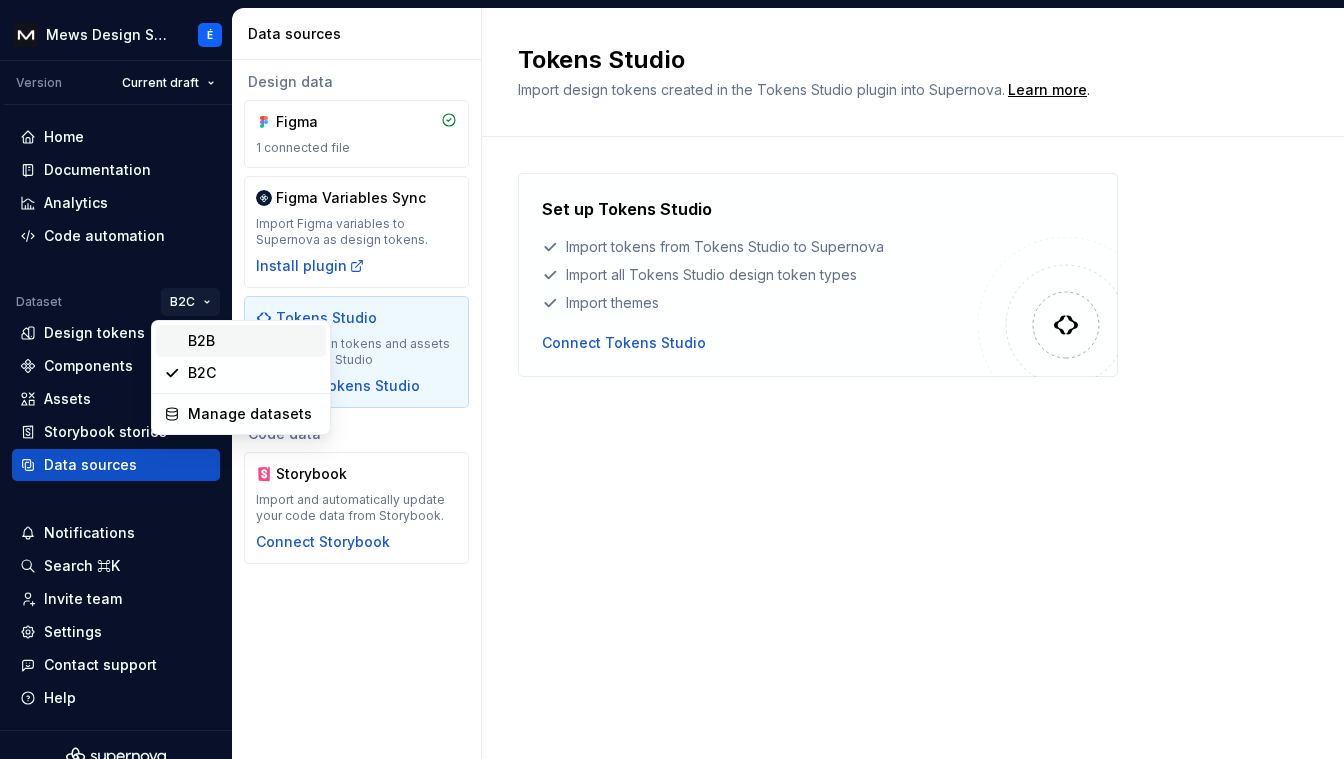 click on "B2B" at bounding box center (241, 341) 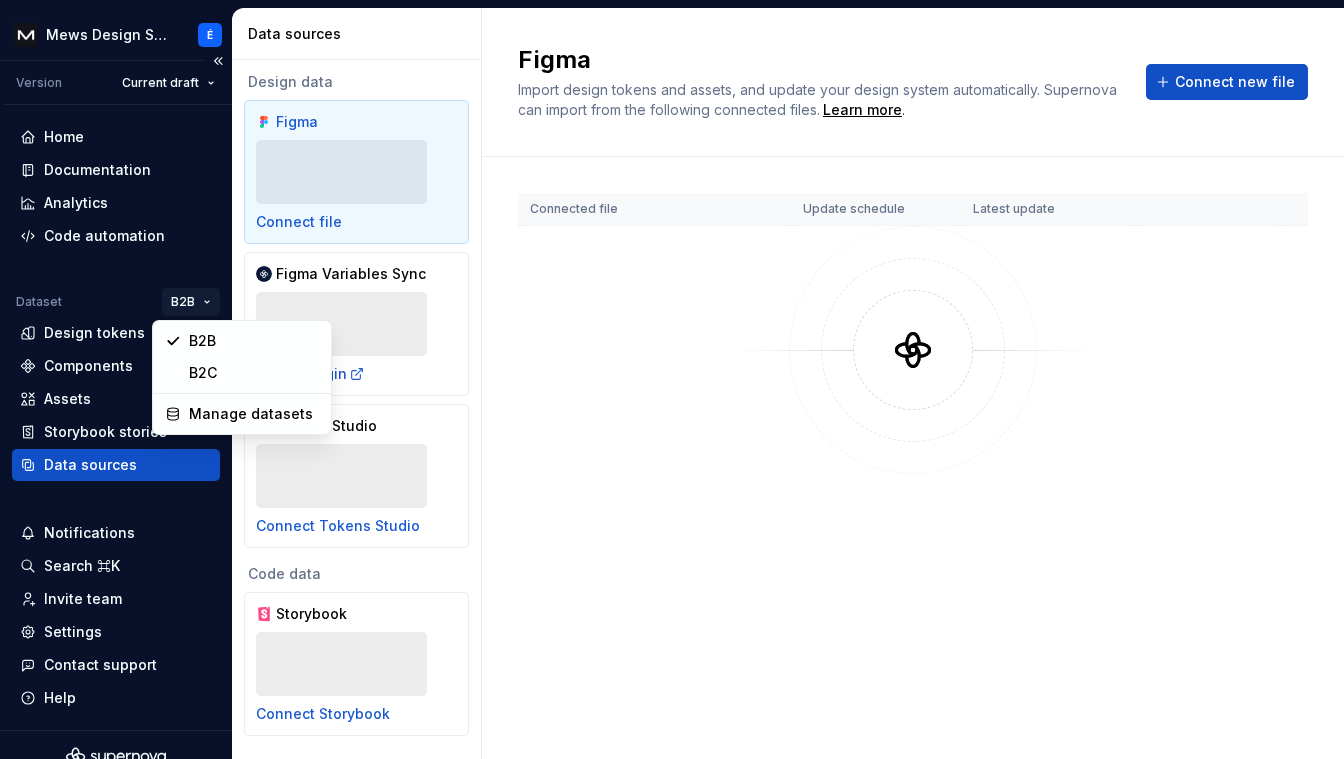 click on "Mews Design System É Version Current draft Home Documentation Analytics Code automation Dataset B2B Design tokens Components Assets Storybook stories Data sources Notifications Search ⌘K Invite team Settings Contact support Help Data sources Design data Figma Connect file Figma Variables Sync Install plugin Tokens Studio Connect Tokens Studio Code data Storybook Connect Storybook Figma Import design tokens and assets, and update your design system automatically. Supernova can import from the following connected files.   Learn more . Connect new file Connected file Update schedule Latest update   B2B B2C Manage datasets" at bounding box center (672, 379) 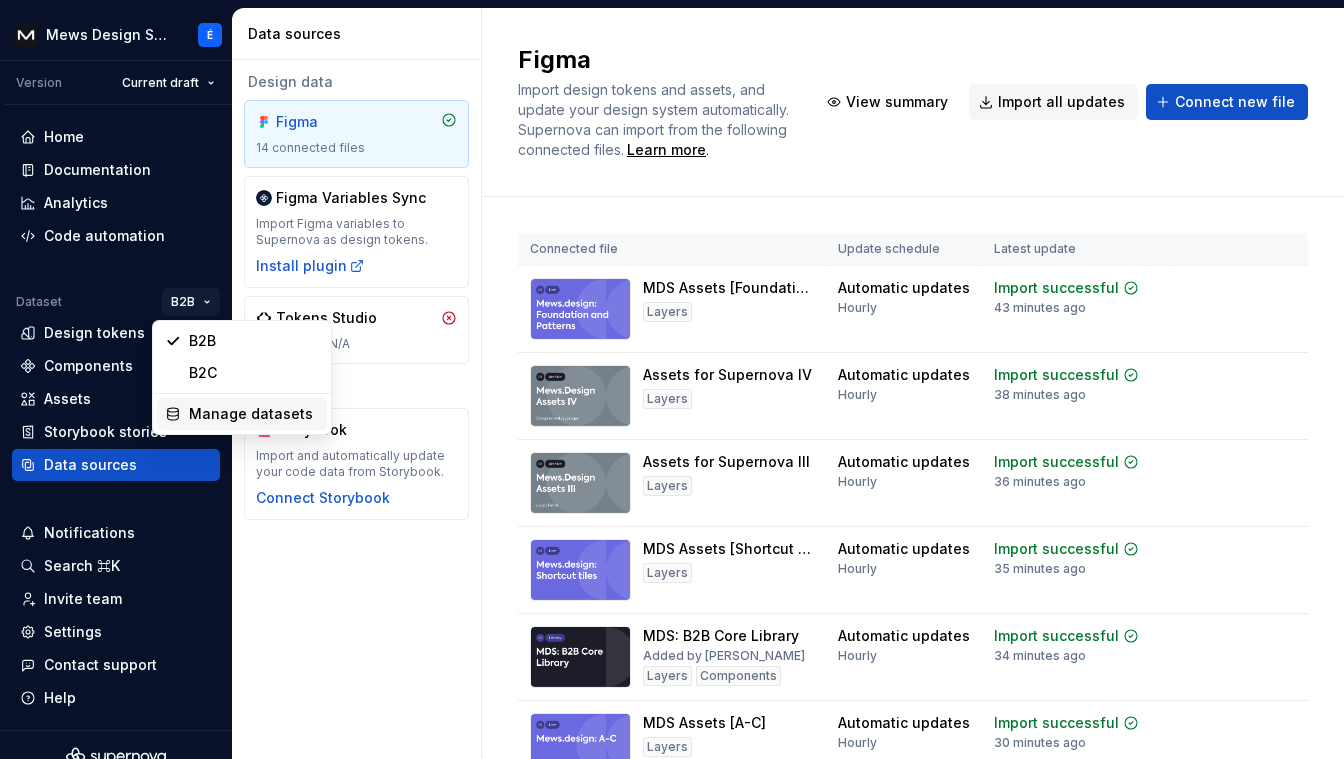 click on "Manage datasets" at bounding box center [254, 414] 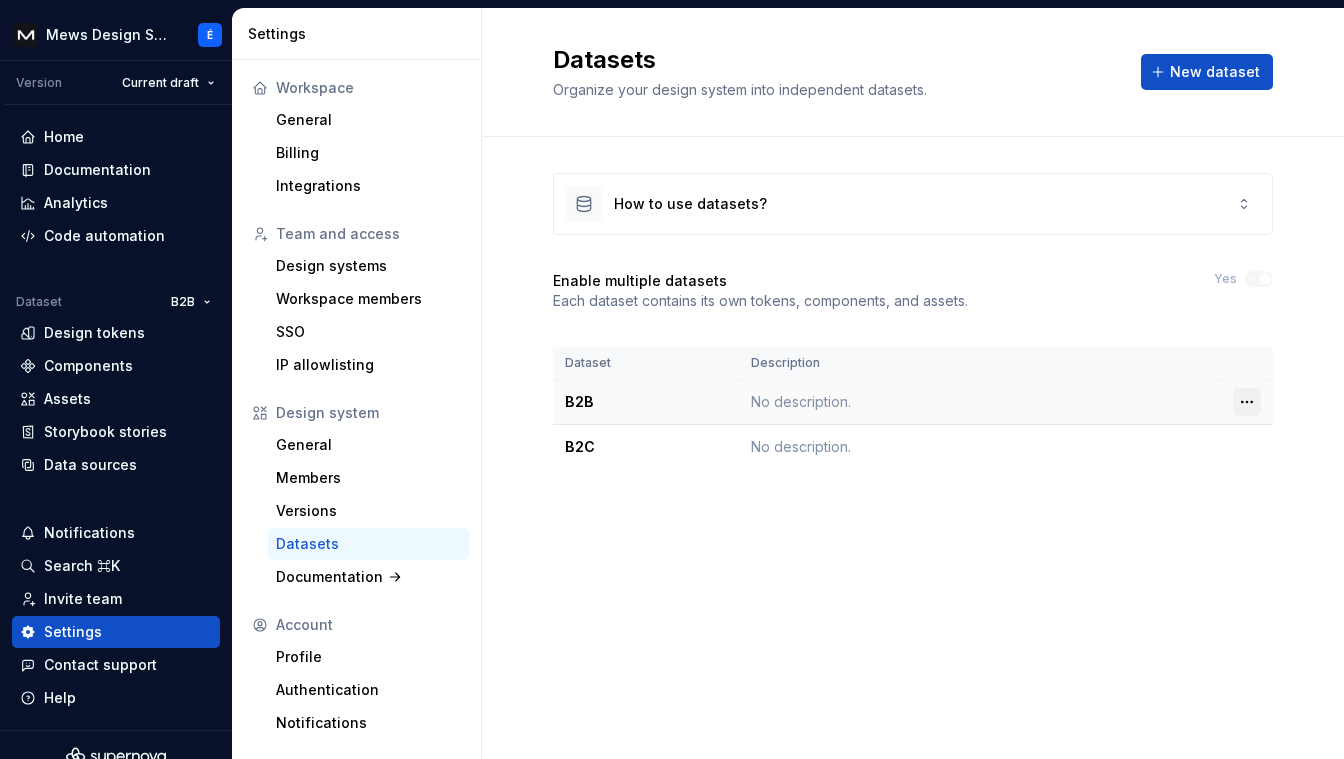 click on "Mews Design System É Version Current draft Home Documentation Analytics Code automation Dataset B2B Design tokens Components Assets Storybook stories Data sources Notifications Search ⌘K Invite team Settings Contact support Help Settings Workspace General Billing Integrations Team and access Design systems Workspace members SSO IP allowlisting Design system General Members Versions Datasets Documentation Account Profile Authentication Notifications Datasets Organize your design system into independent datasets. New dataset How to use datasets? Enable multiple datasets Each dataset contains its own tokens, components, and assets. Yes Dataset Description B2B No description. B2C No description." at bounding box center (672, 379) 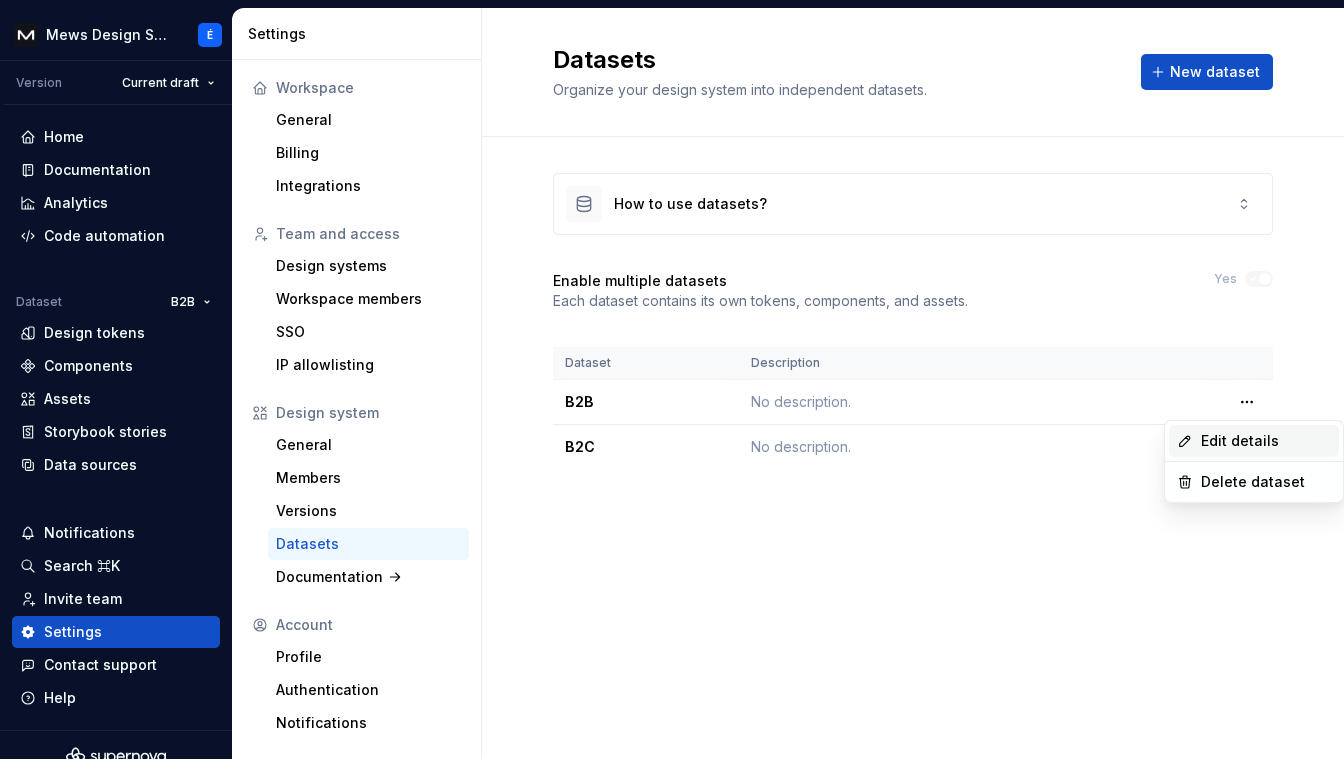click on "Edit details" at bounding box center [1266, 441] 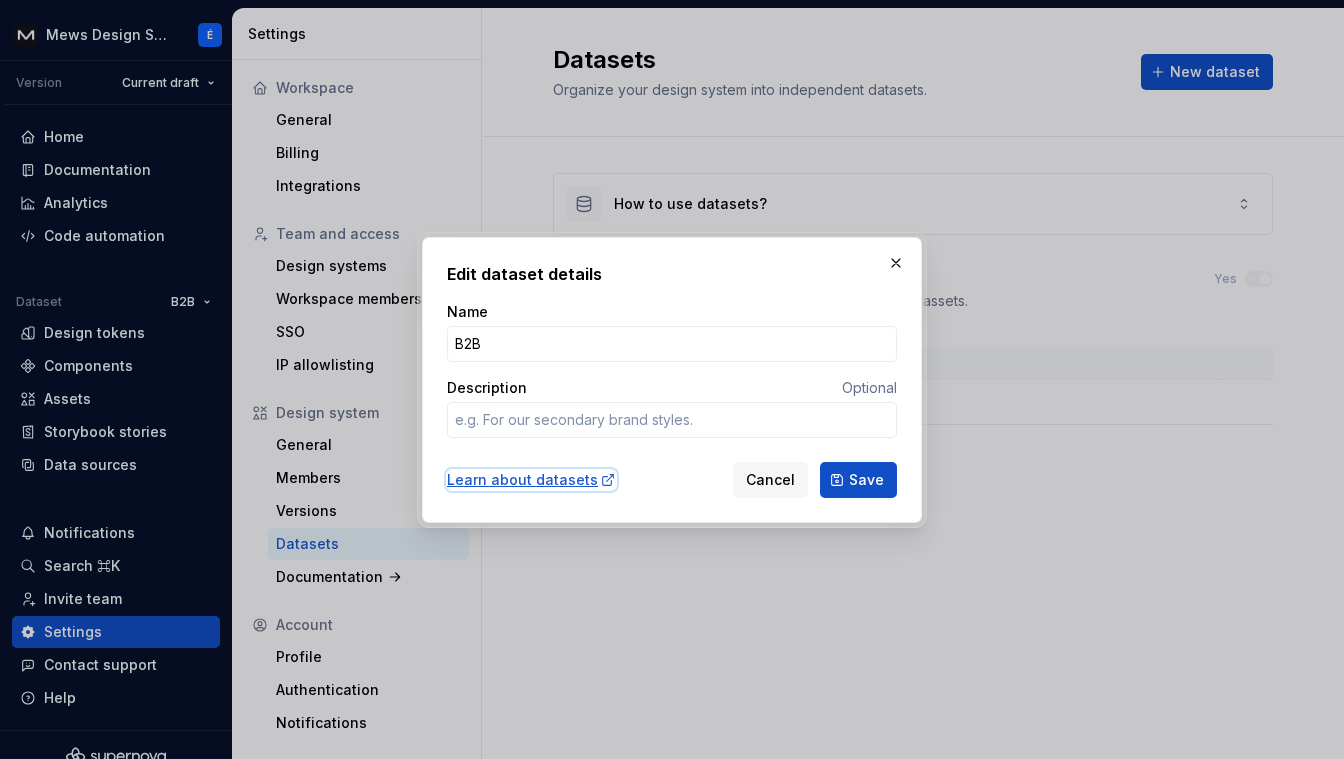 click on "Learn about datasets" at bounding box center [531, 480] 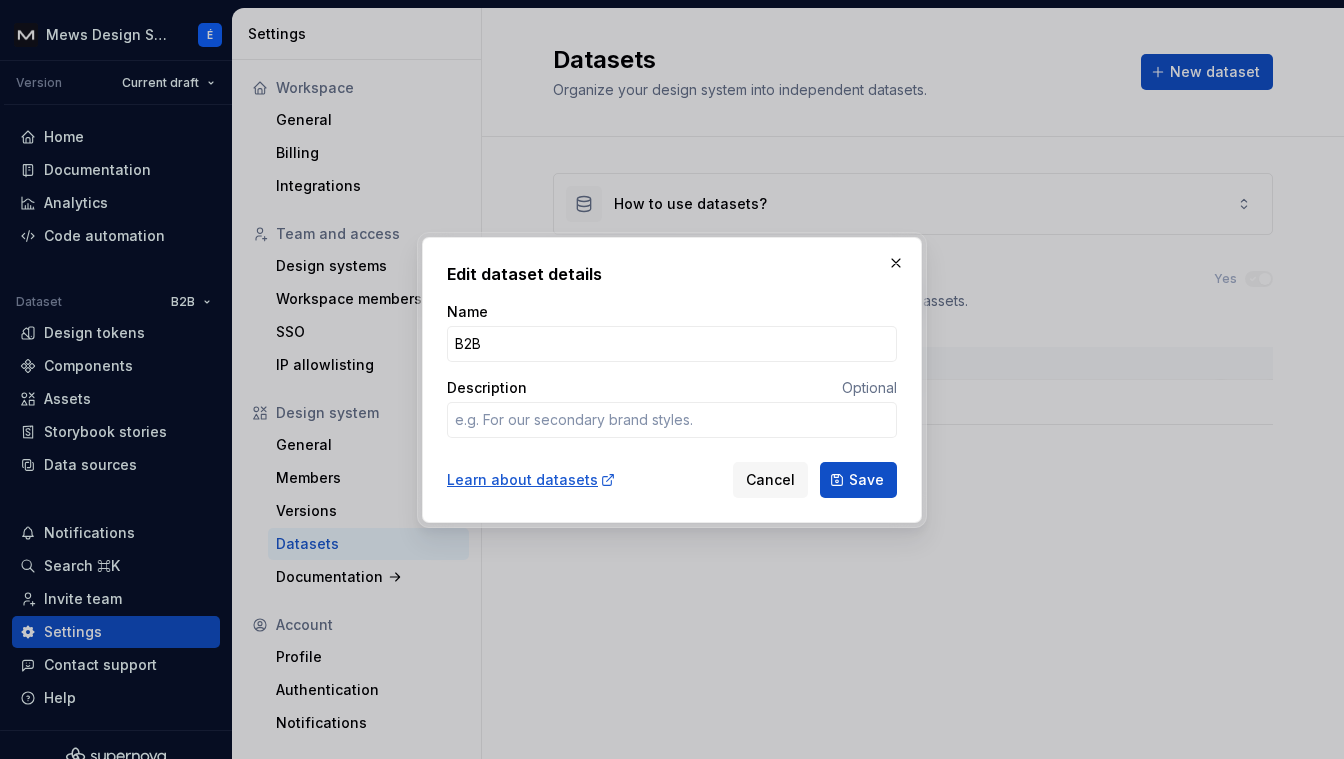 click at bounding box center (896, 263) 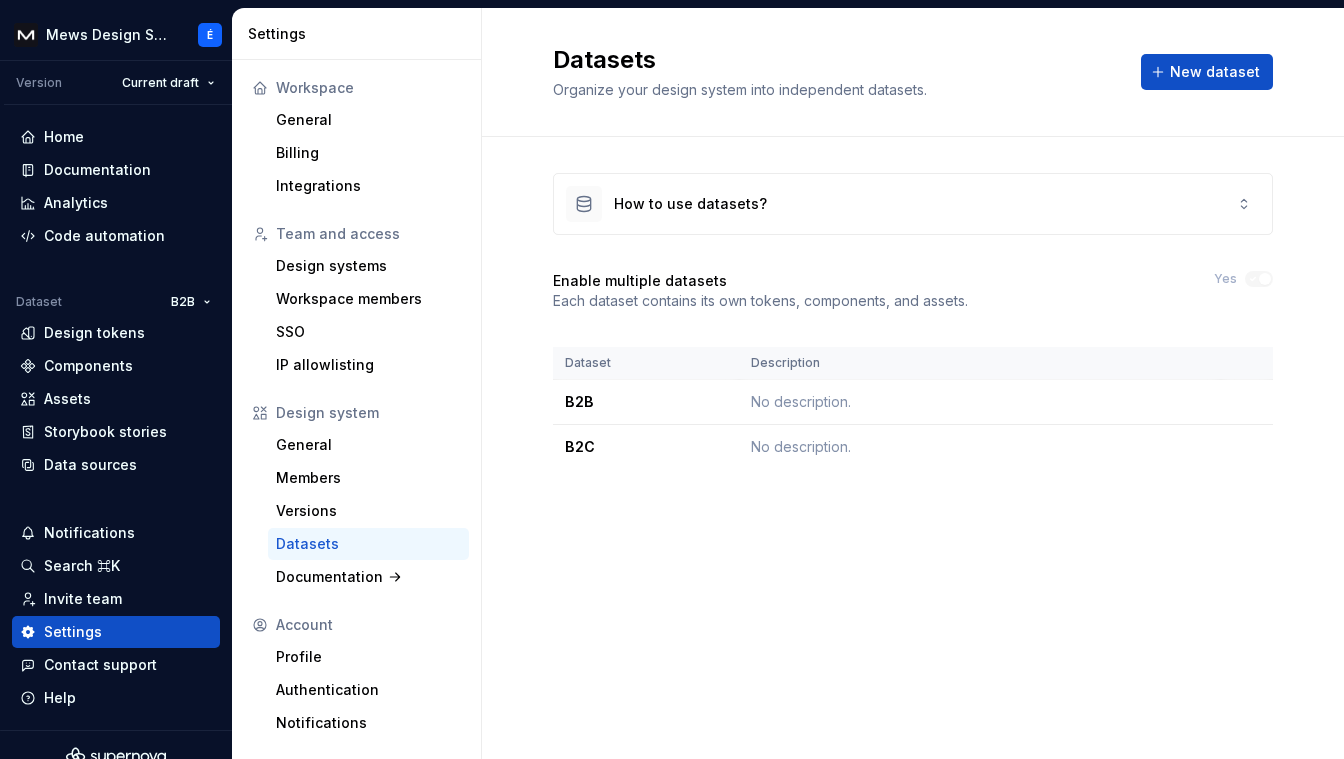 click on "Enable multiple datasets Each dataset contains its own tokens, components, and assets. Yes" at bounding box center (913, 291) 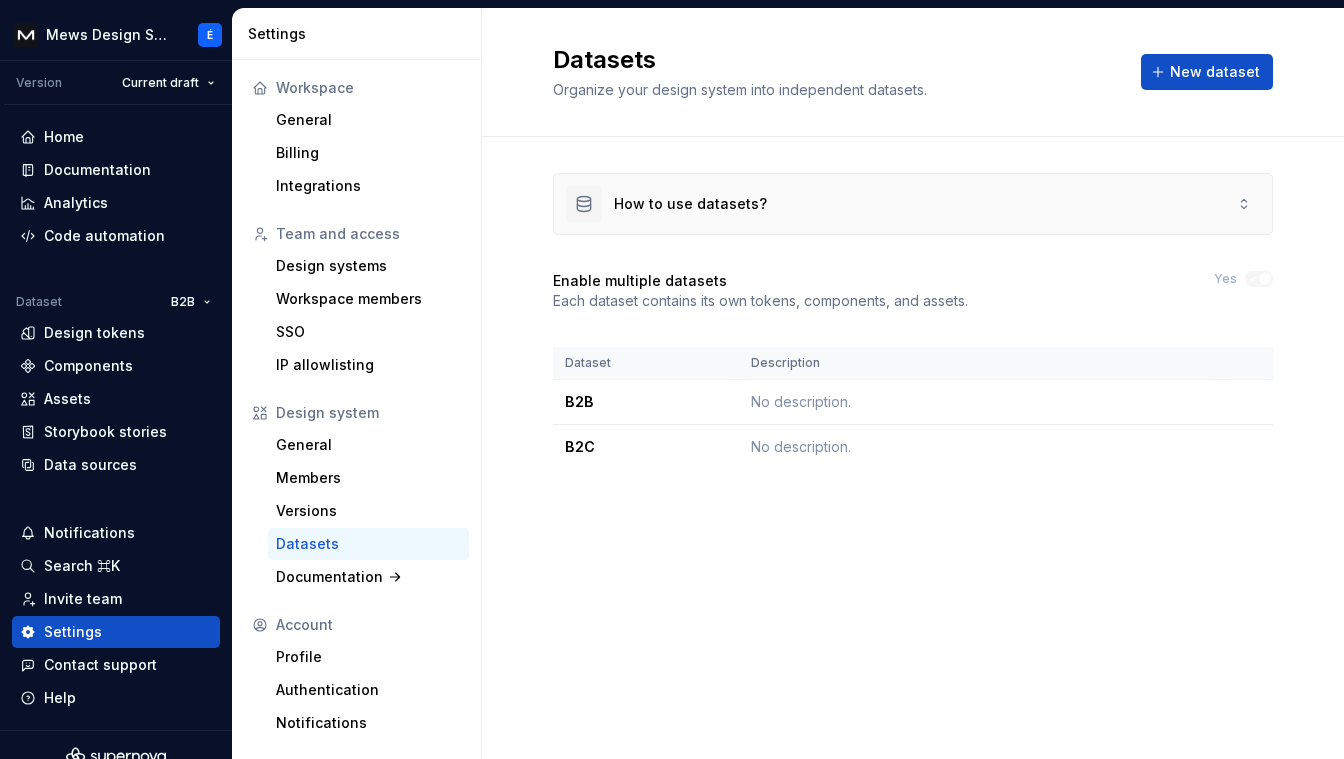 click on "How to use datasets?" at bounding box center (913, 204) 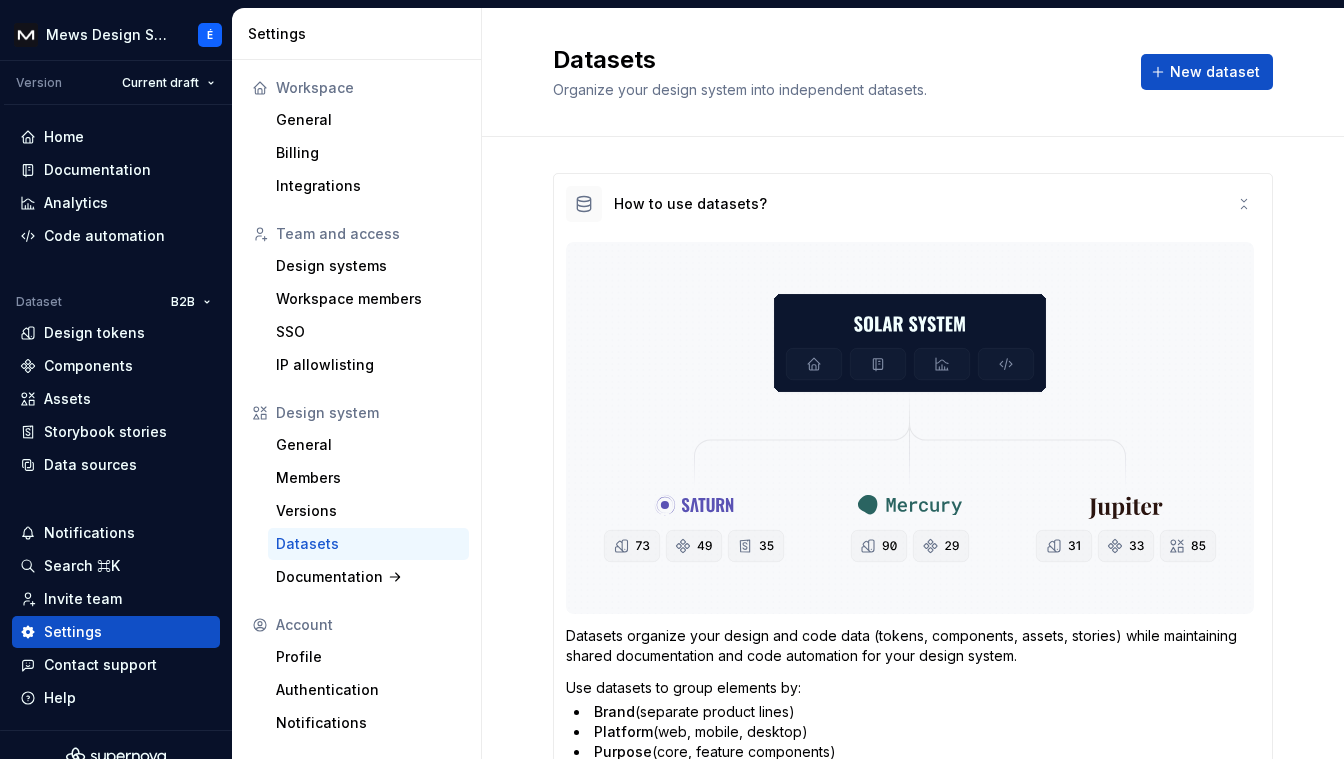 click at bounding box center (910, 428) 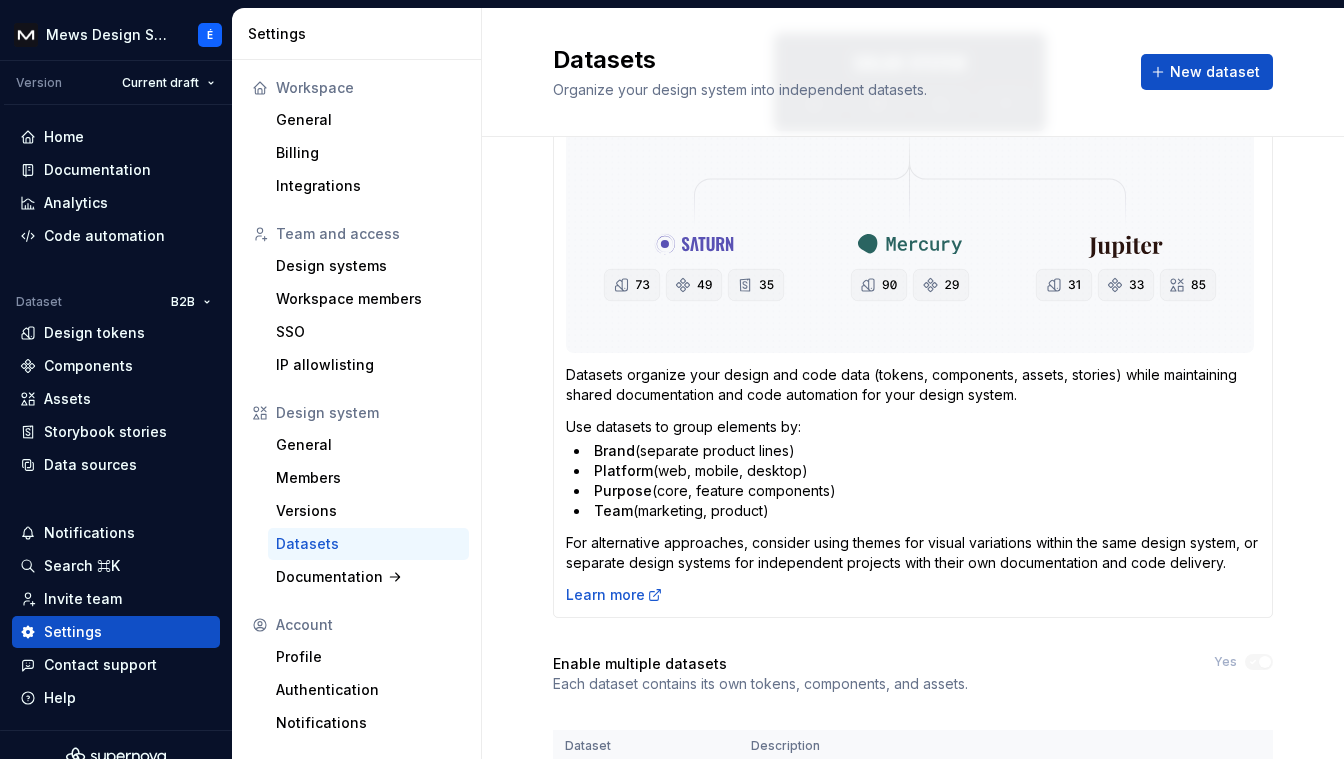 scroll, scrollTop: 0, scrollLeft: 0, axis: both 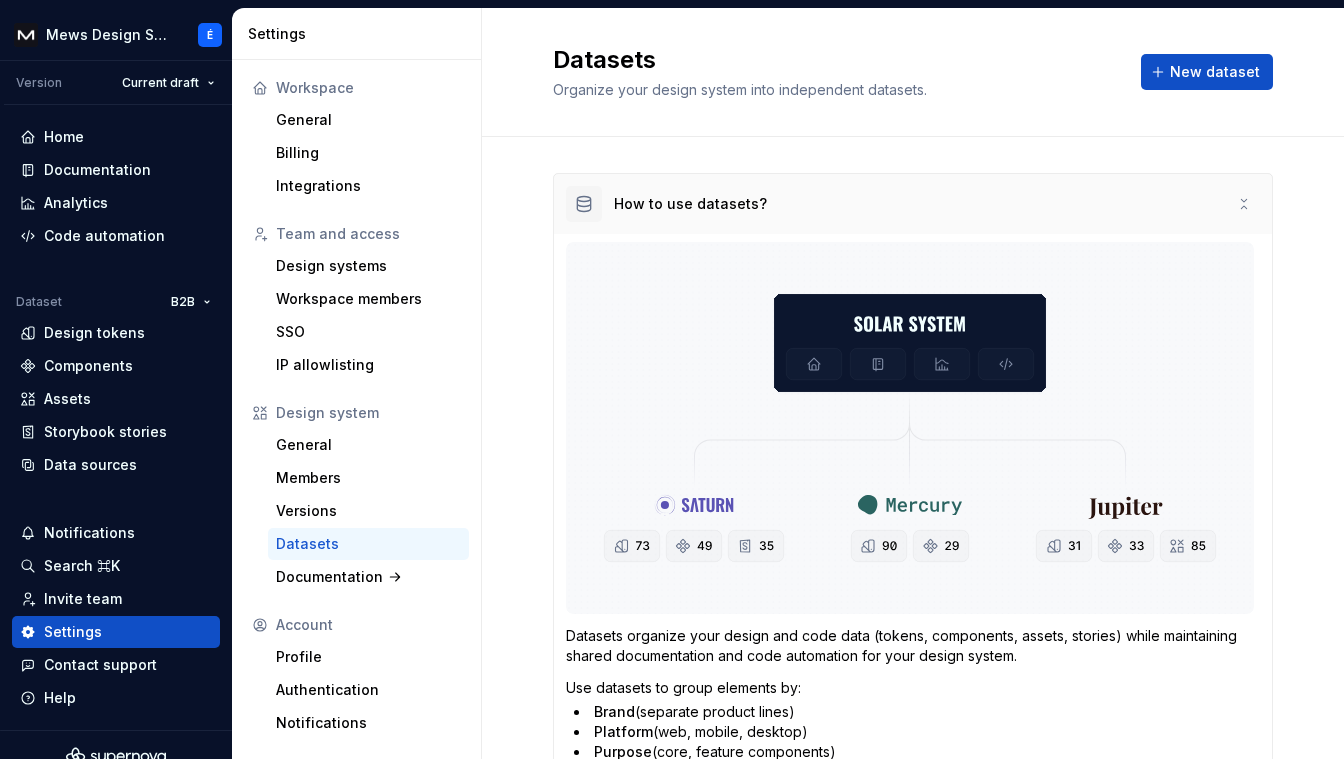 click 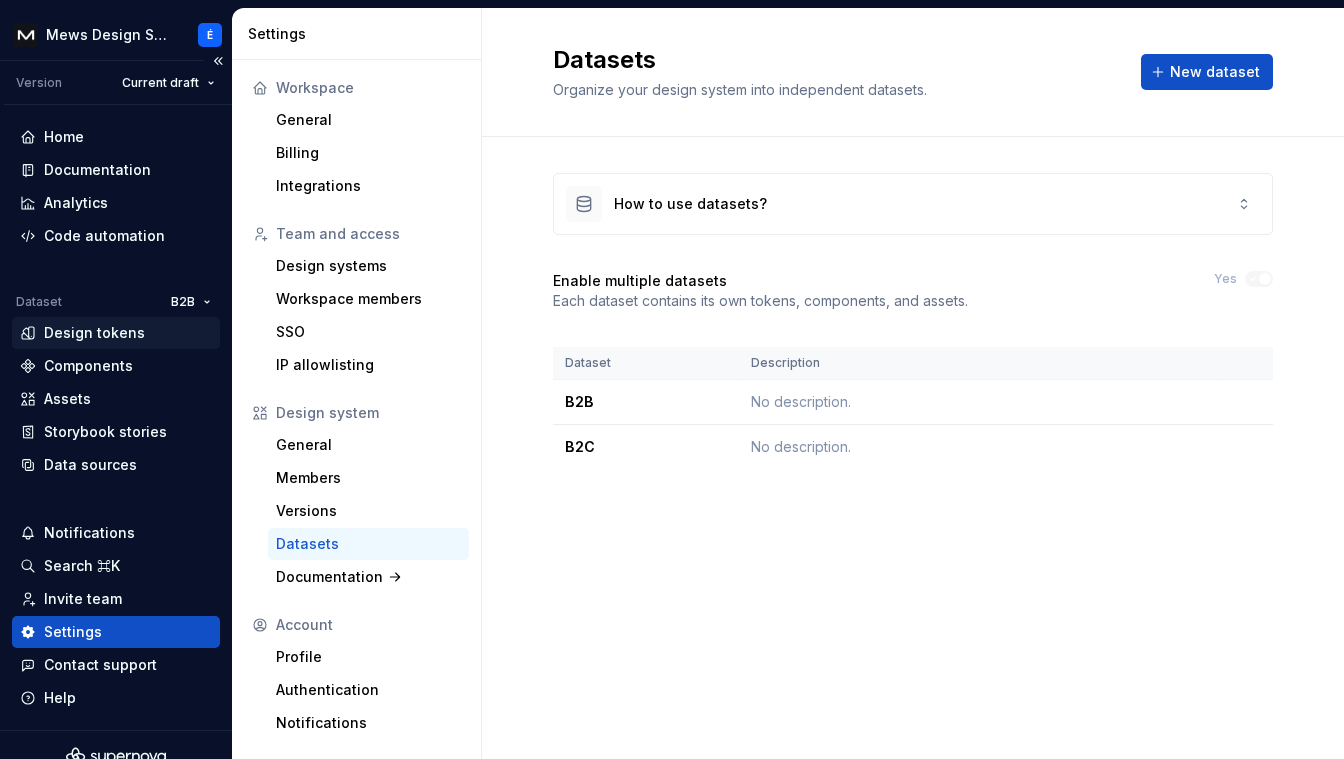 click on "Design tokens" at bounding box center (94, 333) 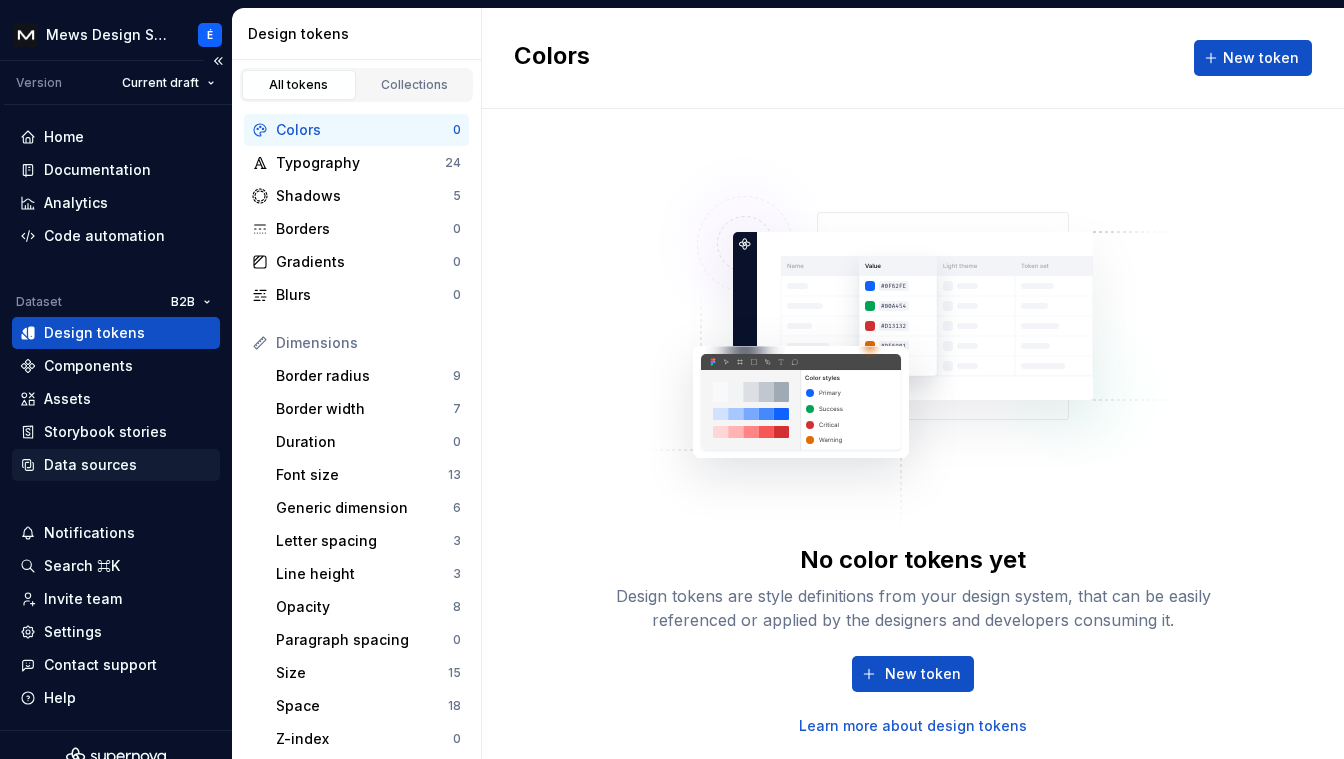 click on "Data sources" at bounding box center (90, 465) 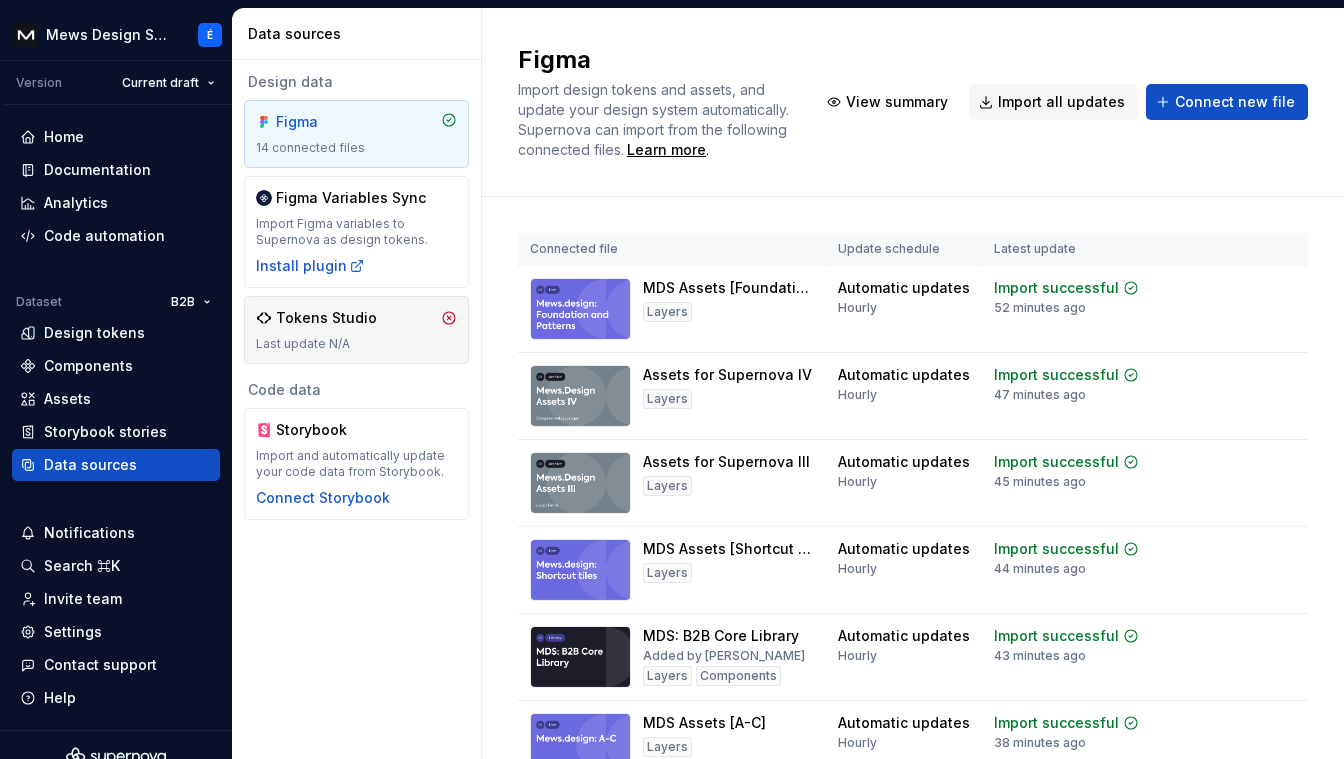 click on "Tokens Studio" at bounding box center (326, 318) 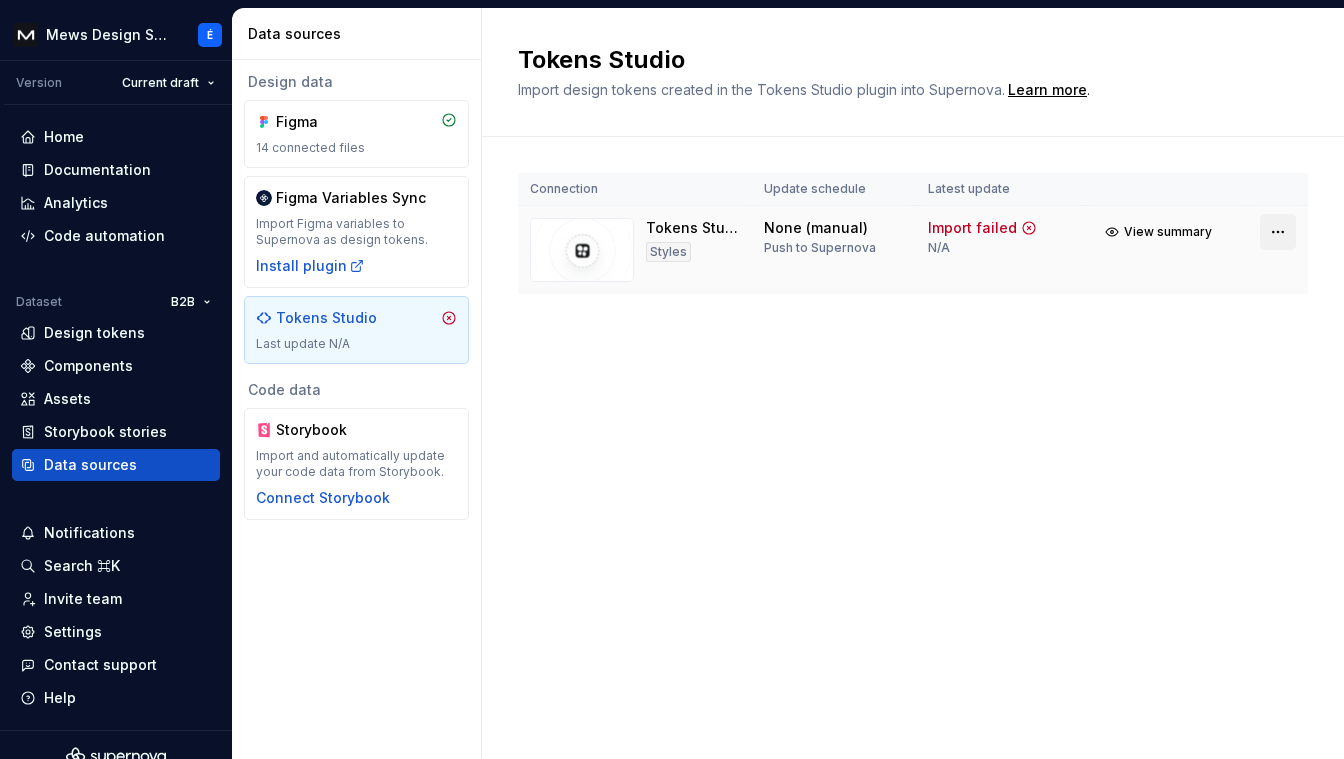 click on "Mews Design System É Version Current draft Home Documentation Analytics Code automation Dataset B2B Design tokens Components Assets Storybook stories Data sources Notifications Search ⌘K Invite team Settings Contact support Help Data sources Design data Figma 14 connected files Figma Variables Sync Import Figma variables to Supernova as design tokens. Install plugin Tokens Studio Last update N/A Code data Storybook Import and automatically update your code data from Storybook. Connect Storybook Tokens Studio Import design tokens created in the Tokens Studio plugin into Supernova.   Learn more . Connection Update schedule Latest update Tokens Studio Styles None (manual) Push to Supernova Import failed N/A View summary   *" at bounding box center [672, 379] 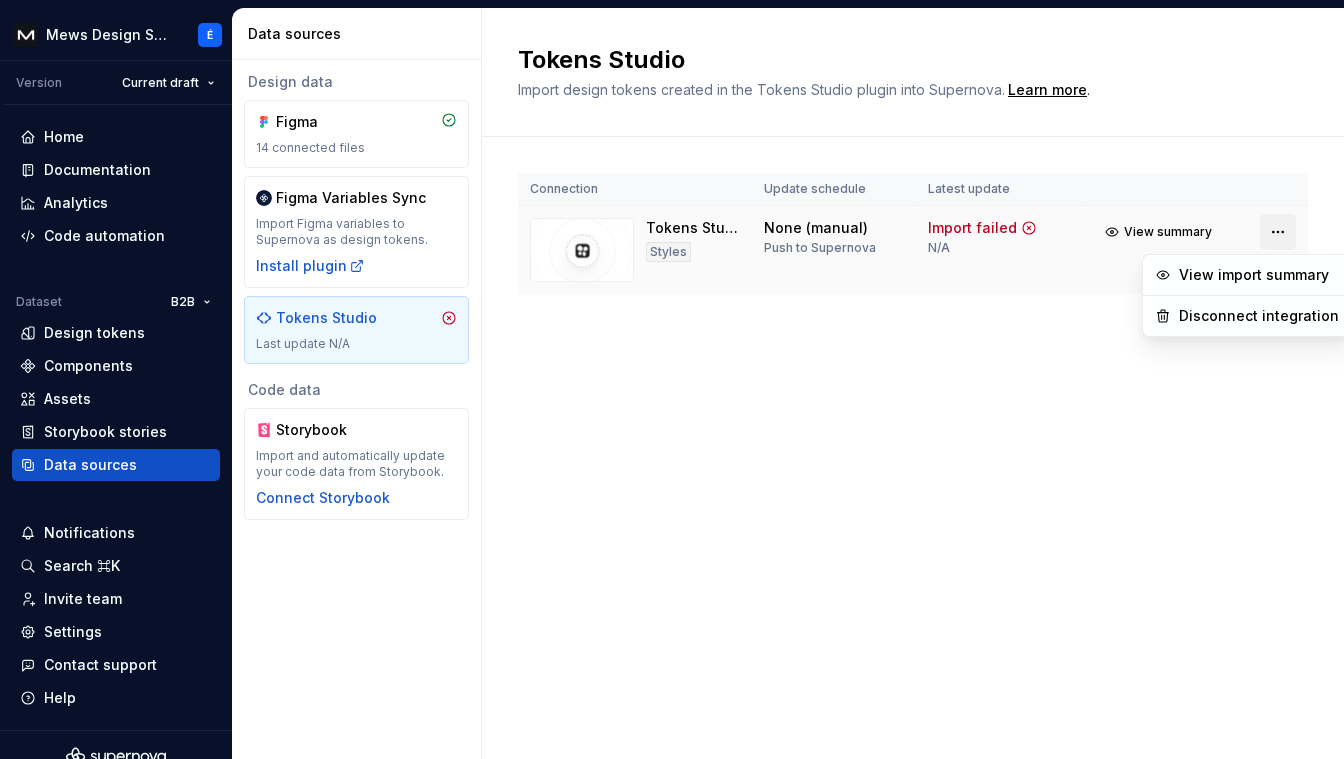 click on "Mews Design System É Version Current draft Home Documentation Analytics Code automation Dataset B2B Design tokens Components Assets Storybook stories Data sources Notifications Search ⌘K Invite team Settings Contact support Help Data sources Design data Figma 14 connected files Figma Variables Sync Import Figma variables to Supernova as design tokens. Install plugin Tokens Studio Last update N/A Code data Storybook Import and automatically update your code data from Storybook. Connect Storybook Tokens Studio Import design tokens created in the Tokens Studio plugin into Supernova.   Learn more . Connection Update schedule Latest update Tokens Studio Styles None (manual) Push to Supernova Import failed N/A View summary   * View import summary Disconnect integration" at bounding box center (672, 379) 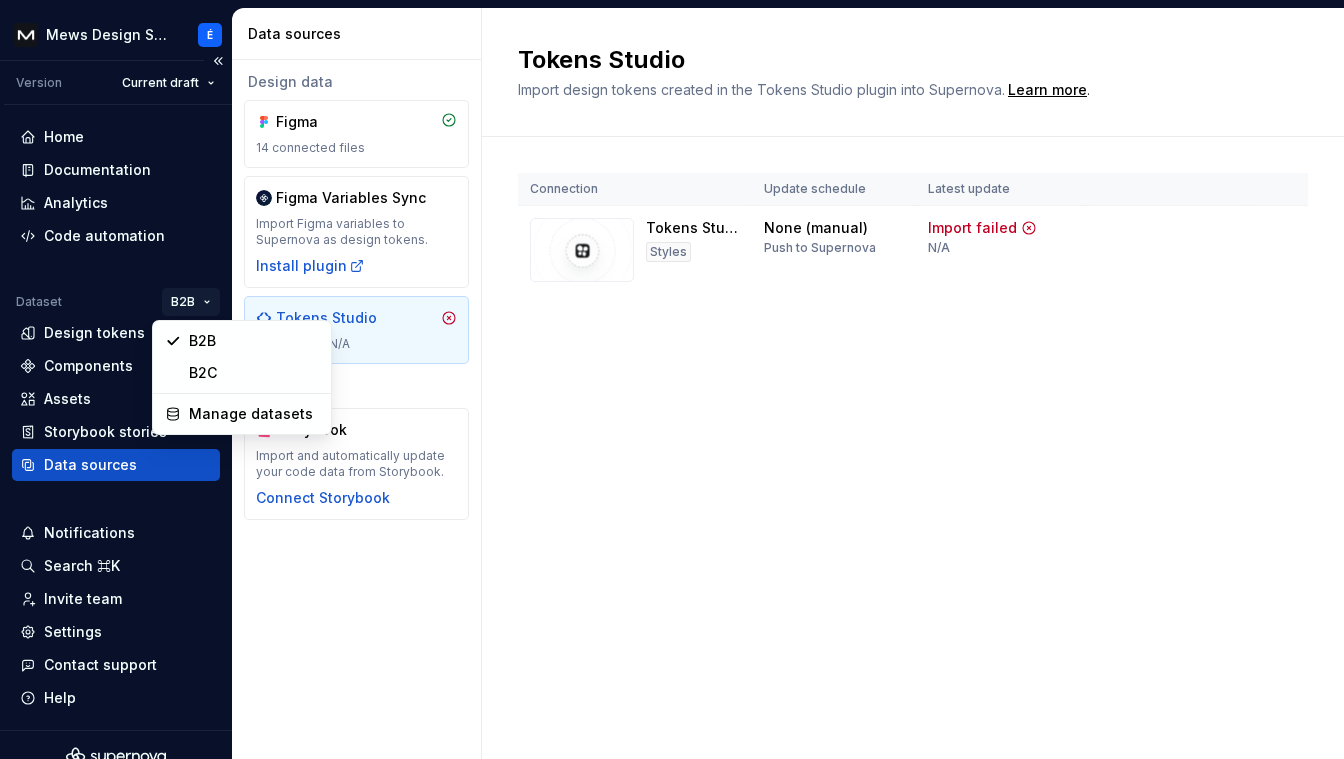 click on "Mews Design System É Version Current draft Home Documentation Analytics Code automation Dataset B2B Design tokens Components Assets Storybook stories Data sources Notifications Search ⌘K Invite team Settings Contact support Help Data sources Design data Figma 14 connected files Figma Variables Sync Import Figma variables to Supernova as design tokens. Install plugin Tokens Studio Last update N/A Code data Storybook Import and automatically update your code data from Storybook. Connect Storybook Tokens Studio Import design tokens created in the Tokens Studio plugin into Supernova.   Learn more . Connection Update schedule Latest update Tokens Studio Styles None (manual) Push to Supernova Import failed N/A View summary   * B2B B2C Manage datasets" at bounding box center (672, 379) 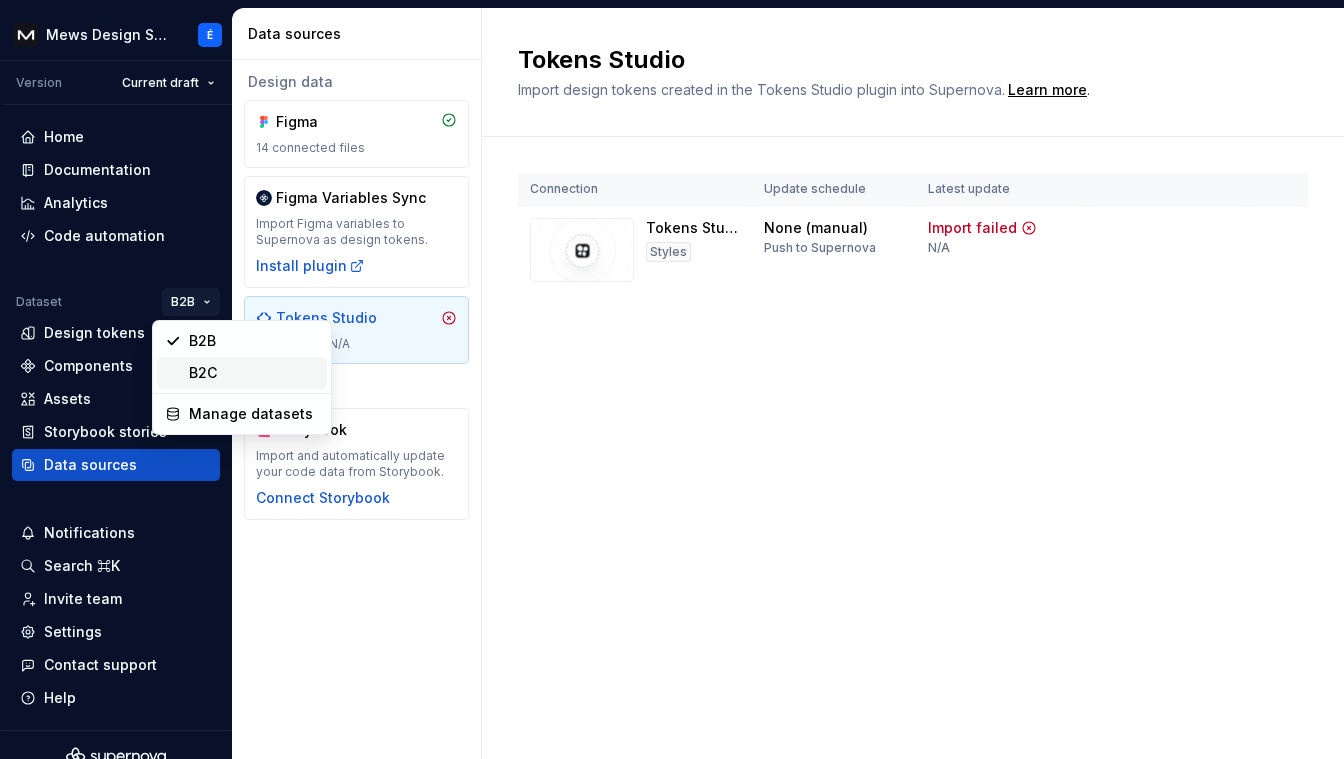 click on "B2C" at bounding box center (254, 373) 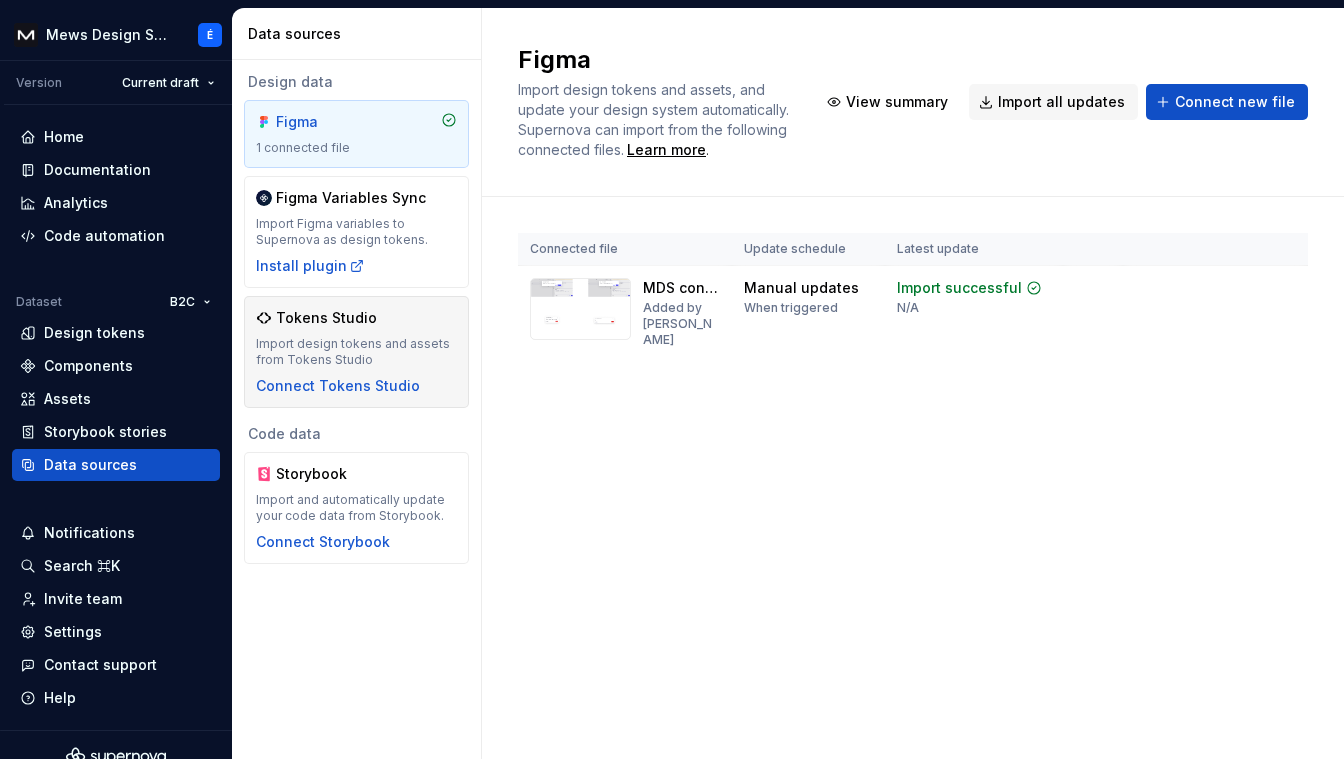 click on "Tokens Studio Import design tokens and assets from Tokens Studio Connect Tokens Studio" at bounding box center [356, 352] 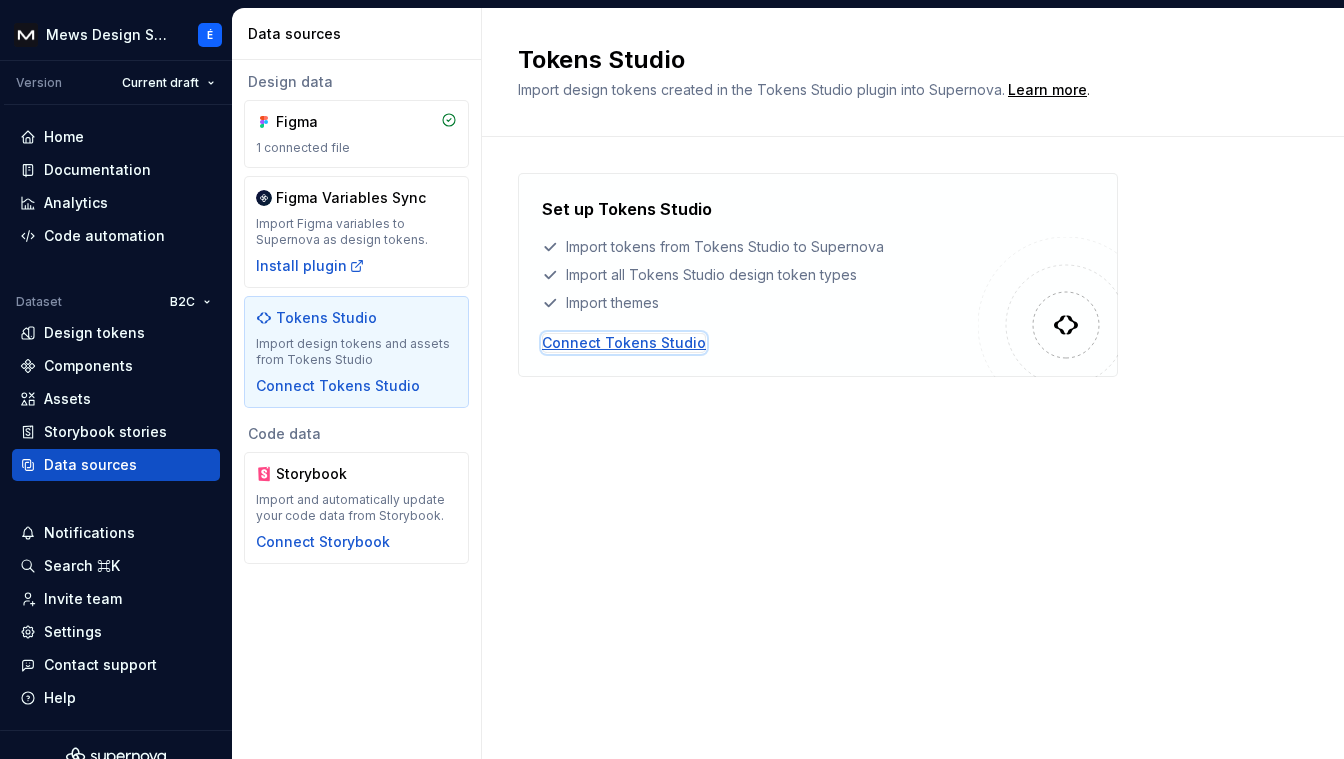 click on "Connect Tokens Studio" at bounding box center (624, 343) 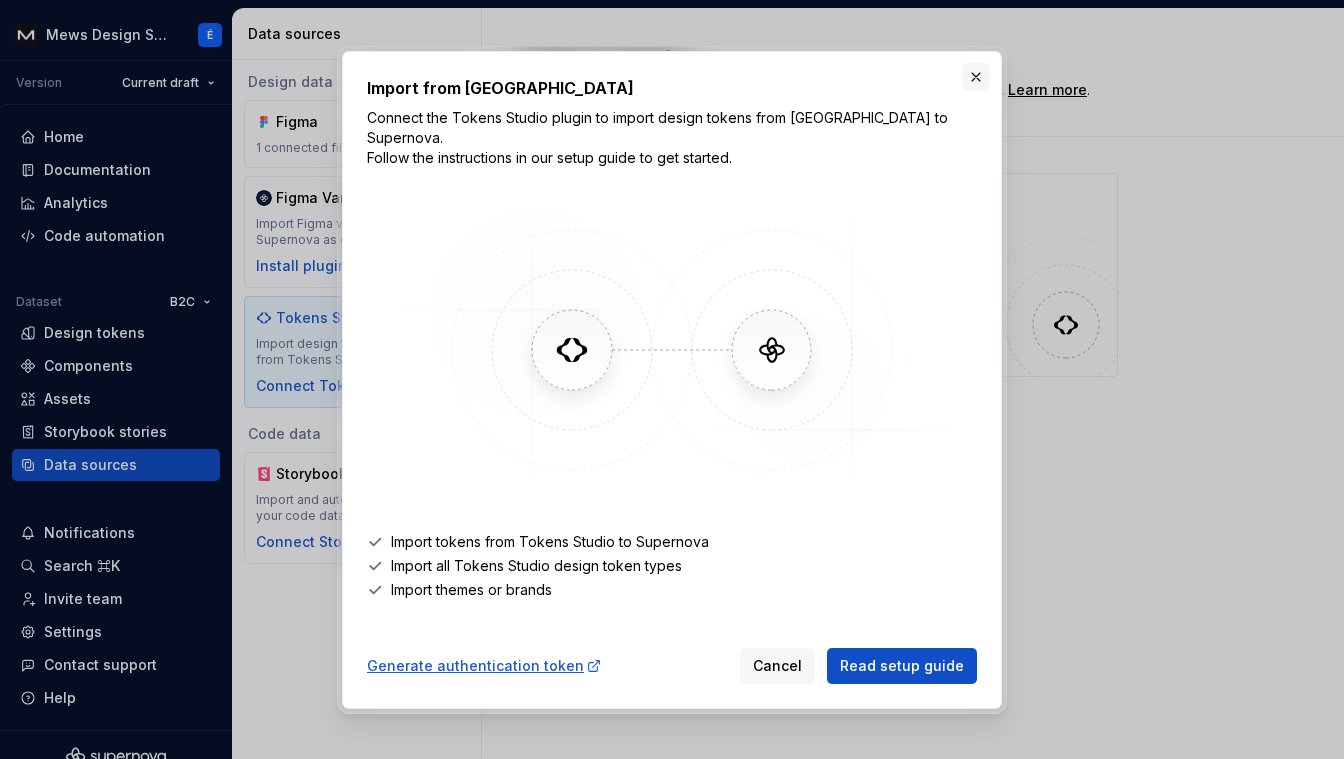 click at bounding box center (976, 77) 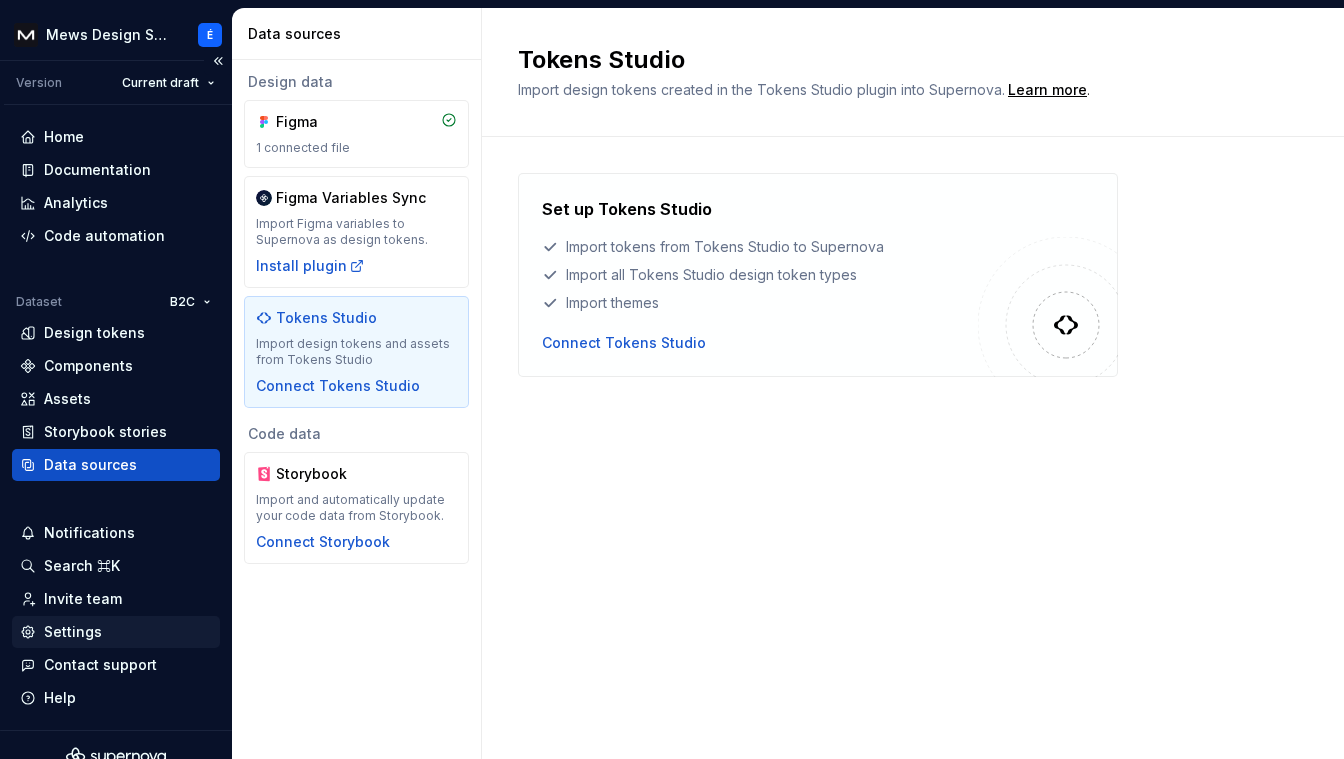 click on "Settings" at bounding box center [73, 632] 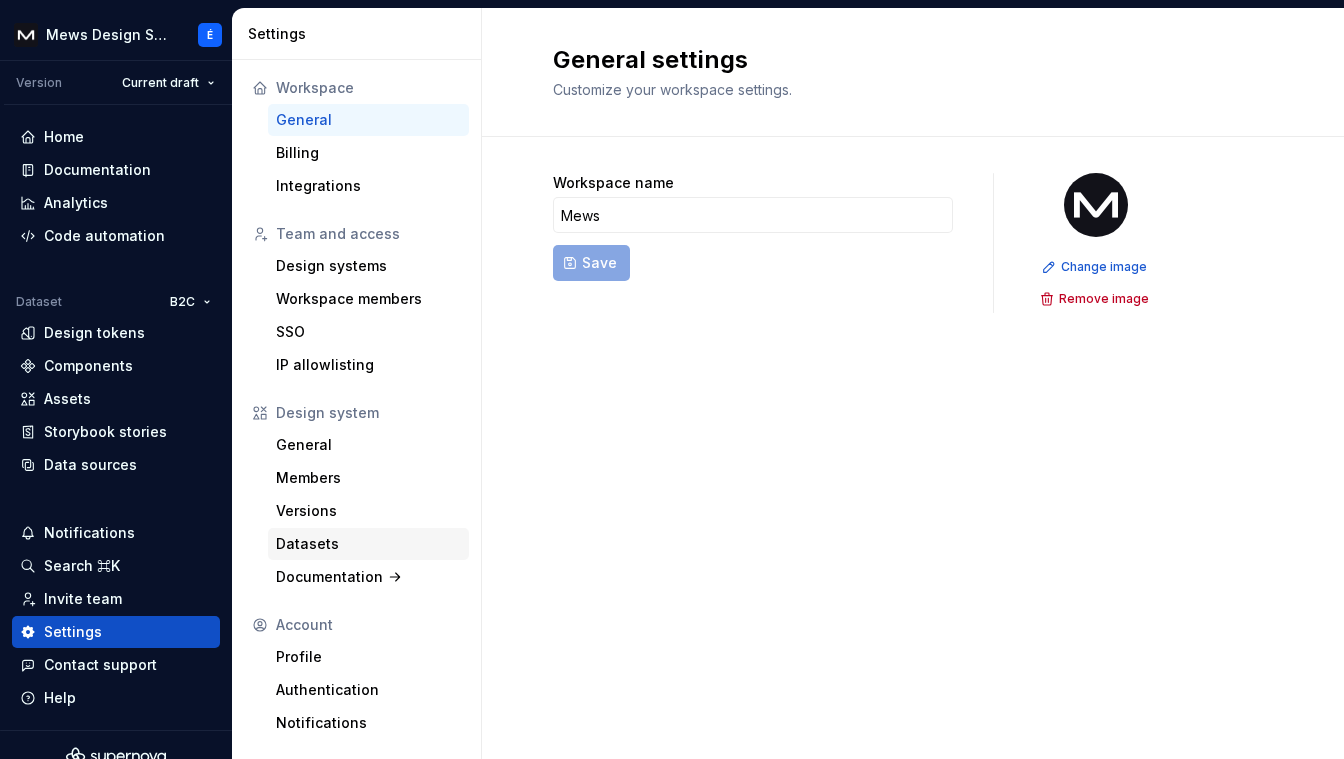 click on "Datasets" at bounding box center [368, 544] 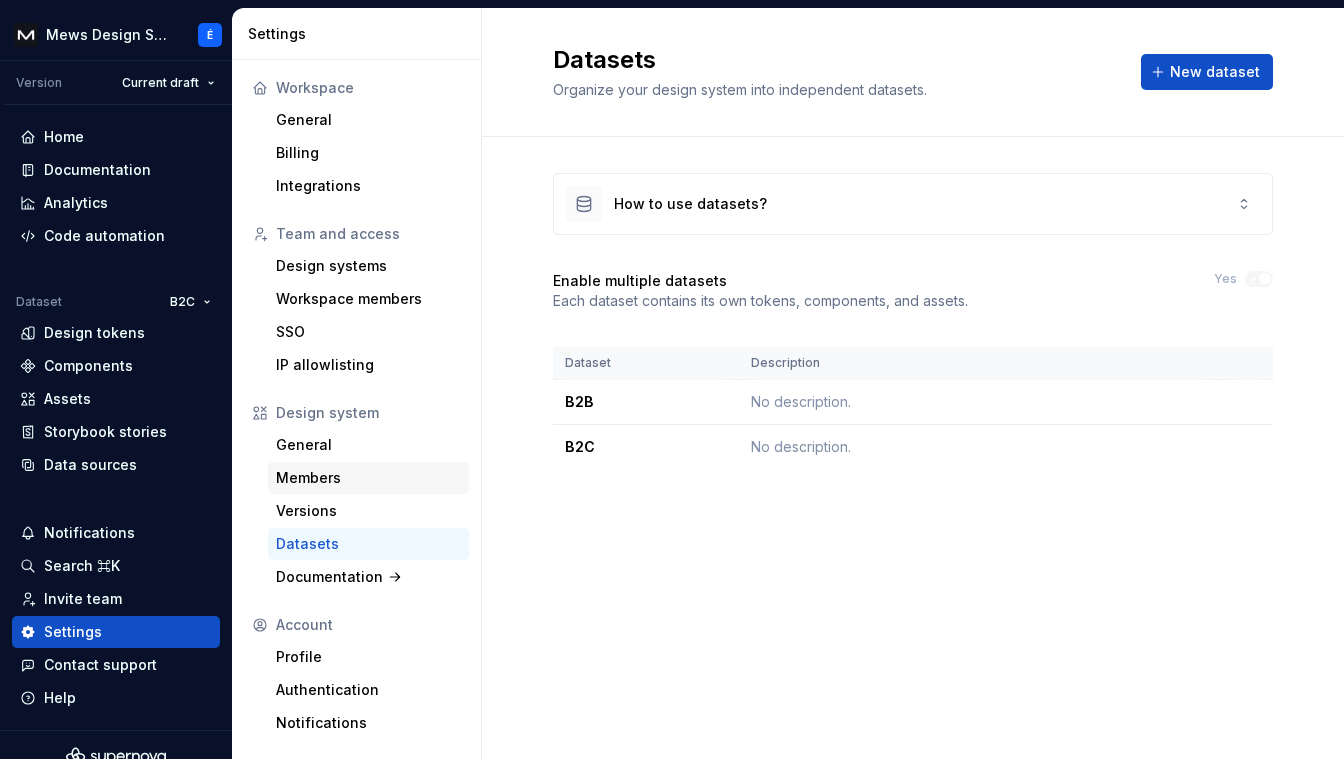 click on "Members" at bounding box center [368, 478] 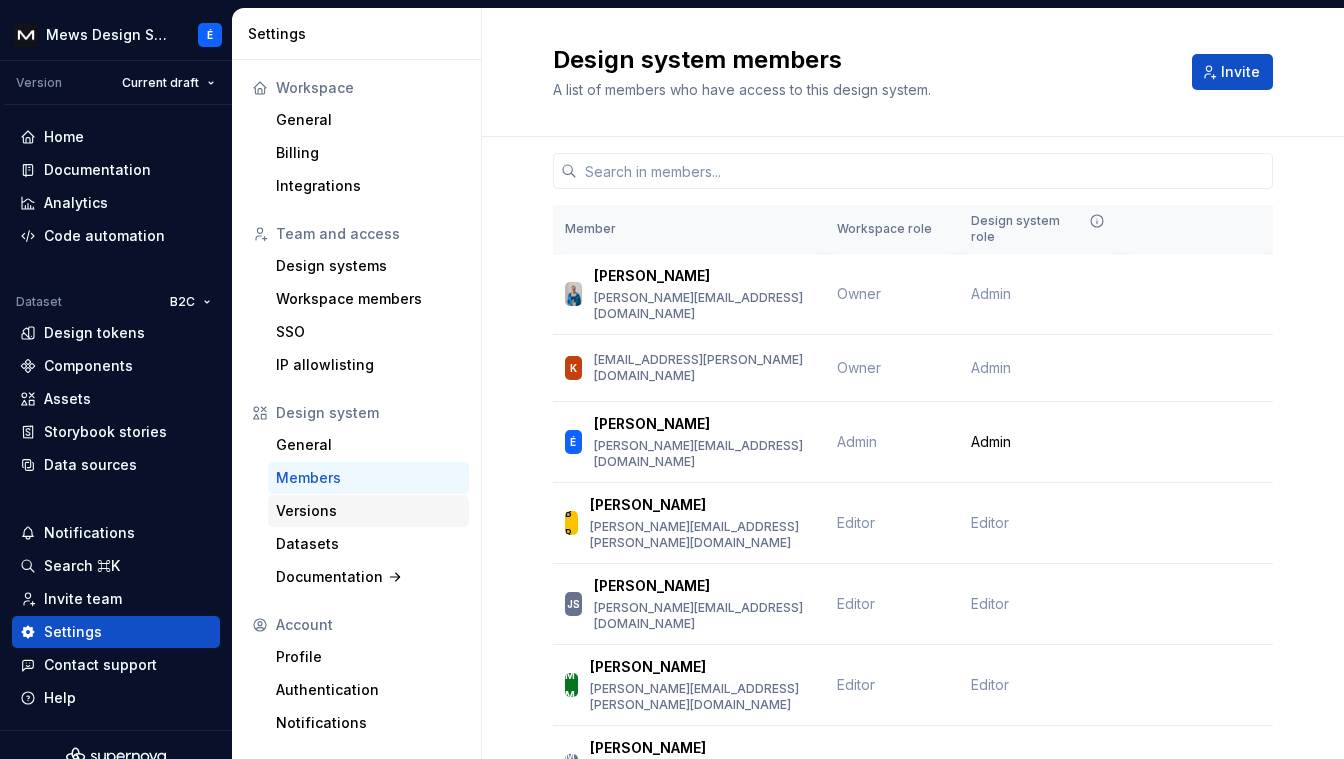 click on "Versions" at bounding box center [368, 511] 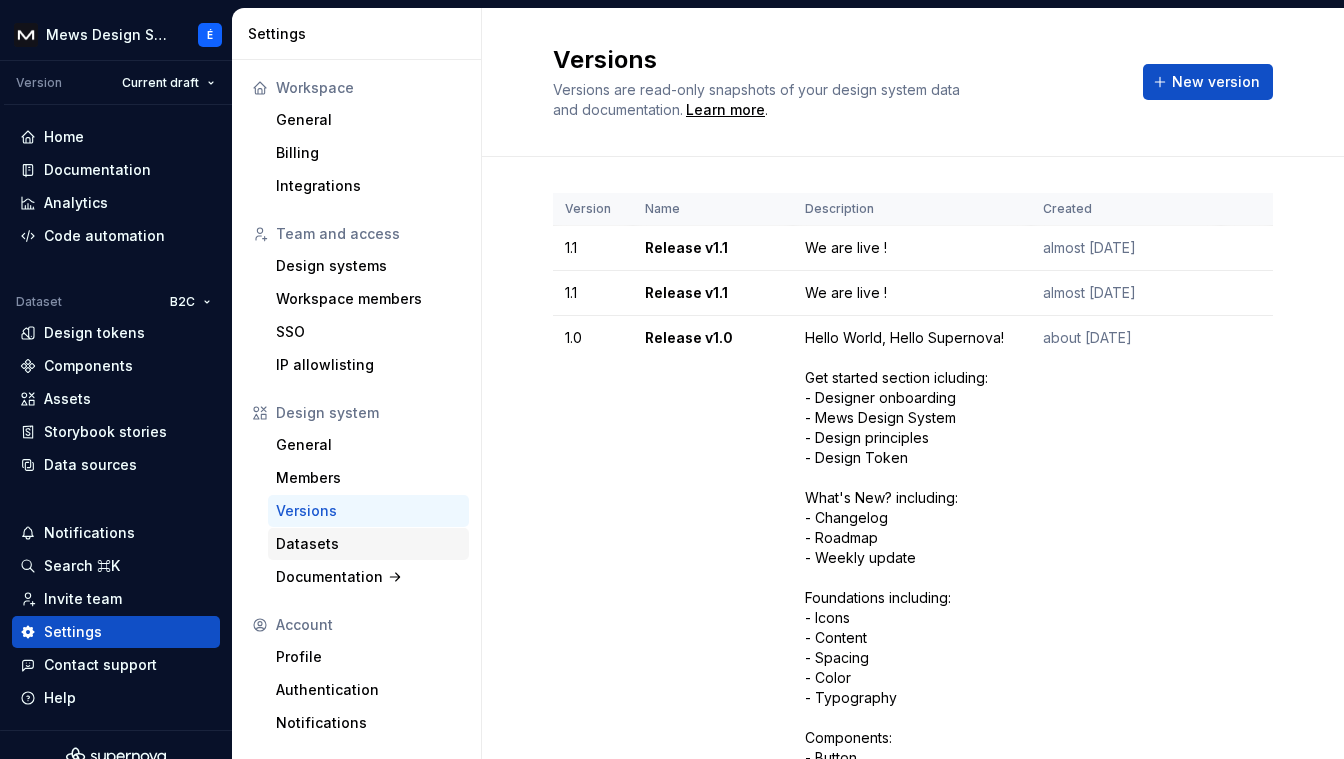 click on "Datasets" at bounding box center [368, 544] 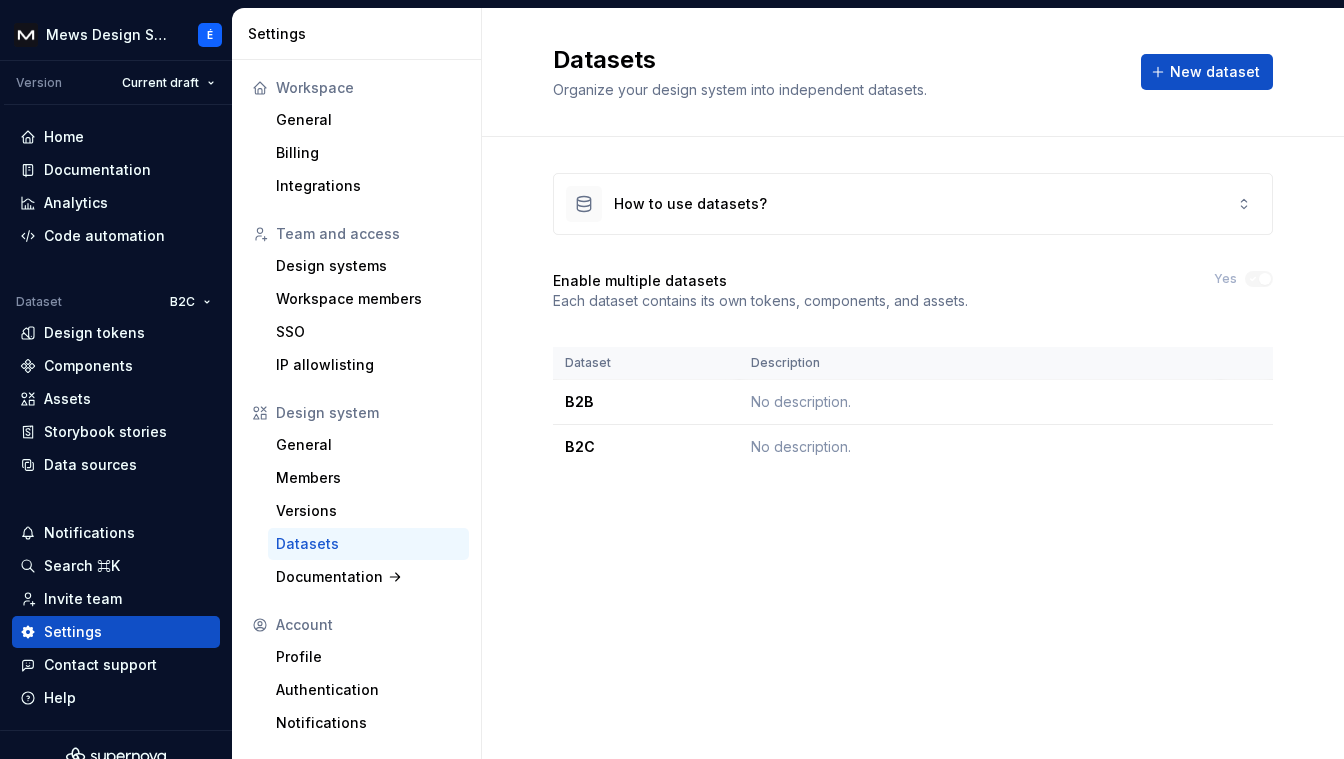 drag, startPoint x: 1133, startPoint y: 300, endPoint x: 1199, endPoint y: 276, distance: 70.2282 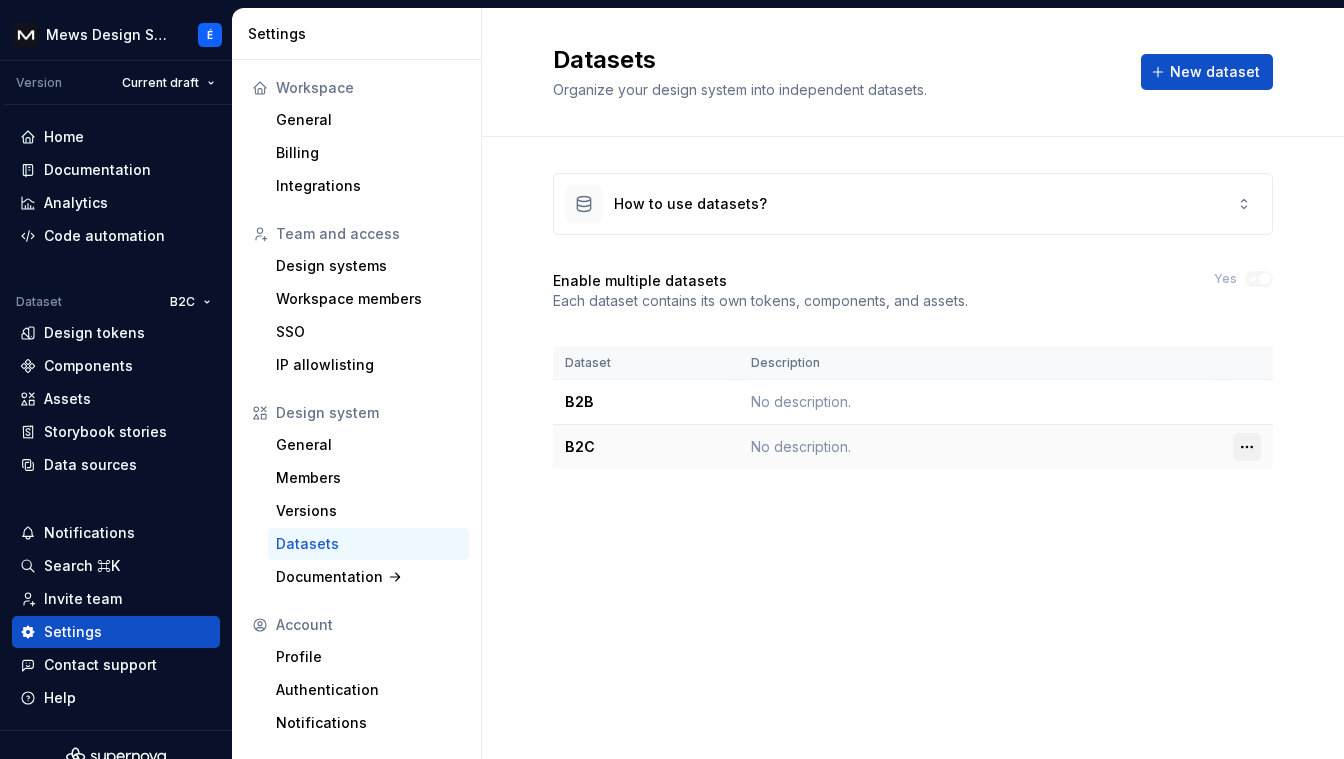 click on "Mews Design System É Version Current draft Home Documentation Analytics Code automation Dataset B2C Design tokens Components Assets Storybook stories Data sources Notifications Search ⌘K Invite team Settings Contact support Help Settings Workspace General Billing Integrations Team and access Design systems Workspace members SSO IP allowlisting Design system General Members Versions Datasets Documentation Account Profile Authentication Notifications Datasets Organize your design system into independent datasets. New dataset How to use datasets? Enable multiple datasets Each dataset contains its own tokens, components, and assets. Yes Dataset Description B2B No description. B2C No description.   *" at bounding box center [672, 379] 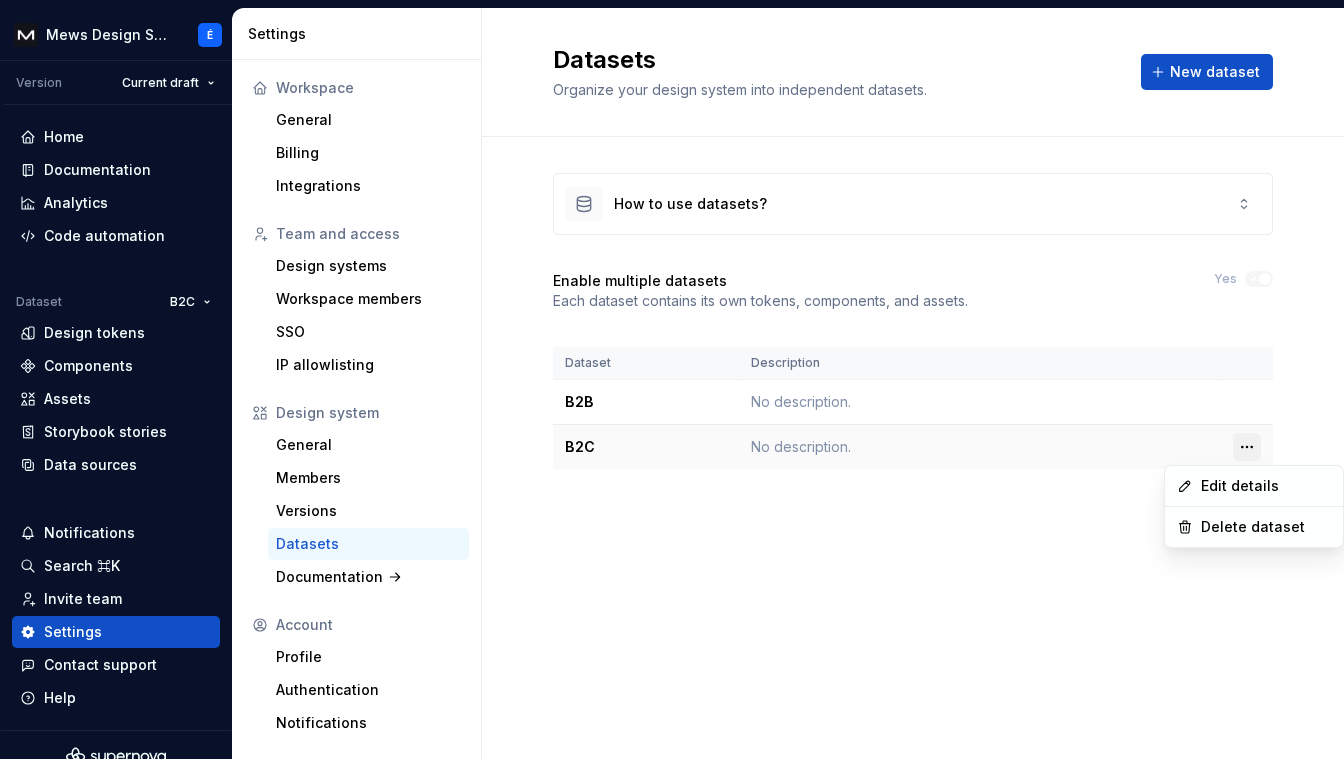 click on "Mews Design System É Version Current draft Home Documentation Analytics Code automation Dataset B2C Design tokens Components Assets Storybook stories Data sources Notifications Search ⌘K Invite team Settings Contact support Help Settings Workspace General Billing Integrations Team and access Design systems Workspace members SSO IP allowlisting Design system General Members Versions Datasets Documentation Account Profile Authentication Notifications Datasets Organize your design system into independent datasets. New dataset How to use datasets? Enable multiple datasets Each dataset contains its own tokens, components, and assets. Yes Dataset Description B2B No description. B2C No description.   * Edit details Delete dataset" at bounding box center [672, 379] 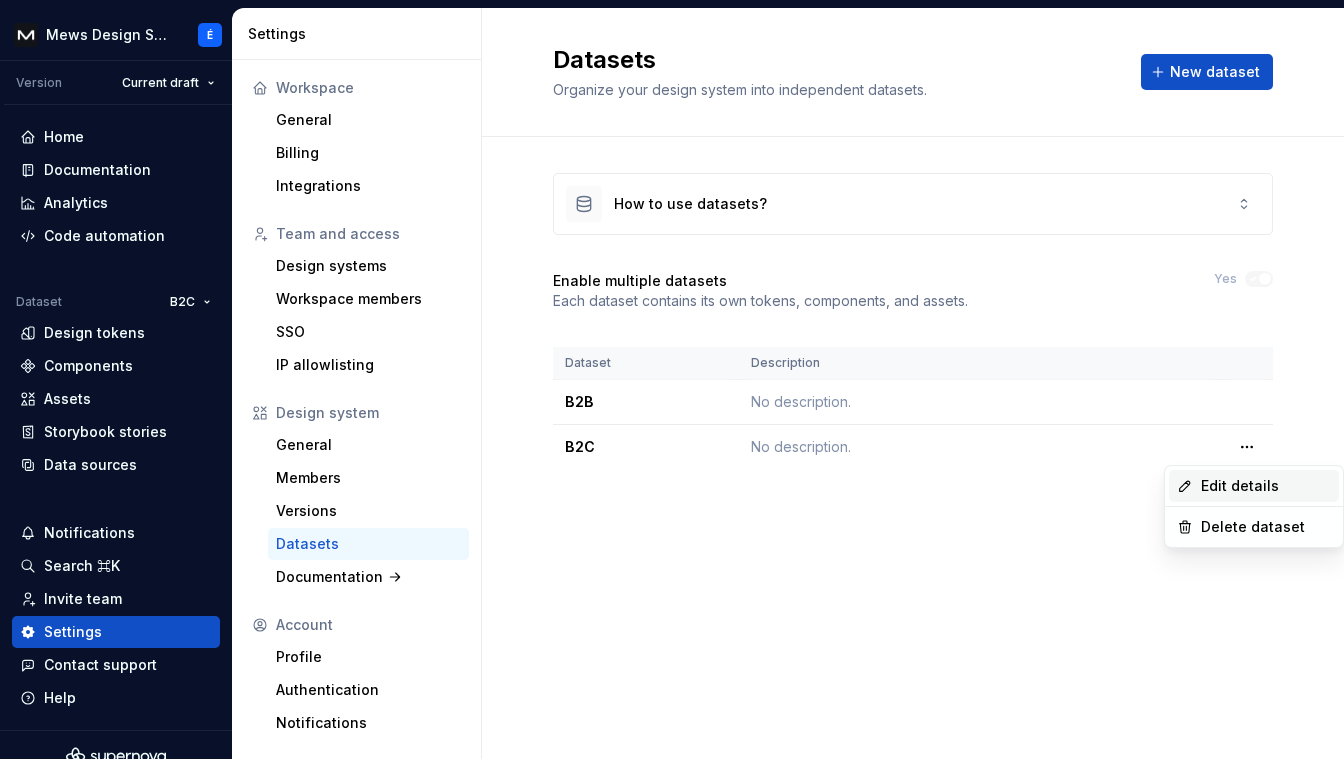 click on "Edit details" at bounding box center (1266, 486) 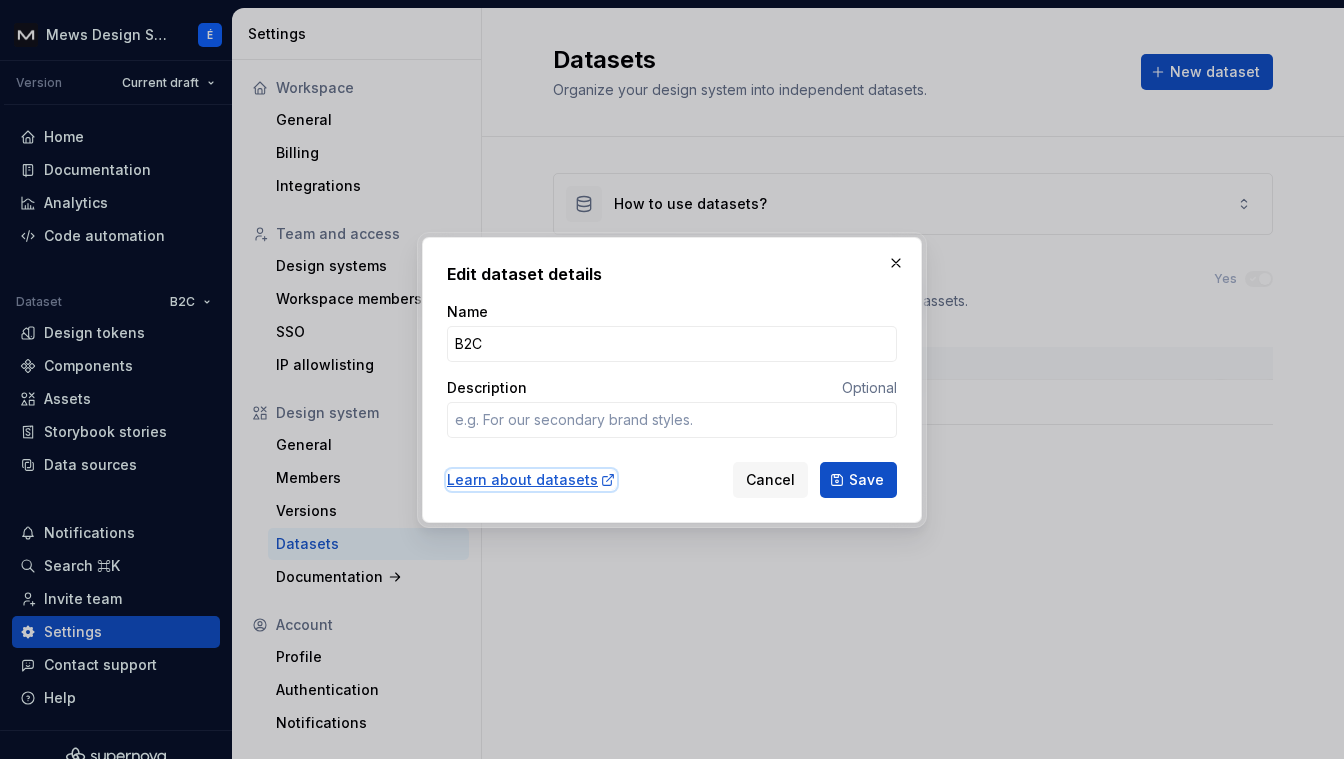 click on "Learn about datasets" at bounding box center [531, 480] 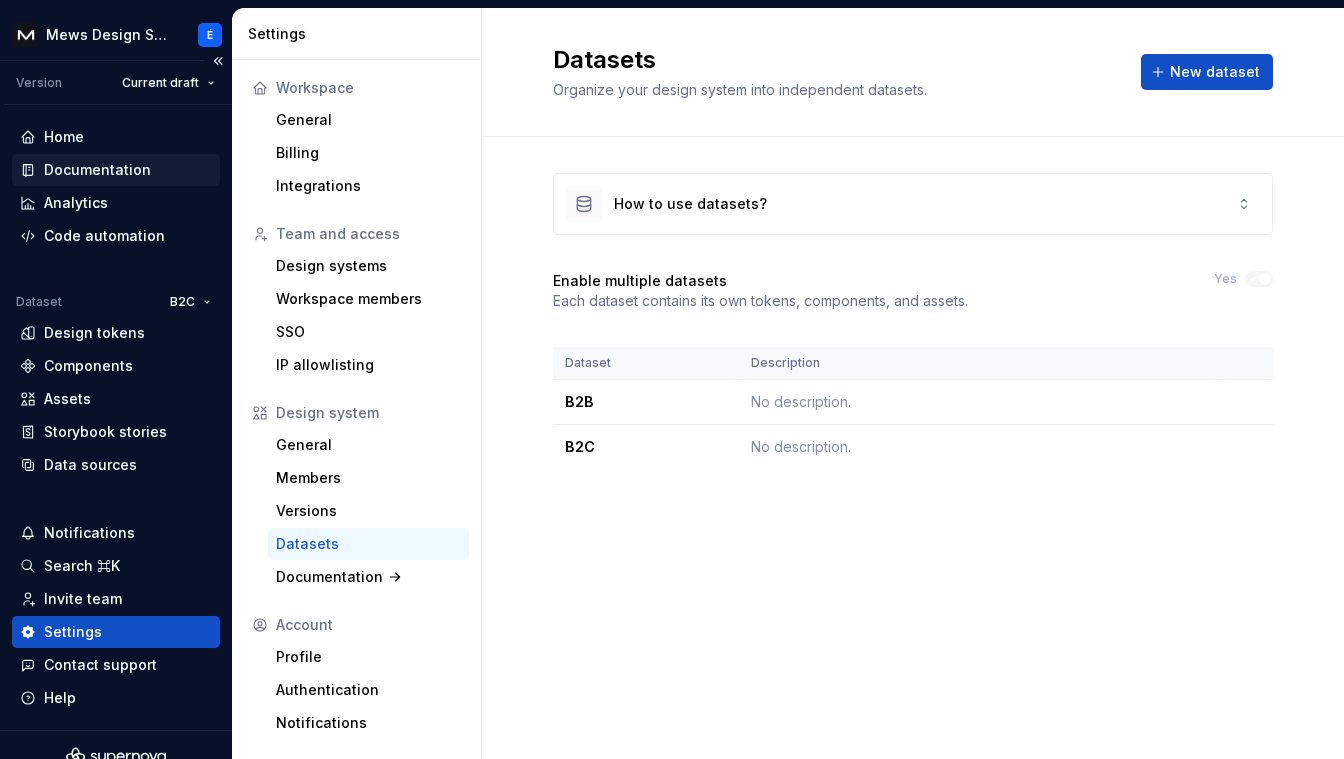 click on "Documentation" at bounding box center (97, 170) 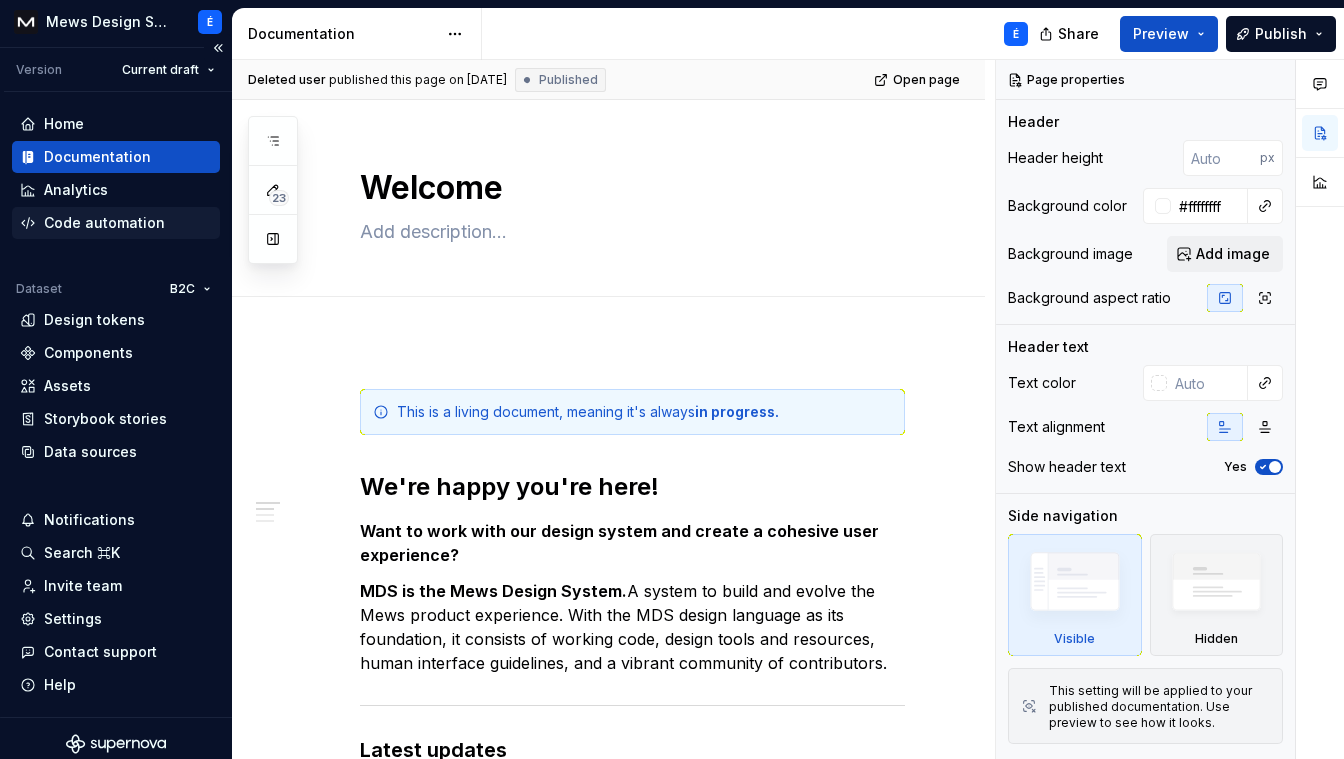 scroll, scrollTop: 0, scrollLeft: 0, axis: both 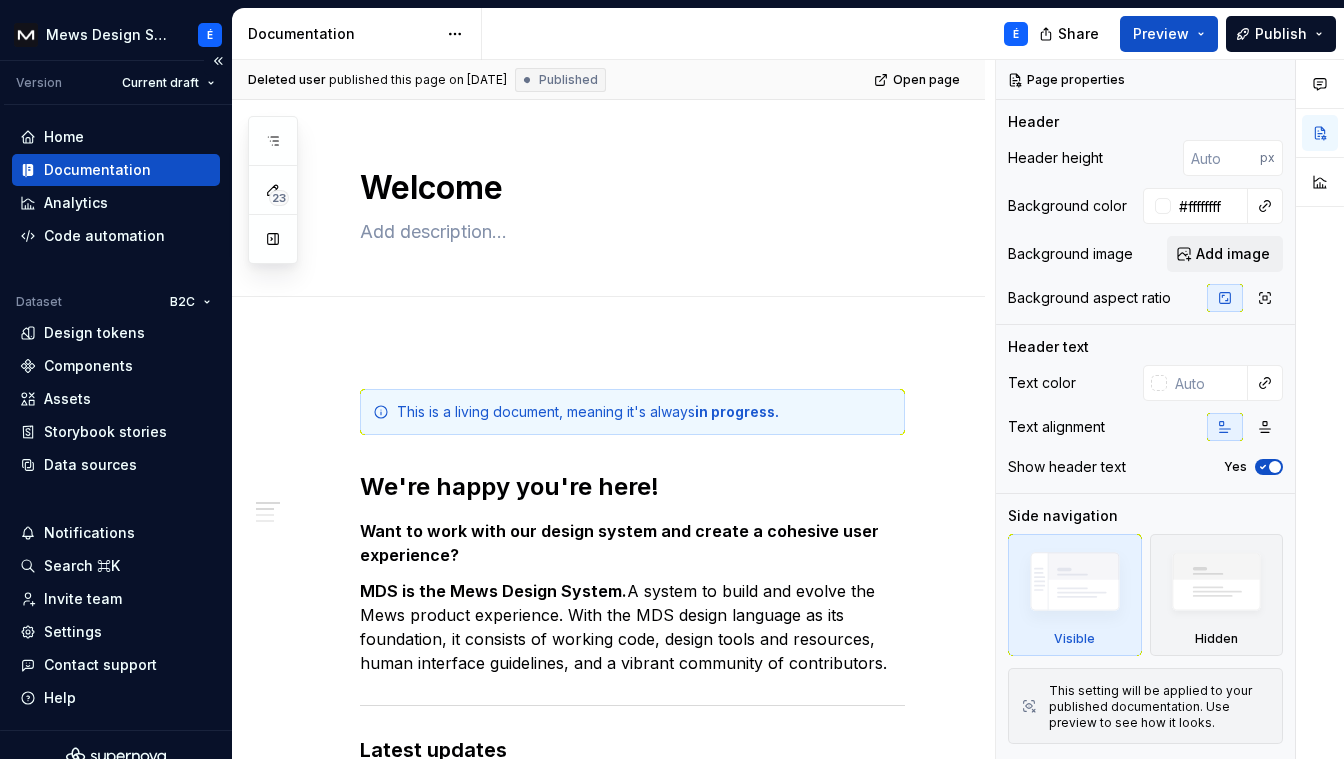 click on "Documentation" at bounding box center (116, 170) 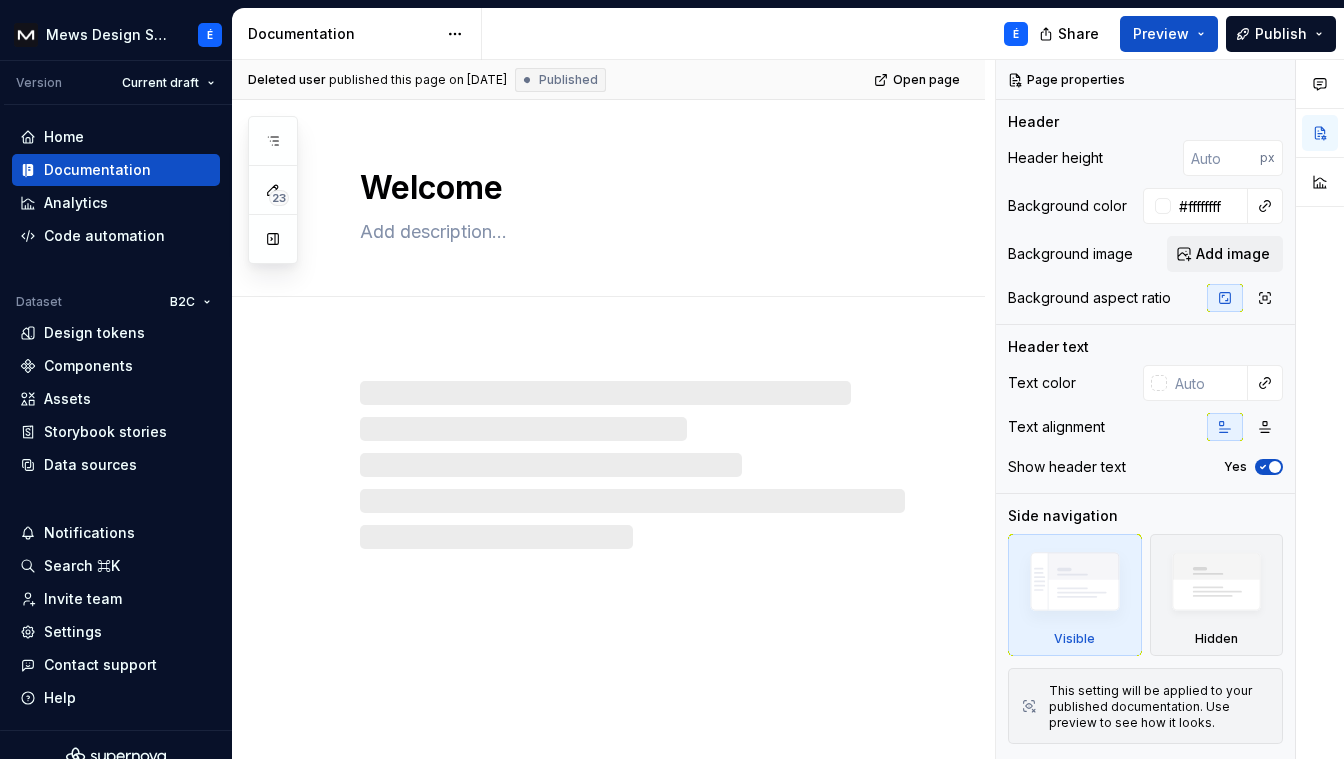 click on "Mews Design System É Version Current draft Home Documentation Analytics Code automation Dataset B2C Design tokens Components Assets Storybook stories Data sources Notifications Search ⌘K Invite team Settings Contact support Help Documentation É Share Preview Publish 23 Pages Add
Accessibility guide for tree Page tree.
Navigate the tree with the arrow keys. Common tree hotkeys apply. Further keybindings are available:
enter to execute primary action on focused item
f2 to start renaming the focused item
escape to abort renaming an item
control+d to start dragging selected items
Welcome É Get Started Design System Onboarding Contribution Updates Foundations Overview Design Tokens Overview B2B GX Overview 2.0 Our tokens Foundation Palettes Themes Color Content Elevation Iconography Pictograms Spacing Typography Motion Components Patterns Layout Resources Getting Help Archive Changes Enable approval workflow Learn more . Turn on Dismiss" at bounding box center (672, 379) 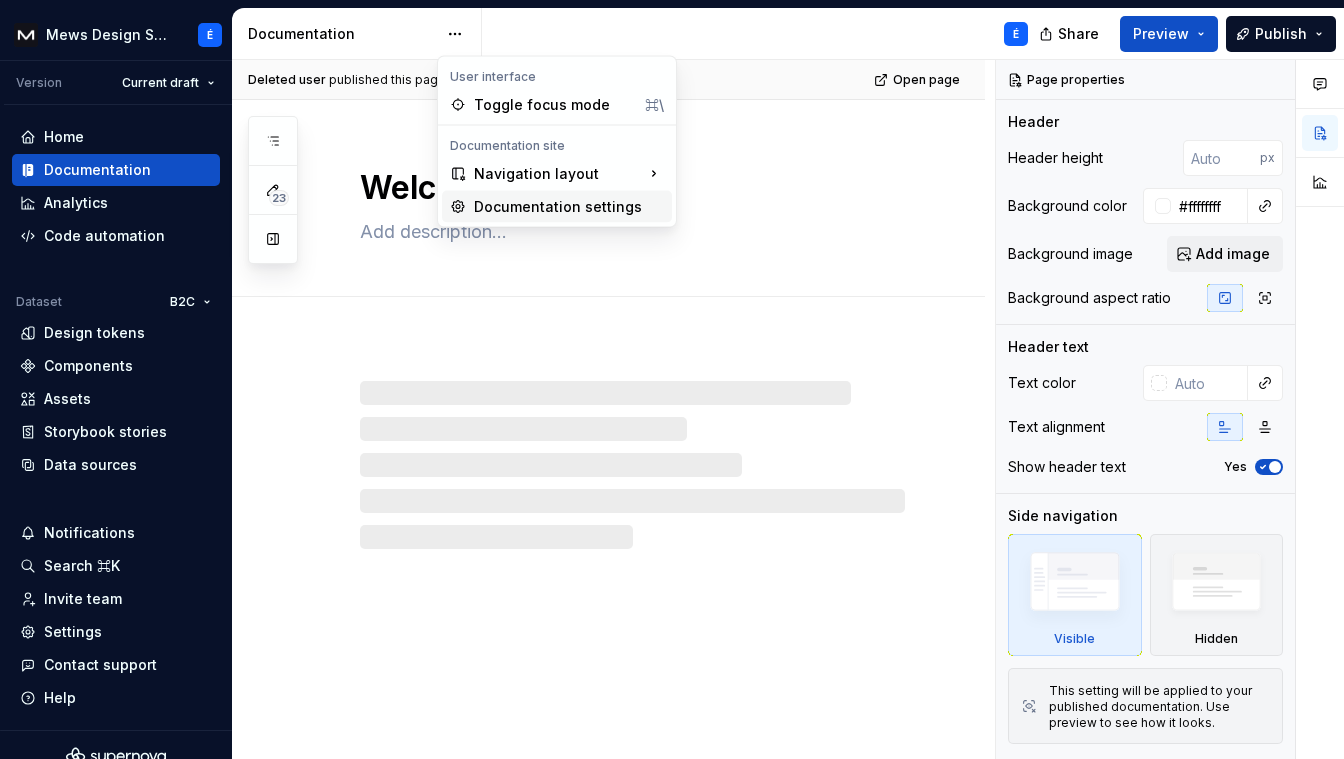 click on "Documentation settings" at bounding box center [569, 207] 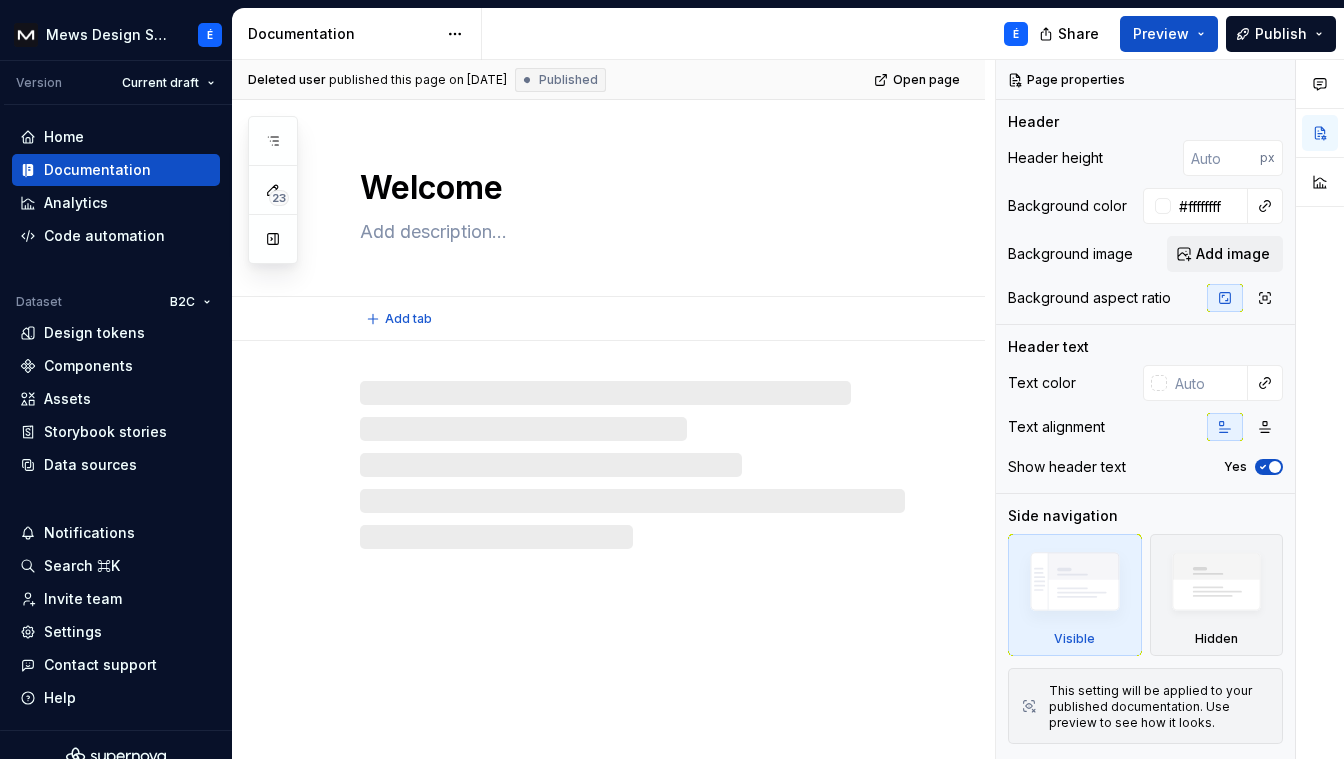 type on "*" 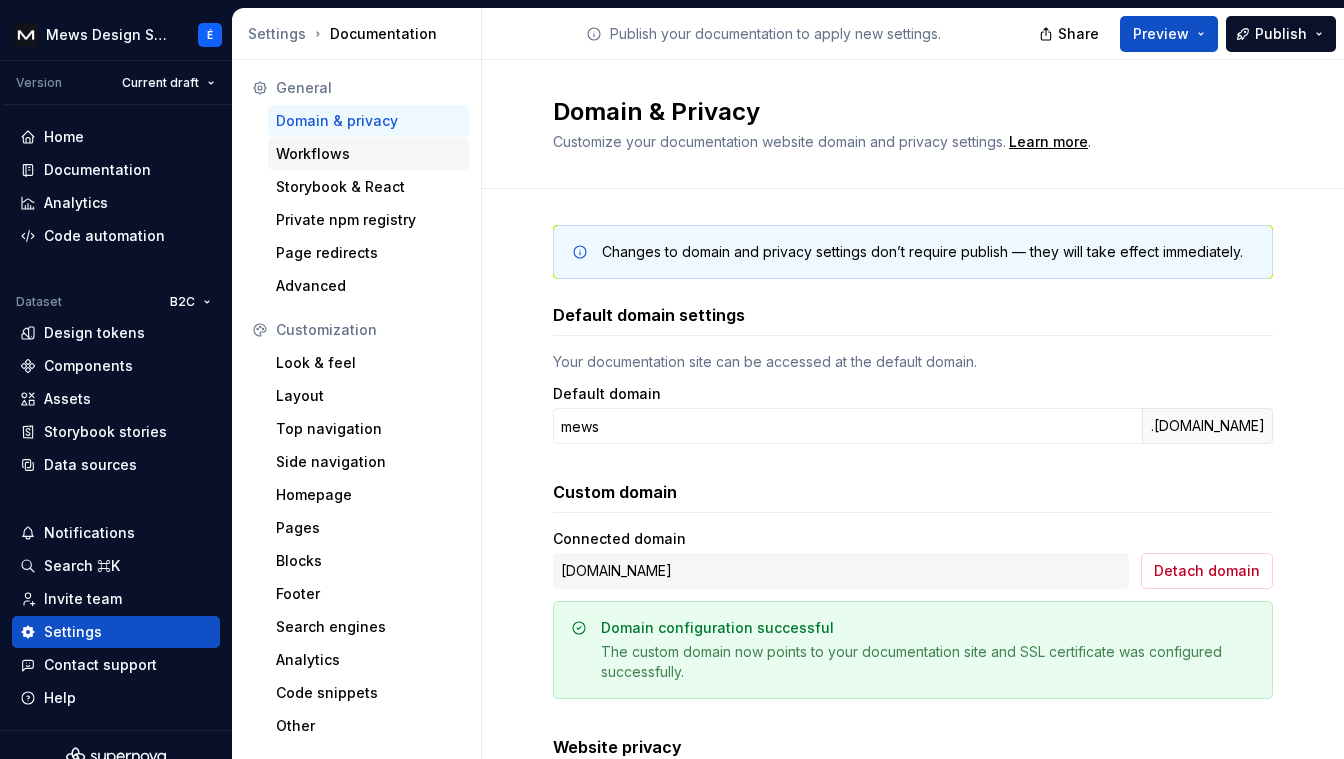 click on "Workflows" at bounding box center (368, 154) 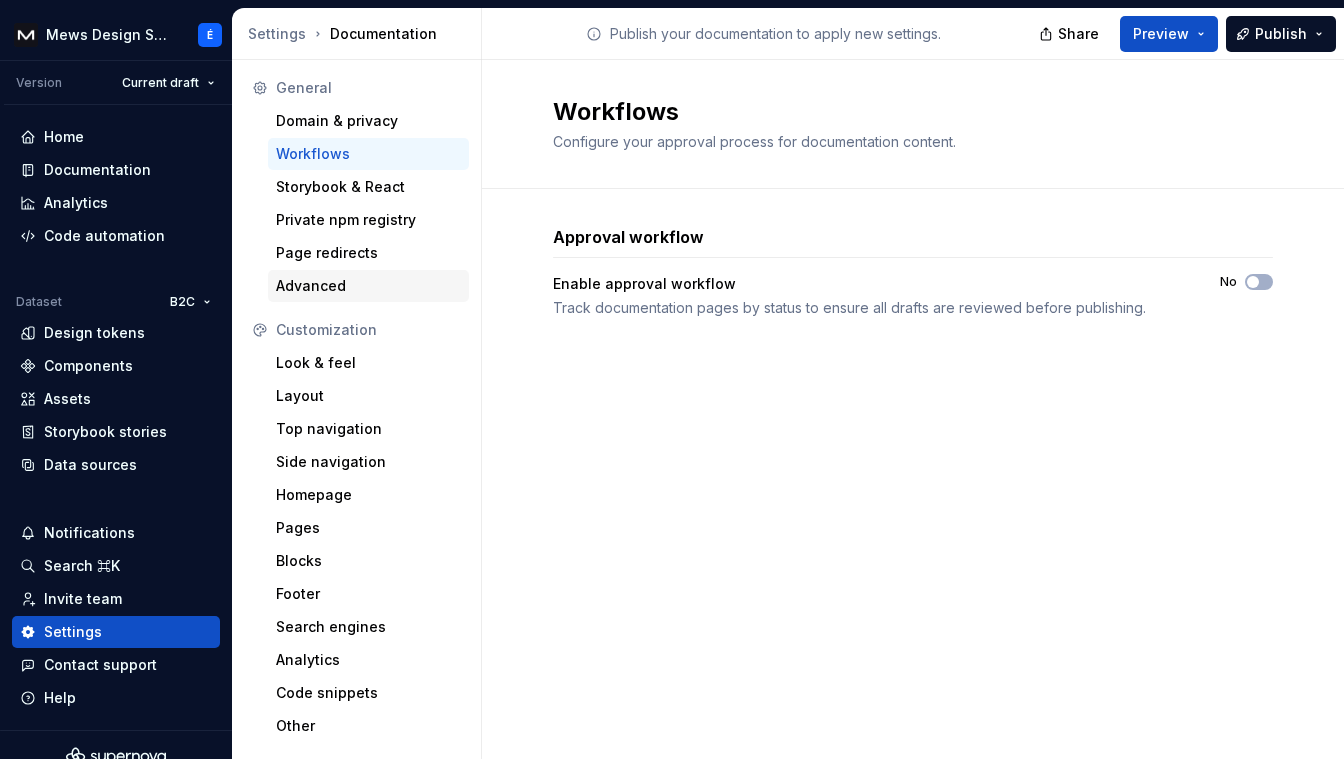 click on "Advanced" at bounding box center (368, 286) 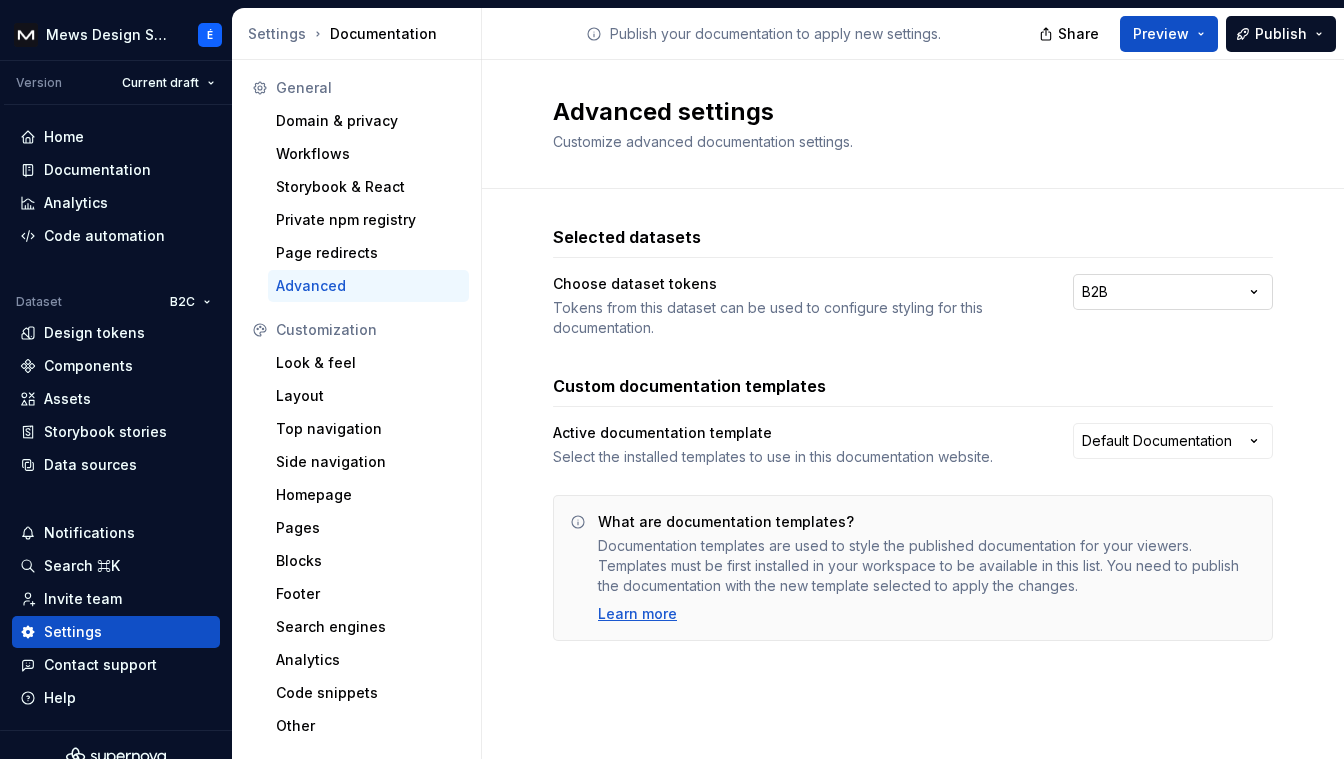 click on "Mews Design System É Version Current draft Home Documentation Analytics Code automation Dataset B2C Design tokens Components Assets Storybook stories Data sources Notifications Search ⌘K Invite team Settings Contact support Help Settings Documentation Publish your documentation to apply new settings. Share Preview Publish General Domain & privacy Workflows Storybook & React Private npm registry Page redirects Advanced Customization Look & feel Layout Top navigation Side navigation Homepage Pages Blocks Footer Search engines Analytics Code snippets Other Advanced settings Customize advanced documentation settings. Selected datasets Choose dataset tokens Tokens from this dataset can be used to configure styling for this documentation. B2B Custom documentation templates Active documentation template Select the installed templates to use in this documentation website. Default Documentation What are documentation templates? Learn more   *" at bounding box center [672, 379] 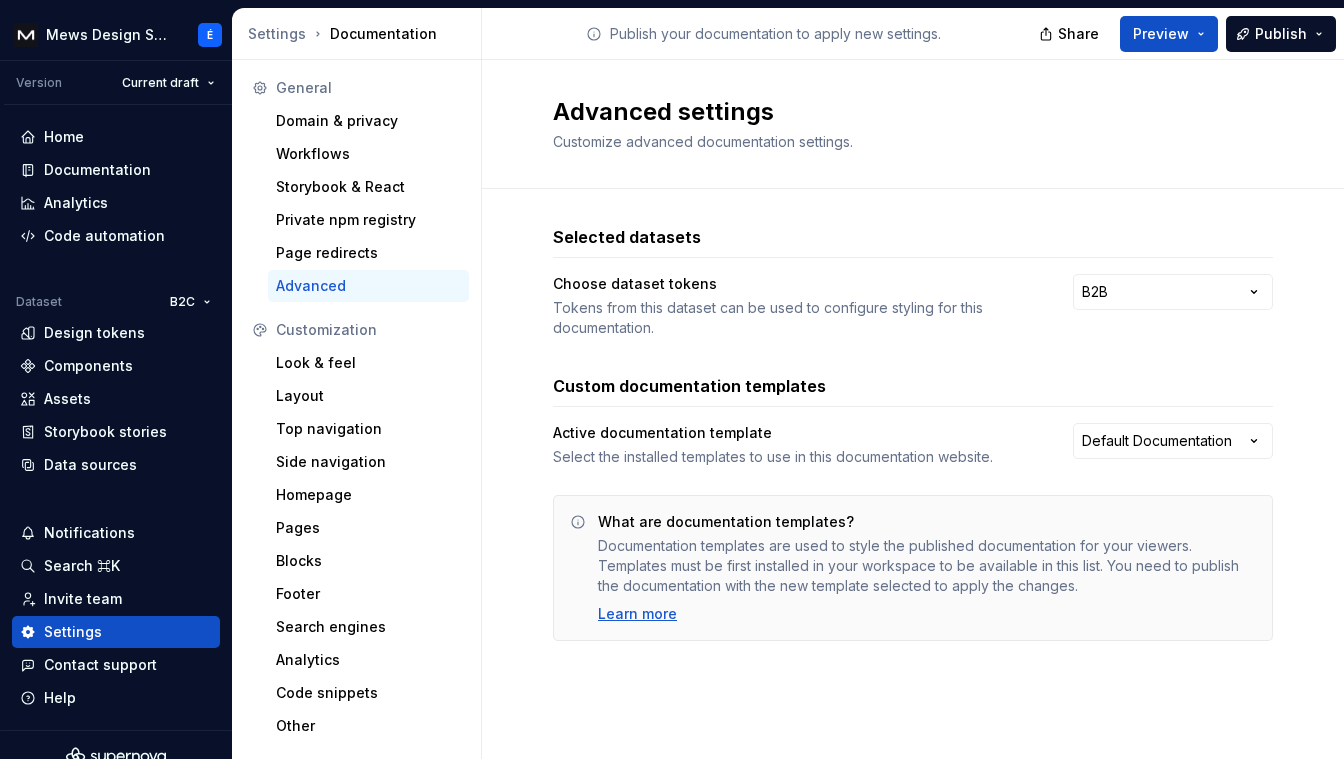 click on "Mews Design System É Version Current draft Home Documentation Analytics Code automation Dataset B2C Design tokens Components Assets Storybook stories Data sources Notifications Search ⌘K Invite team Settings Contact support Help Settings Documentation Publish your documentation to apply new settings. Share Preview Publish General Domain & privacy Workflows Storybook & React Private npm registry Page redirects Advanced Customization Look & feel Layout Top navigation Side navigation Homepage Pages Blocks Footer Search engines Analytics Code snippets Other Advanced settings Customize advanced documentation settings. Selected datasets Choose dataset tokens Tokens from this dataset can be used to configure styling for this documentation. B2B Custom documentation templates Active documentation template Select the installed templates to use in this documentation website. Default Documentation What are documentation templates? Learn more   *" at bounding box center (672, 379) 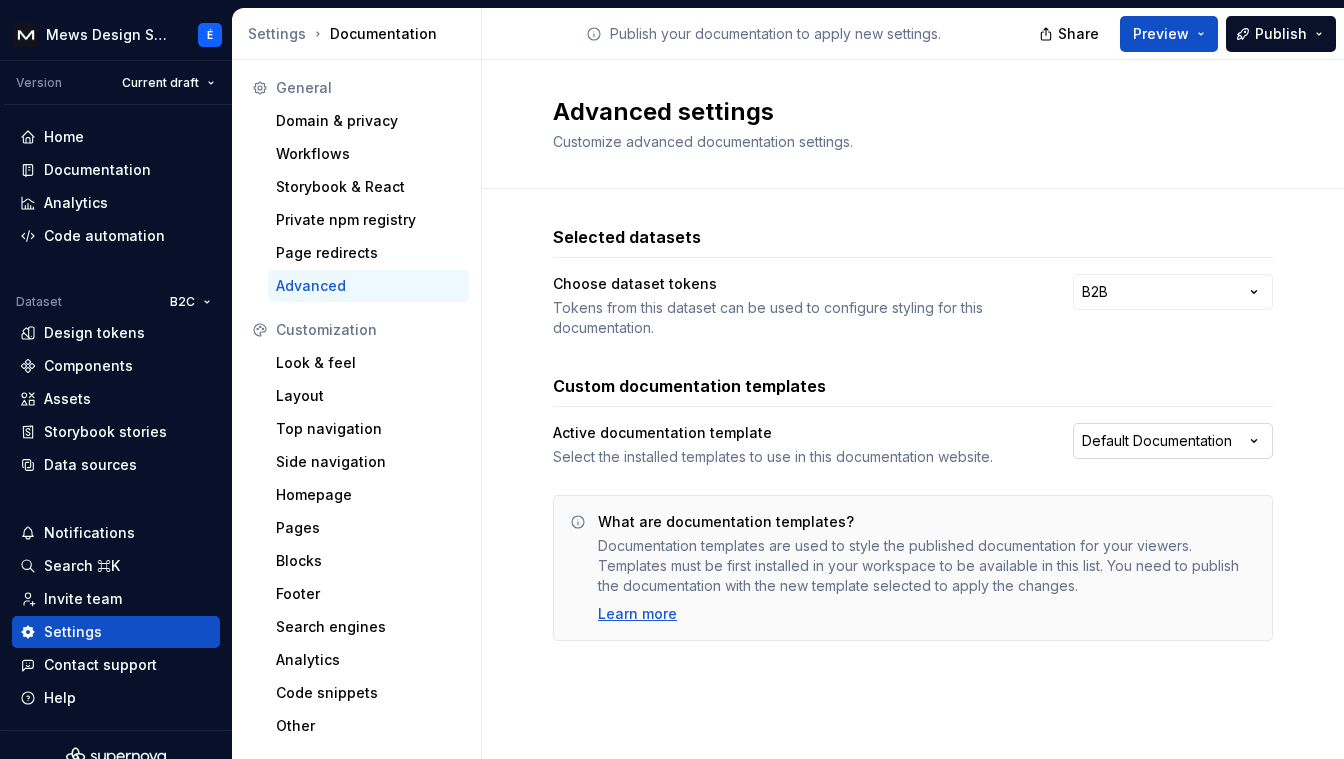 click on "Mews Design System É Version Current draft Home Documentation Analytics Code automation Dataset B2C Design tokens Components Assets Storybook stories Data sources Notifications Search ⌘K Invite team Settings Contact support Help Settings Documentation Publish your documentation to apply new settings. Share Preview Publish General Domain & privacy Workflows Storybook & React Private npm registry Page redirects Advanced Customization Look & feel Layout Top navigation Side navigation Homepage Pages Blocks Footer Search engines Analytics Code snippets Other Advanced settings Customize advanced documentation settings. Selected datasets Choose dataset tokens Tokens from this dataset can be used to configure styling for this documentation. B2B Custom documentation templates Active documentation template Select the installed templates to use in this documentation website. Default Documentation What are documentation templates? Learn more   *" at bounding box center [672, 379] 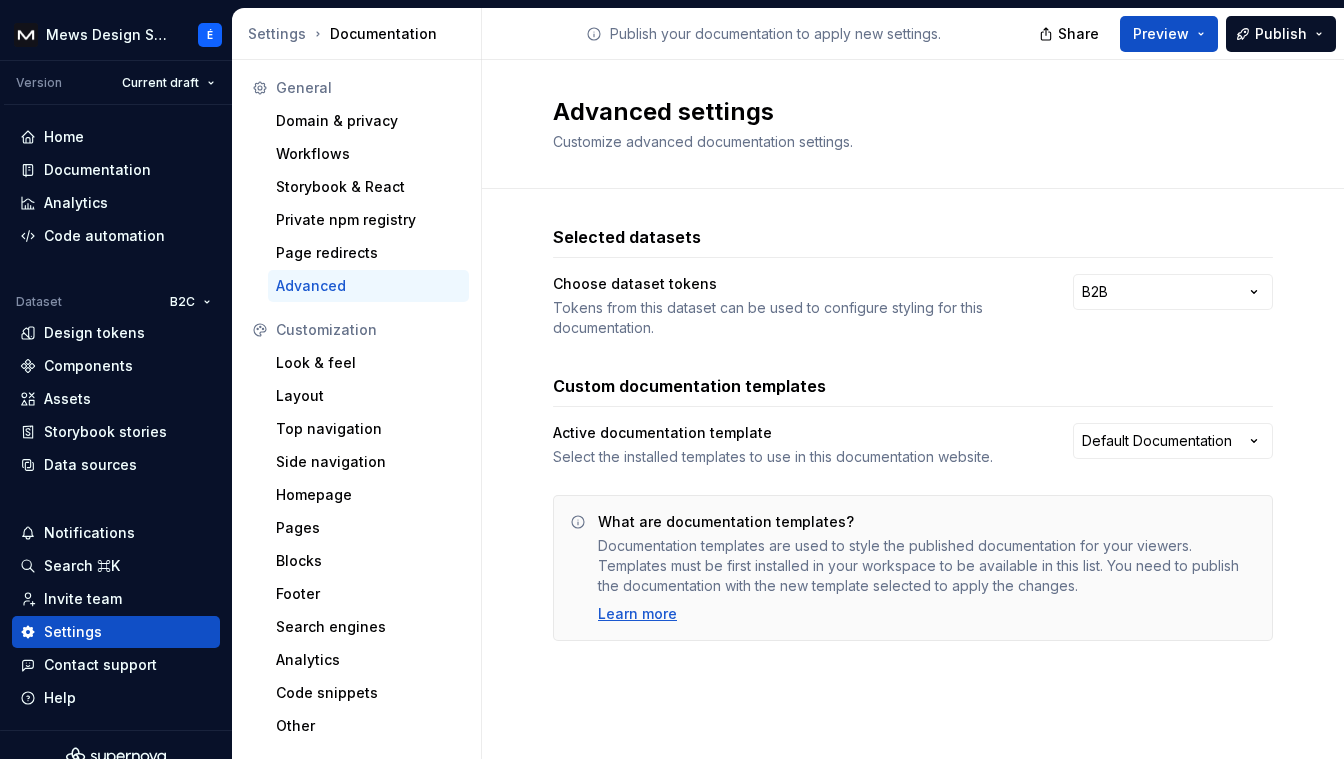 click on "Mews Design System É Version Current draft Home Documentation Analytics Code automation Dataset B2C Design tokens Components Assets Storybook stories Data sources Notifications Search ⌘K Invite team Settings Contact support Help Settings Documentation Publish your documentation to apply new settings. Share Preview Publish General Domain & privacy Workflows Storybook & React Private npm registry Page redirects Advanced Customization Look & feel Layout Top navigation Side navigation Homepage Pages Blocks Footer Search engines Analytics Code snippets Other Advanced settings Customize advanced documentation settings. Selected datasets Choose dataset tokens Tokens from this dataset can be used to configure styling for this documentation. B2B Custom documentation templates Active documentation template Select the installed templates to use in this documentation website. Default Documentation What are documentation templates? Learn more   *" at bounding box center (672, 379) 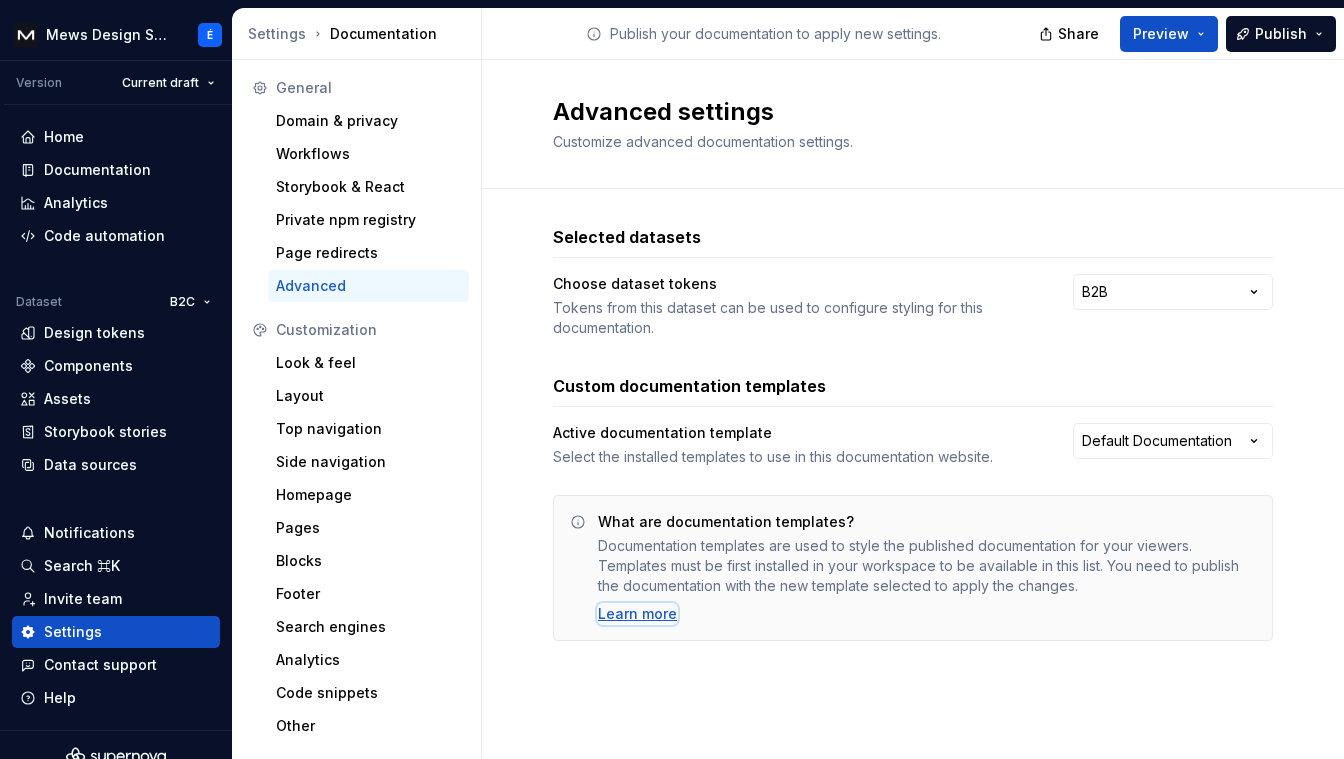 click on "Learn more" at bounding box center [637, 614] 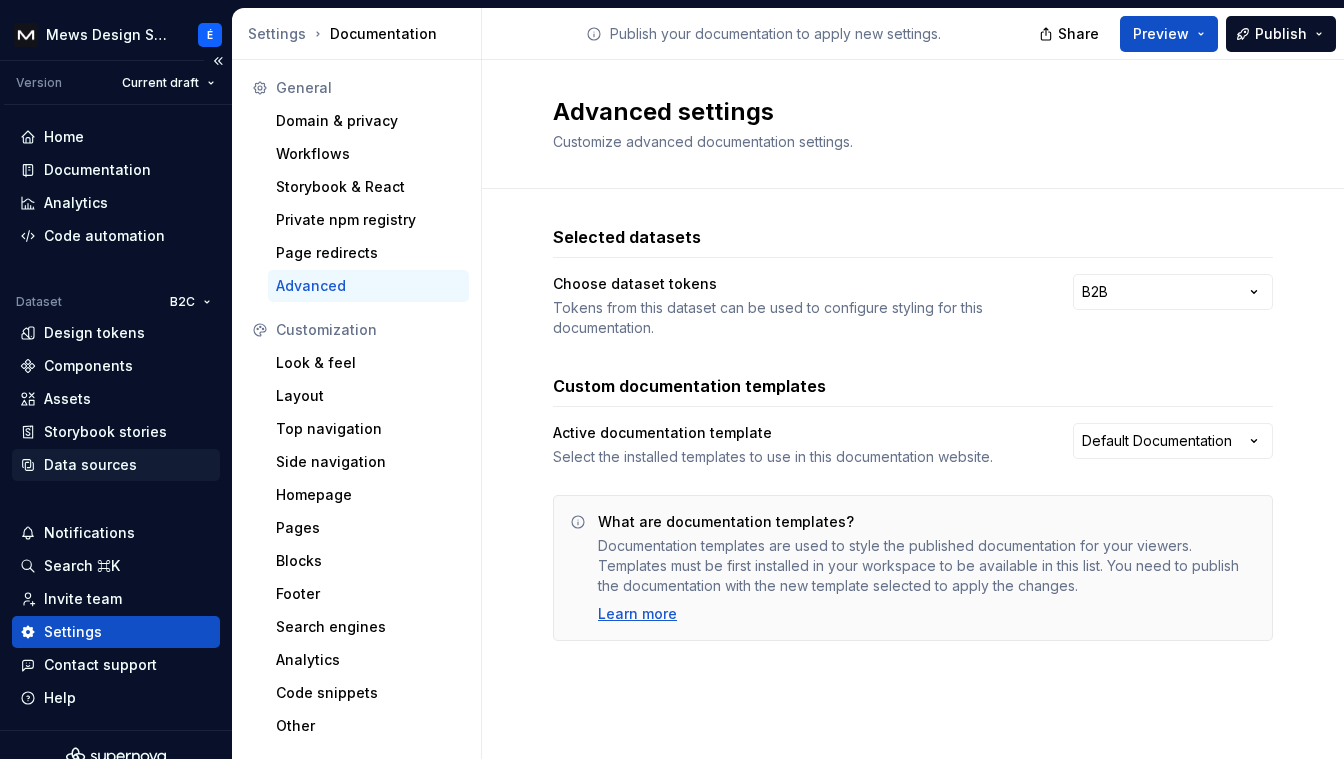 click on "Data sources" at bounding box center (116, 465) 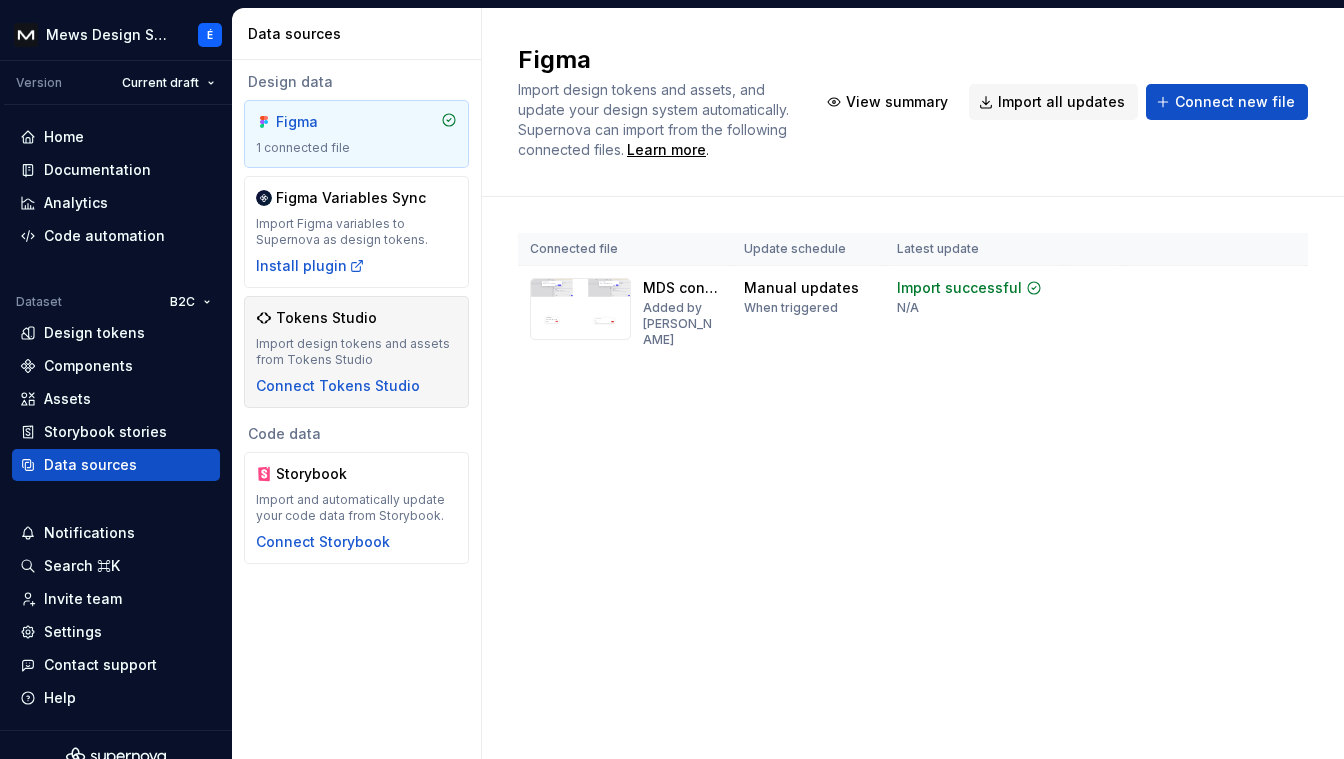 click on "Import design tokens and assets from Tokens Studio" at bounding box center (356, 352) 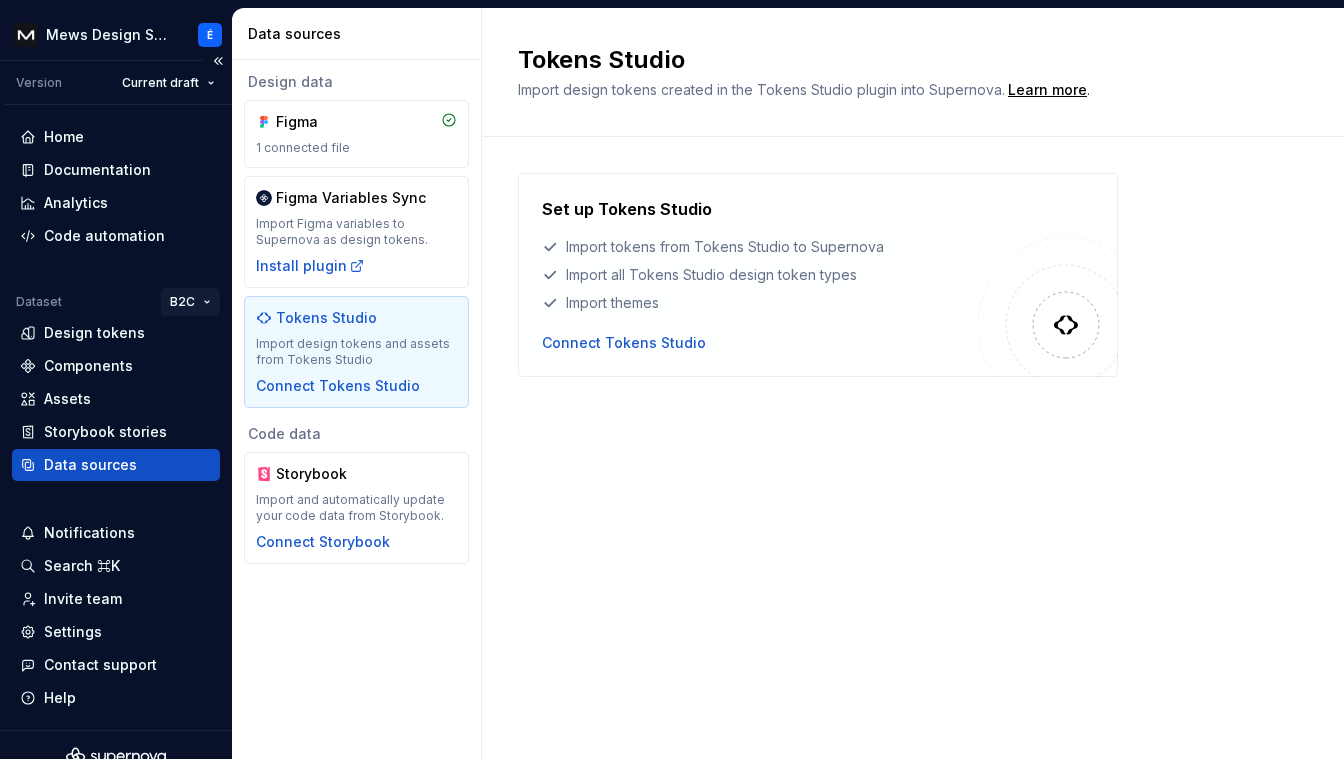 click on "Mews Design System É Version Current draft Home Documentation Analytics Code automation Dataset B2C Design tokens Components Assets Storybook stories Data sources Notifications Search ⌘K Invite team Settings Contact support Help Data sources Design data Figma 1 connected file Figma Variables Sync Import Figma variables to Supernova as design tokens. Install plugin Tokens Studio Import design tokens and assets from Tokens Studio Connect Tokens Studio Code data Storybook Import and automatically update your code data from Storybook. Connect Storybook Tokens Studio Import design tokens created in the Tokens Studio plugin into Supernova.   Learn more . Set up Tokens Studio Import tokens from Tokens Studio to Supernova Import all Tokens Studio design token types Import themes Connect Tokens Studio   *" at bounding box center [672, 379] 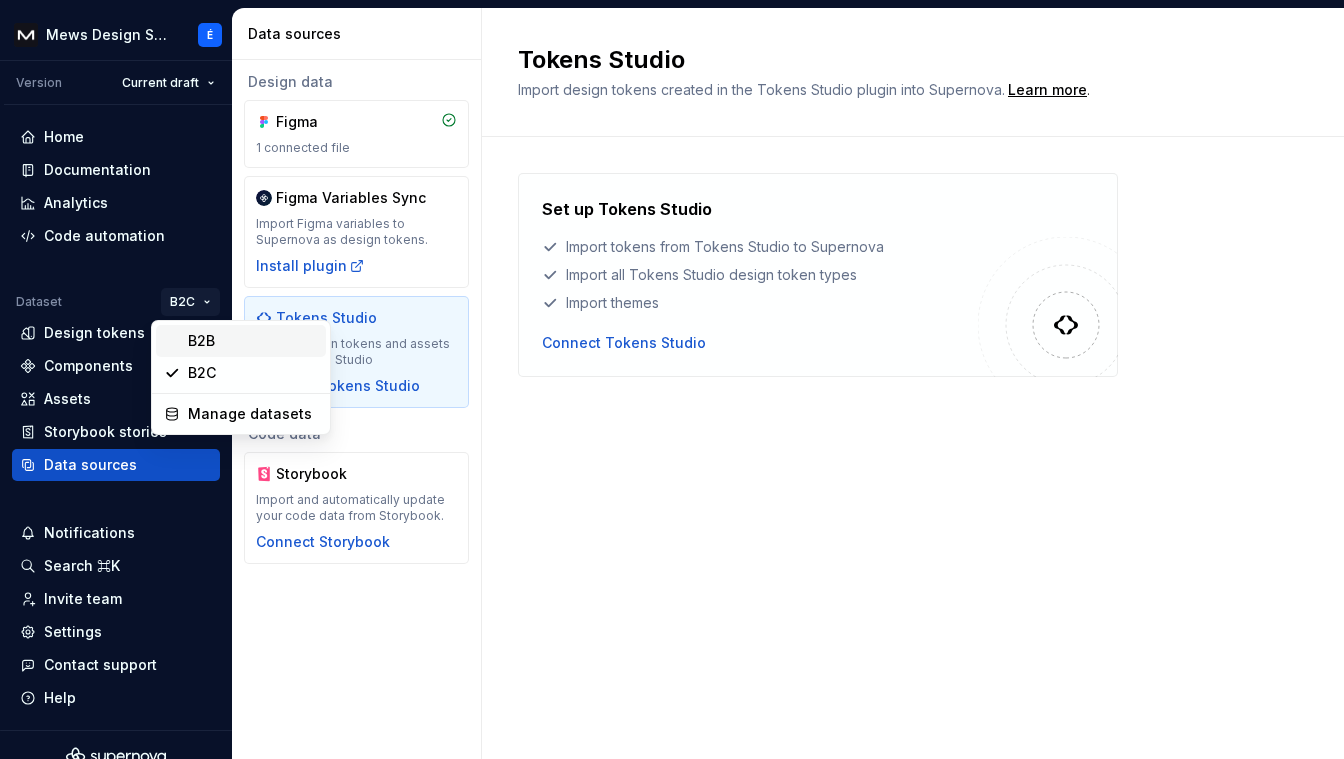 click on "B2B" at bounding box center (253, 341) 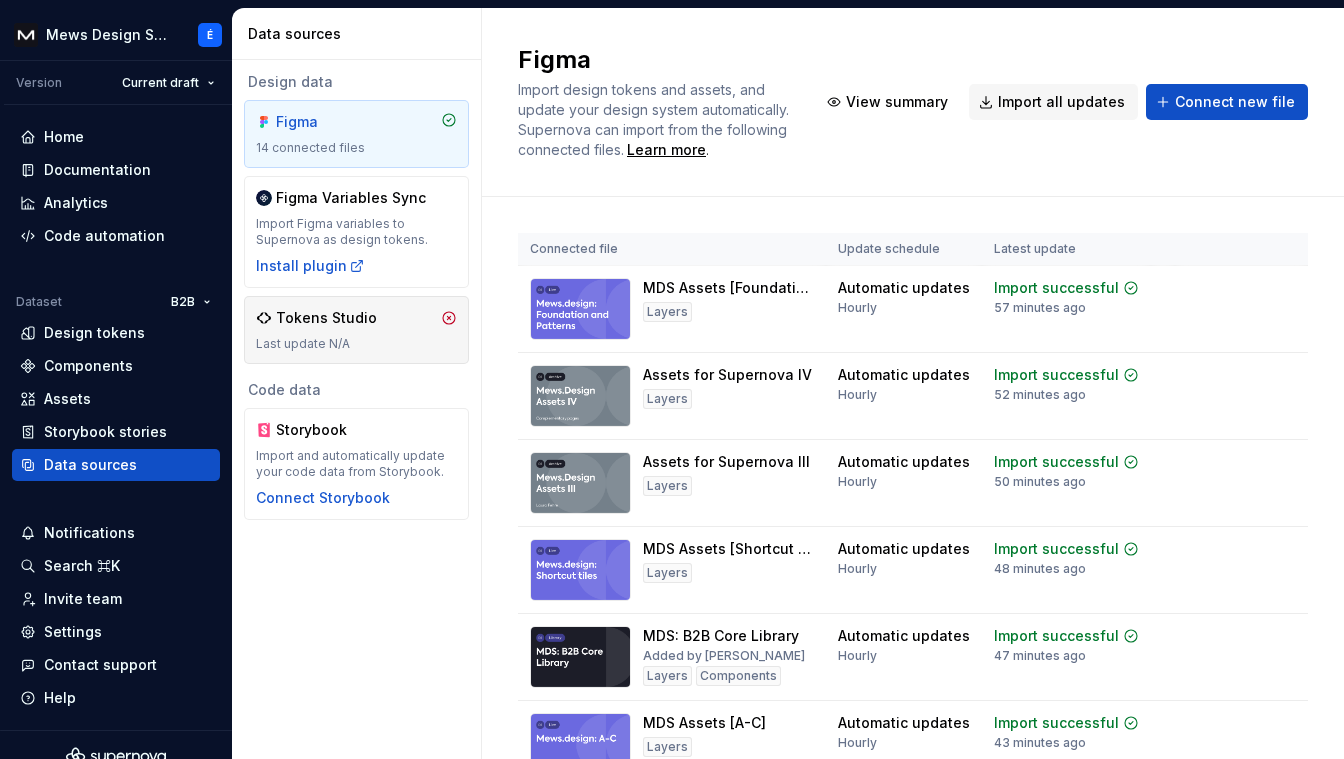 click on "Tokens Studio Last update N/A" at bounding box center (356, 330) 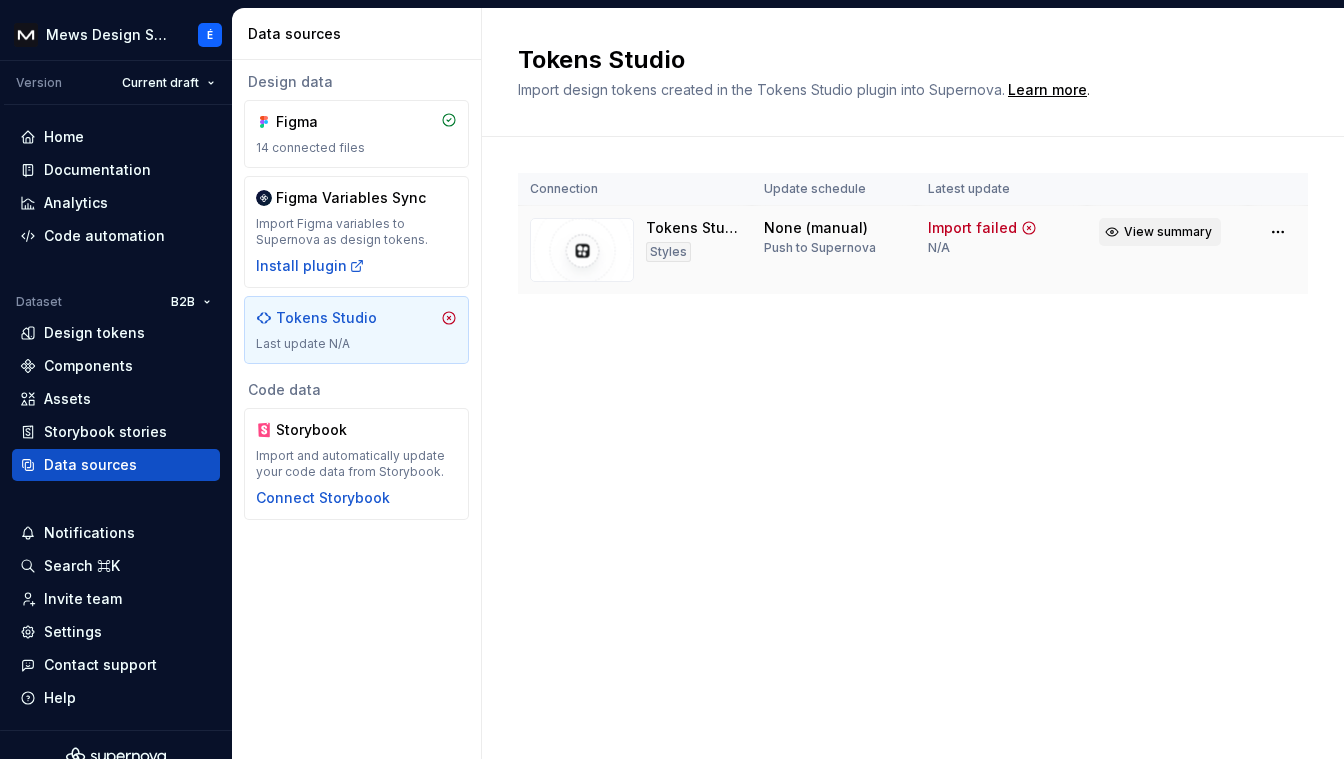 click on "View summary" at bounding box center (1168, 232) 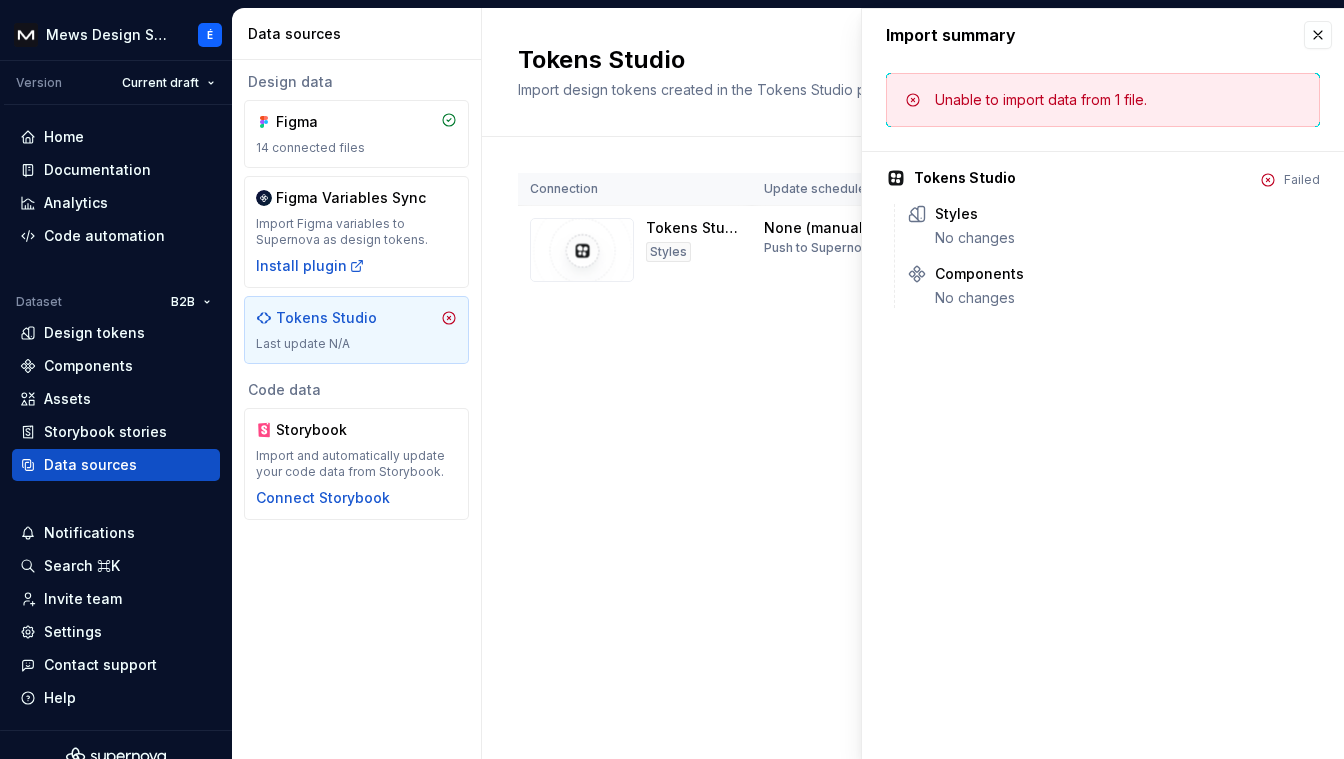 click on "Connection Update schedule Latest update Tokens Studio Styles None (manual) Push to Supernova Import failed N/A View summary" at bounding box center (913, 253) 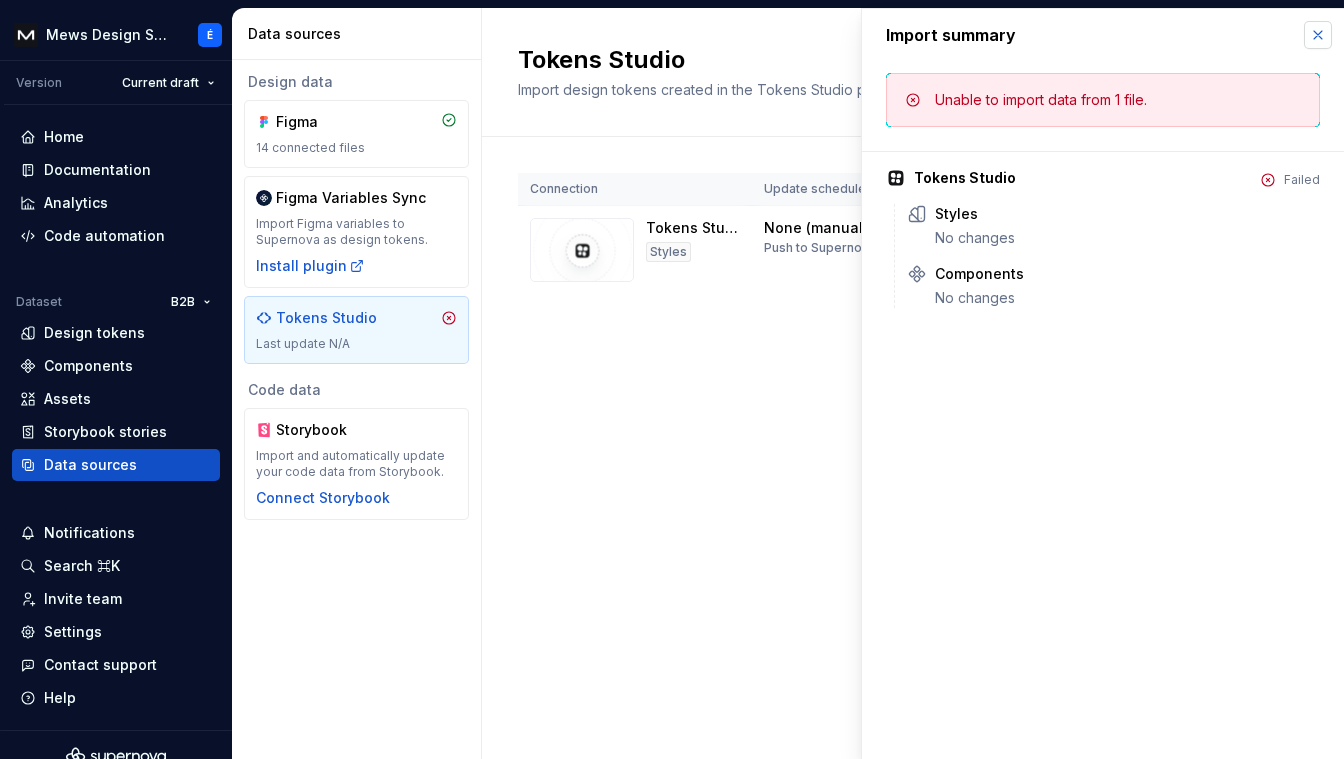 click at bounding box center [1318, 35] 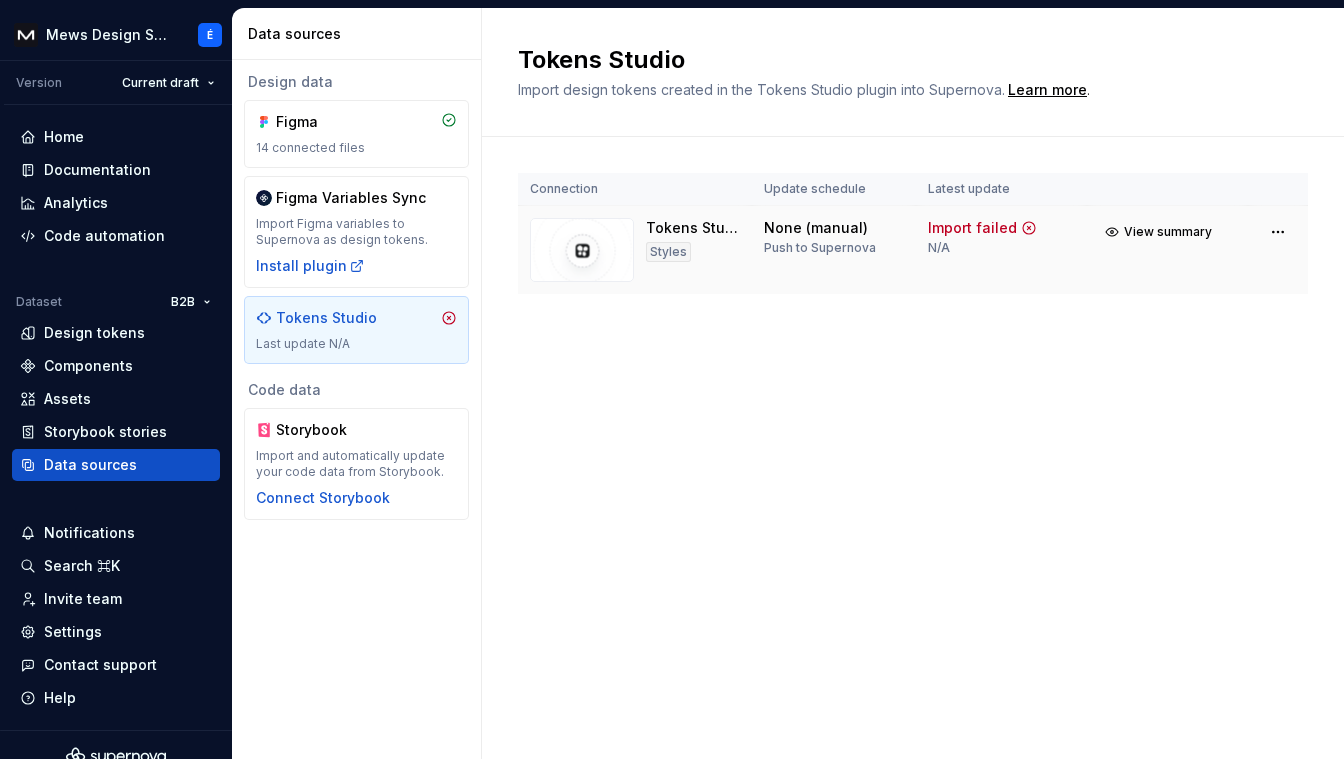 click on "None (manual)" at bounding box center (816, 228) 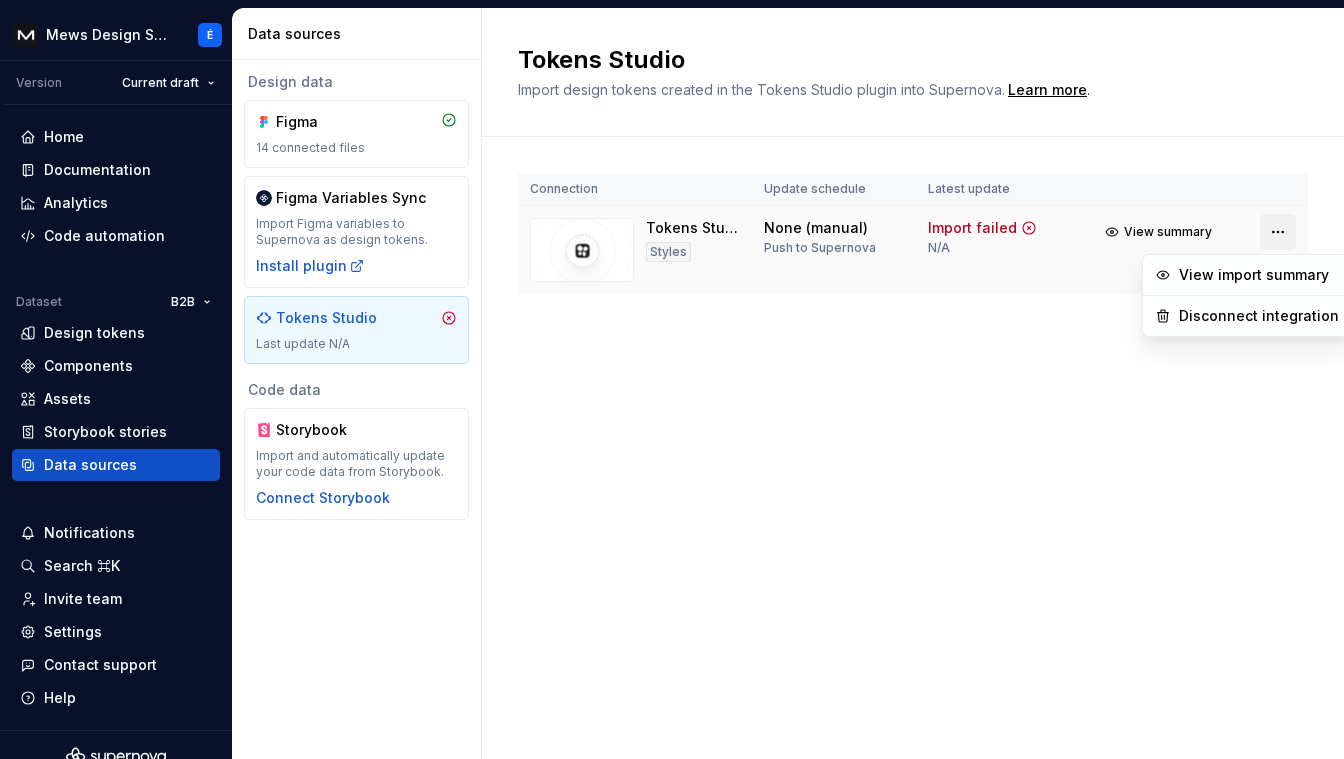 click on "Mews Design System É Version Current draft Home Documentation Analytics Code automation Dataset B2B Design tokens Components Assets Storybook stories Data sources Notifications Search ⌘K Invite team Settings Contact support Help Data sources Design data Figma 14 connected files Figma Variables Sync Import Figma variables to Supernova as design tokens. Install plugin Tokens Studio Last update N/A Code data Storybook Import and automatically update your code data from Storybook. Connect Storybook Tokens Studio Import design tokens created in the Tokens Studio plugin into Supernova.   Learn more . Connection Update schedule Latest update Tokens Studio Styles None (manual) Push to Supernova Import failed N/A View summary   * View import summary Disconnect integration" at bounding box center [672, 379] 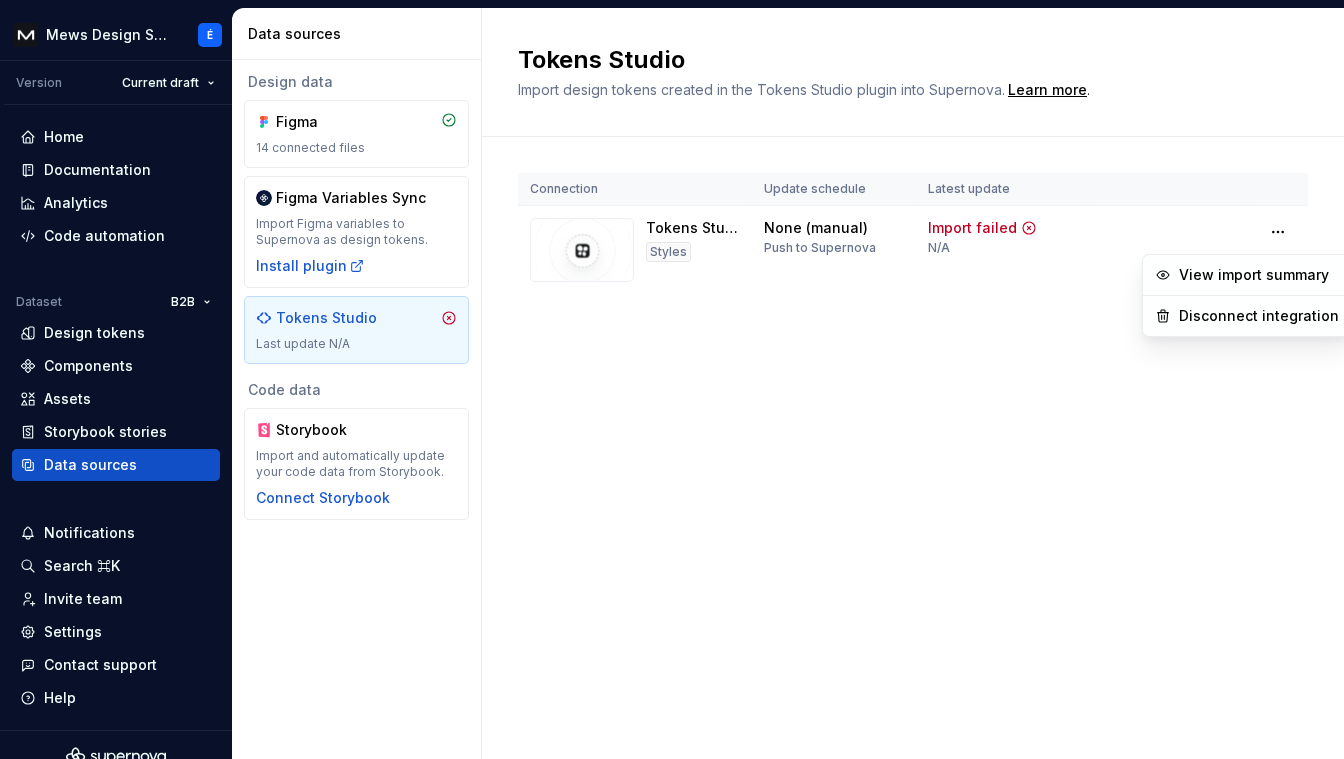 click on "Mews Design System É Version Current draft Home Documentation Analytics Code automation Dataset B2B Design tokens Components Assets Storybook stories Data sources Notifications Search ⌘K Invite team Settings Contact support Help Data sources Design data Figma 14 connected files Figma Variables Sync Import Figma variables to Supernova as design tokens. Install plugin Tokens Studio Last update N/A Code data Storybook Import and automatically update your code data from Storybook. Connect Storybook Tokens Studio Import design tokens created in the Tokens Studio plugin into Supernova.   Learn more . Connection Update schedule Latest update Tokens Studio Styles None (manual) Push to Supernova Import failed N/A View summary   * View import summary Disconnect integration" at bounding box center (672, 379) 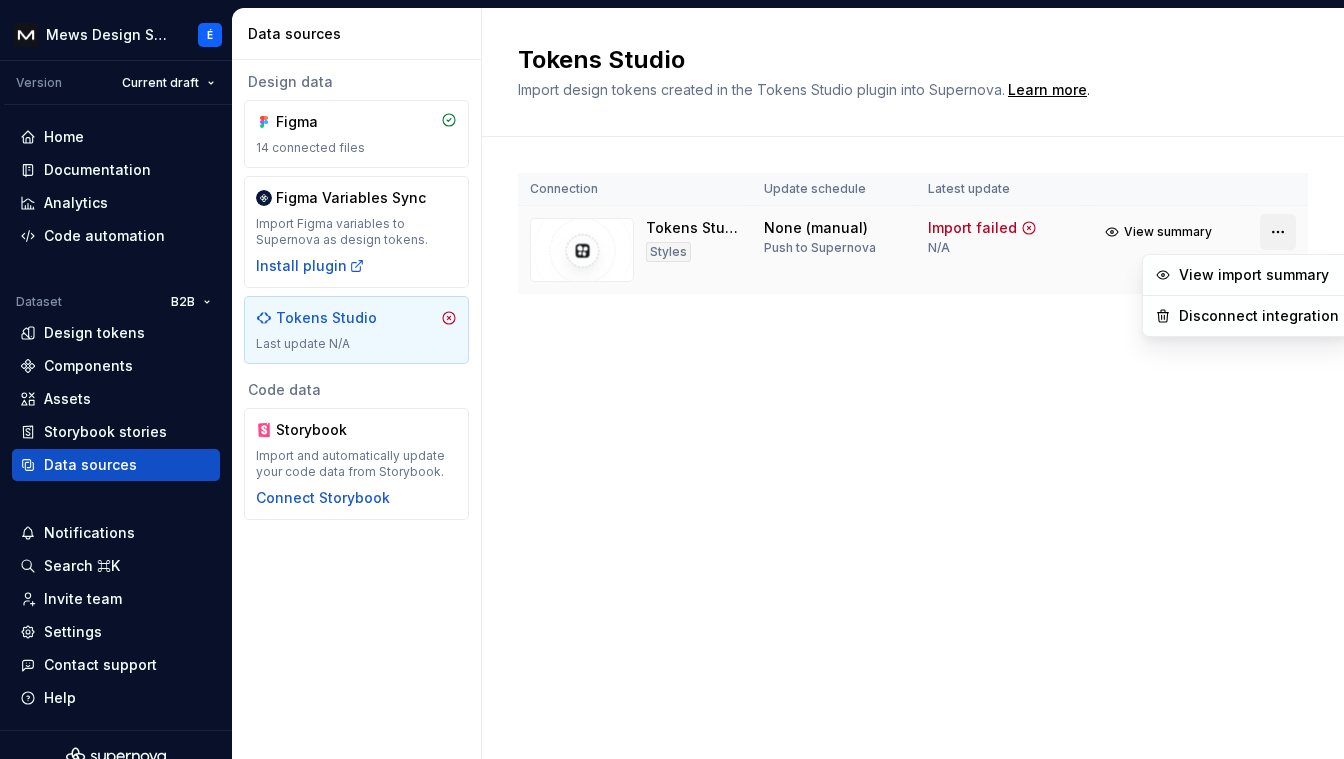 click on "Mews Design System É Version Current draft Home Documentation Analytics Code automation Dataset B2B Design tokens Components Assets Storybook stories Data sources Notifications Search ⌘K Invite team Settings Contact support Help Data sources Design data Figma 14 connected files Figma Variables Sync Import Figma variables to Supernova as design tokens. Install plugin Tokens Studio Last update N/A Code data Storybook Import and automatically update your code data from Storybook. Connect Storybook Tokens Studio Import design tokens created in the Tokens Studio plugin into Supernova.   Learn more . Connection Update schedule Latest update Tokens Studio Styles None (manual) Push to Supernova Import failed N/A View summary   * View import summary Disconnect integration" at bounding box center (672, 379) 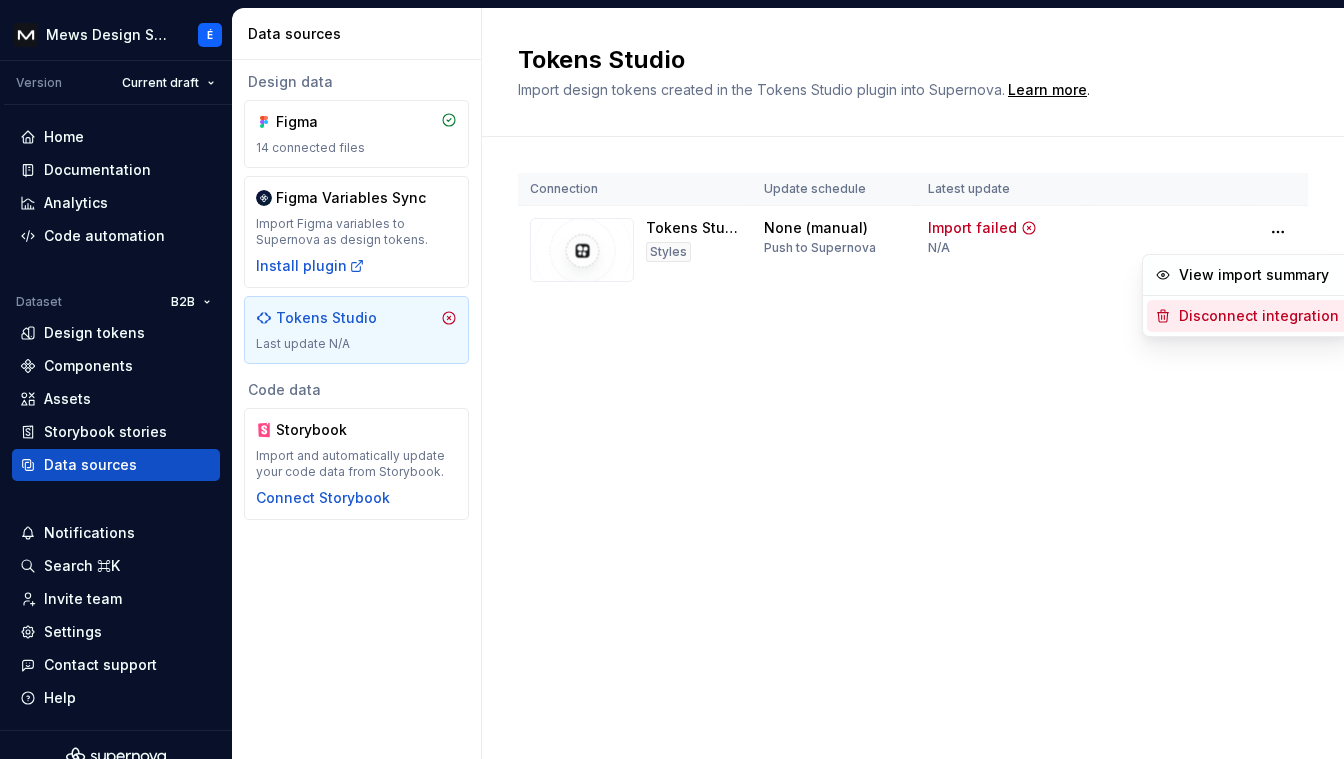click on "Disconnect integration" at bounding box center (1259, 316) 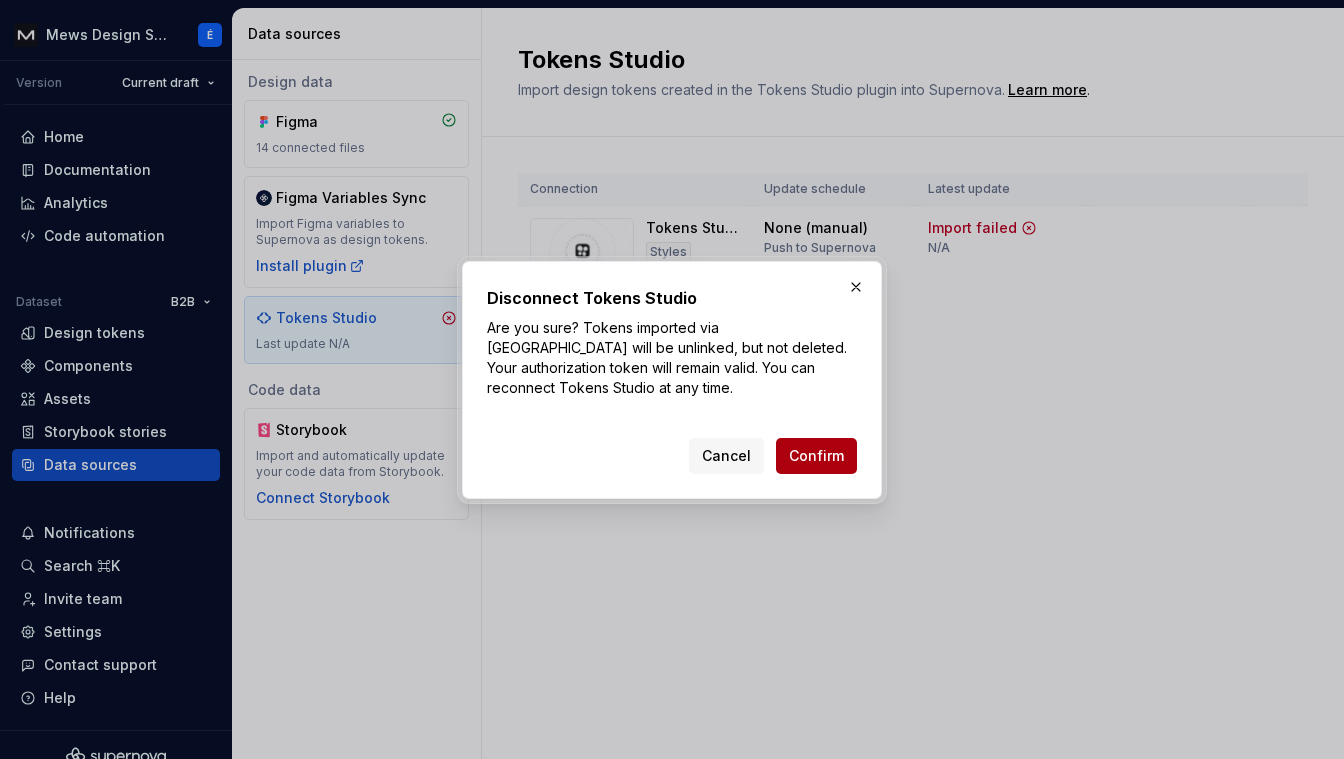 click on "Confirm" at bounding box center [816, 456] 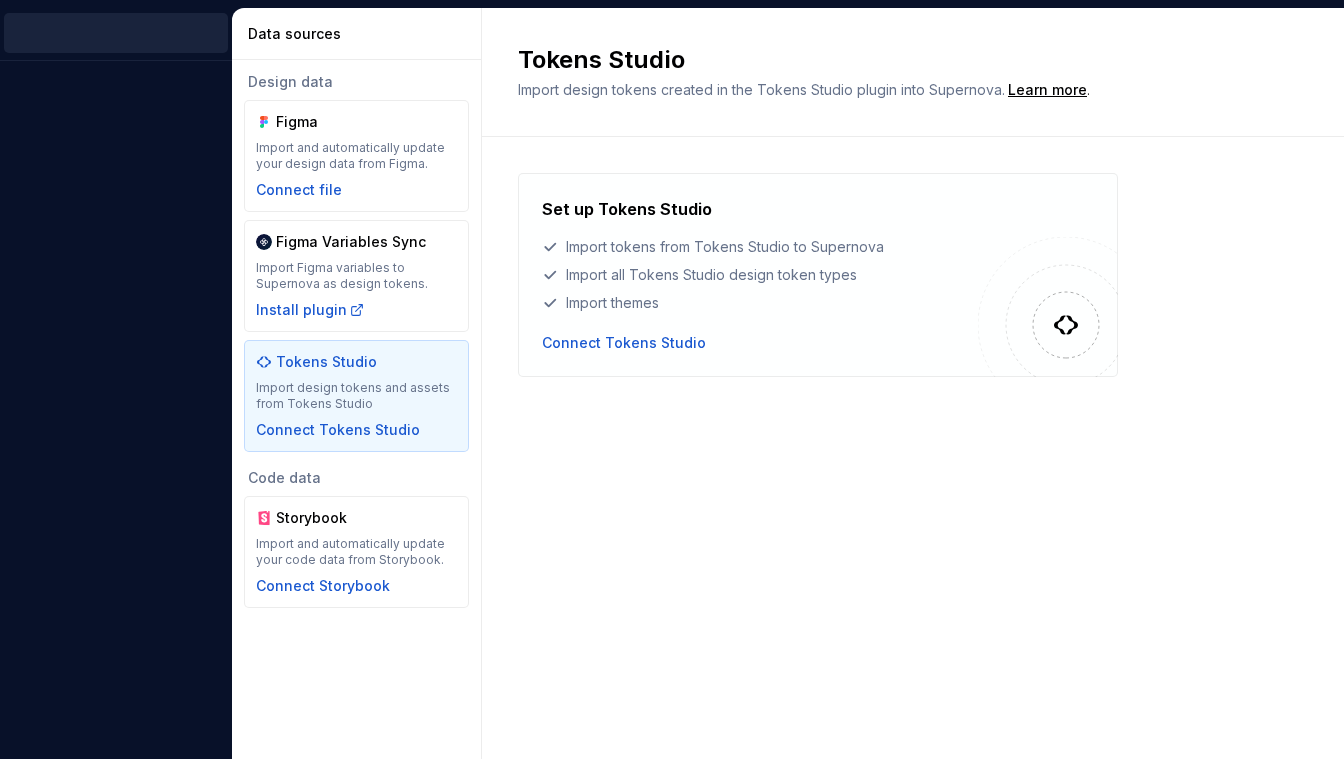 scroll, scrollTop: 0, scrollLeft: 0, axis: both 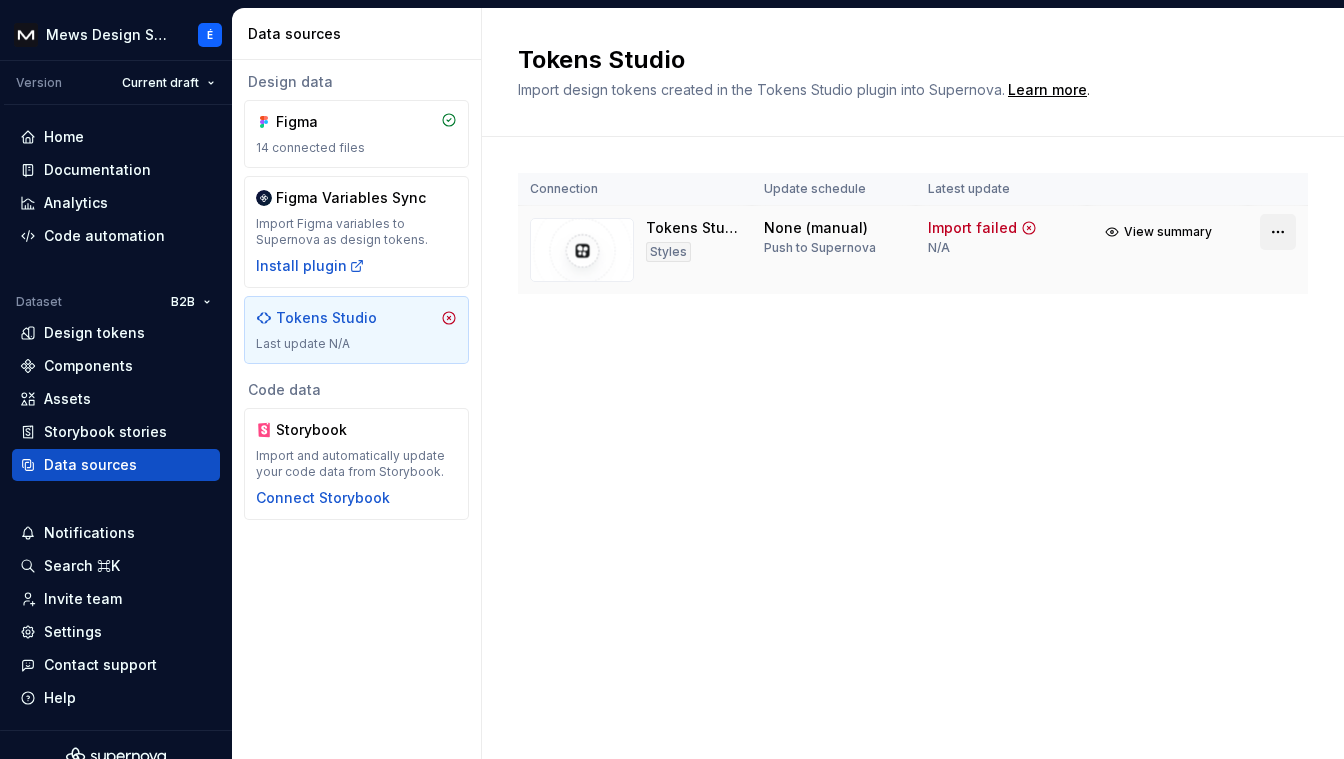 click on "Mews Design System É Version Current draft Home Documentation Analytics Code automation Dataset B2B Design tokens Components Assets Storybook stories Data sources Notifications Search ⌘K Invite team Settings Contact support Help Data sources Design data Figma 14 connected files Figma Variables Sync Import Figma variables to Supernova as design tokens. Install plugin Tokens Studio Last update N/A Code data Storybook Import and automatically update your code data from Storybook. Connect Storybook Tokens Studio Import design tokens created in the Tokens Studio plugin into Supernova.   Learn more . Connection Update schedule Latest update Tokens Studio Styles None (manual) Push to Supernova Import failed N/A View summary" at bounding box center (672, 379) 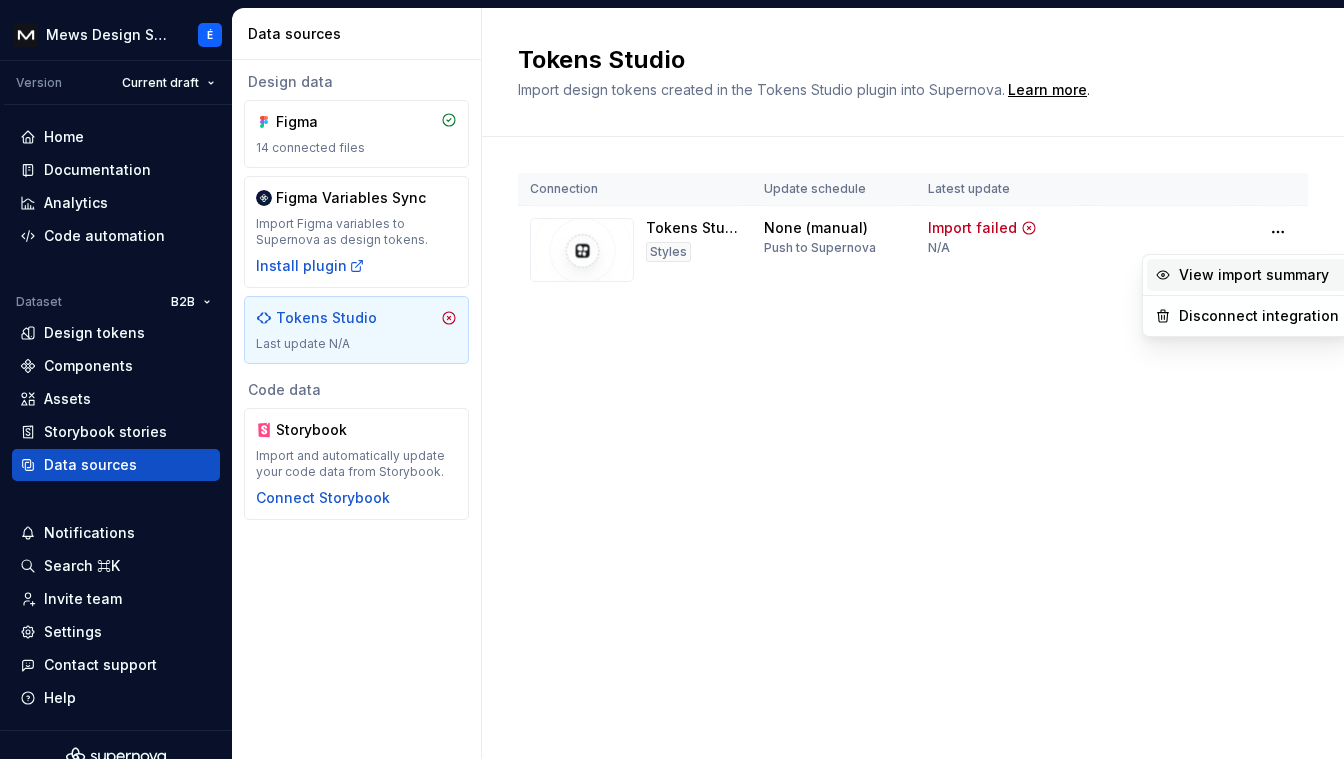 click on "View import summary" at bounding box center (1259, 275) 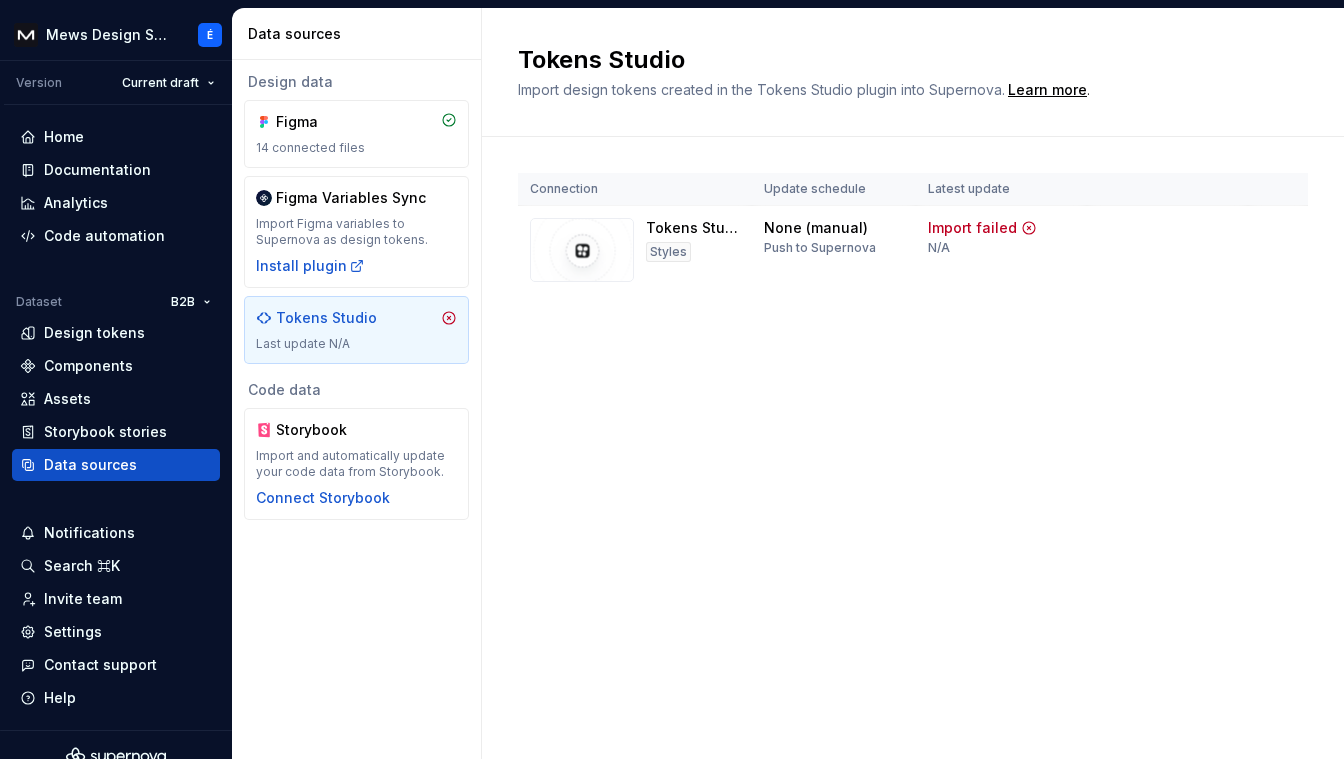 click on "Mews Design System É Version Current draft Home Documentation Analytics Code automation Dataset B2B Design tokens Components Assets Storybook stories Data sources Notifications Search ⌘K Invite team Settings Contact support Help Data sources Design data Figma 14 connected files Figma Variables Sync Import Figma variables to Supernova as design tokens. Install plugin Tokens Studio Last update N/A Code data Storybook Import and automatically update your code data from Storybook. Connect Storybook Tokens Studio Import design tokens created in the Tokens Studio plugin into Supernova.   Learn more . Connection Update schedule Latest update Tokens Studio Styles None (manual) Push to Supernova Import failed N/A View summary" at bounding box center (672, 379) 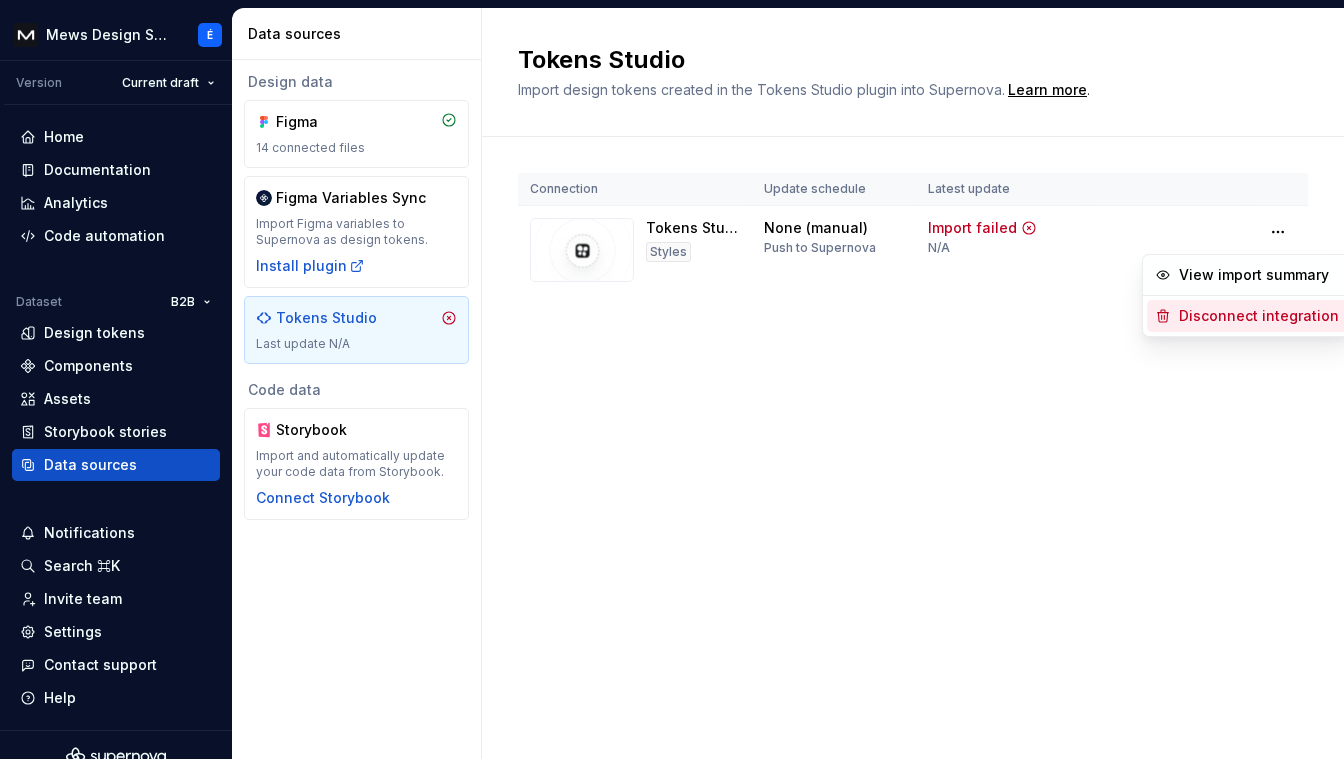 click on "Disconnect integration" at bounding box center (1259, 316) 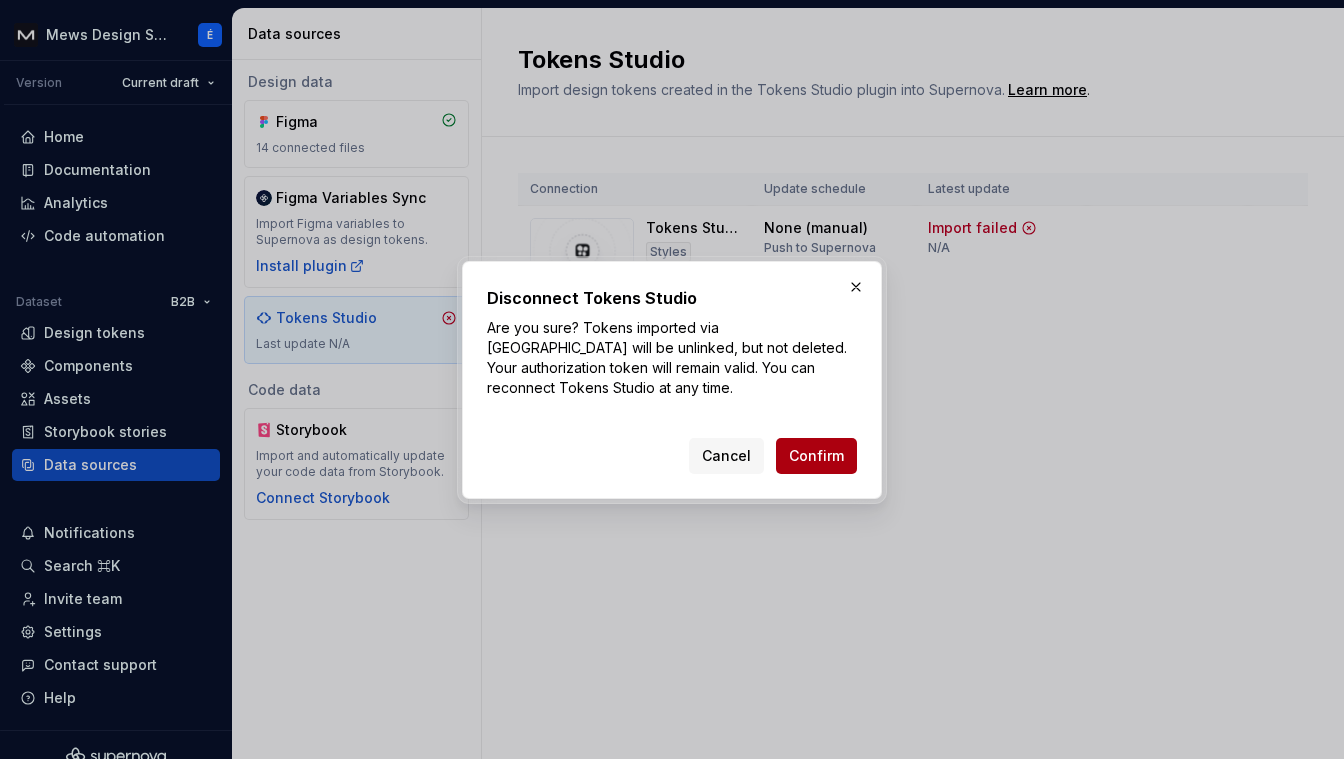 click on "Confirm" at bounding box center (816, 456) 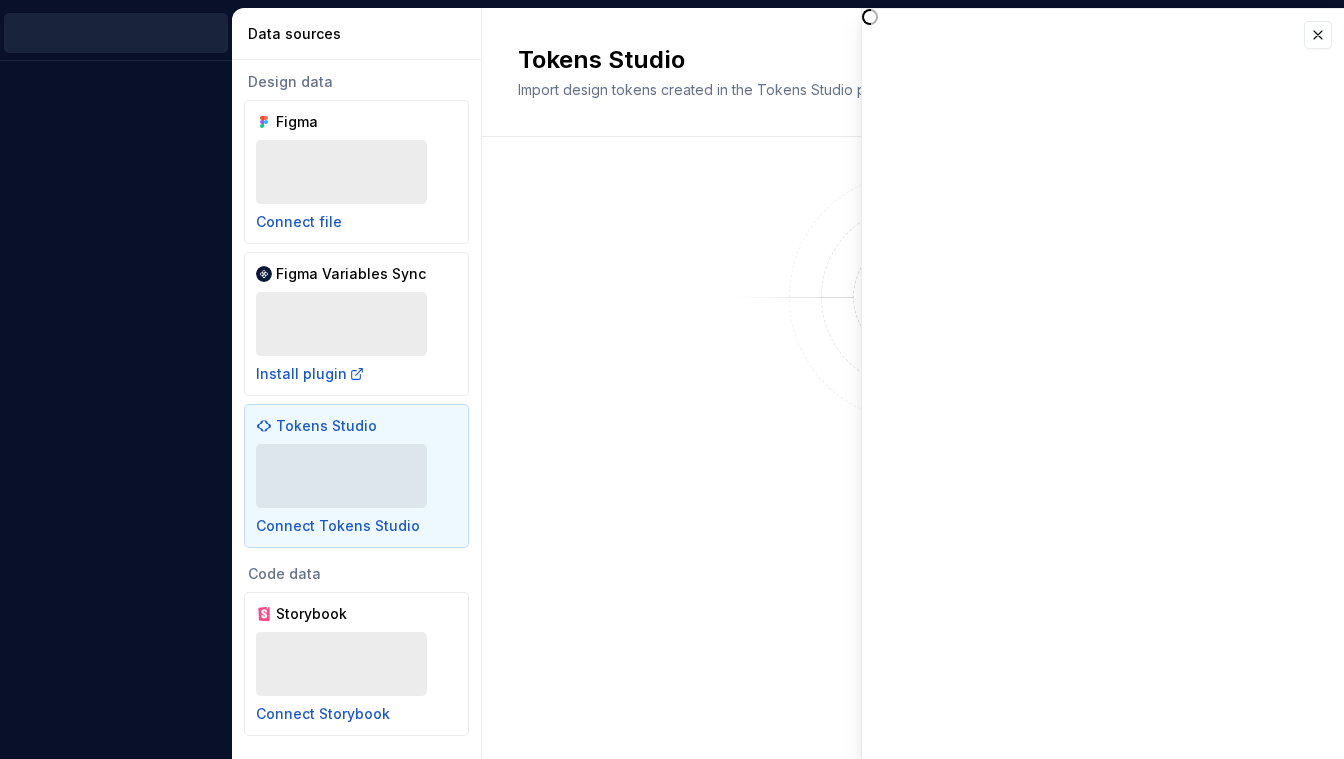 scroll, scrollTop: 0, scrollLeft: 0, axis: both 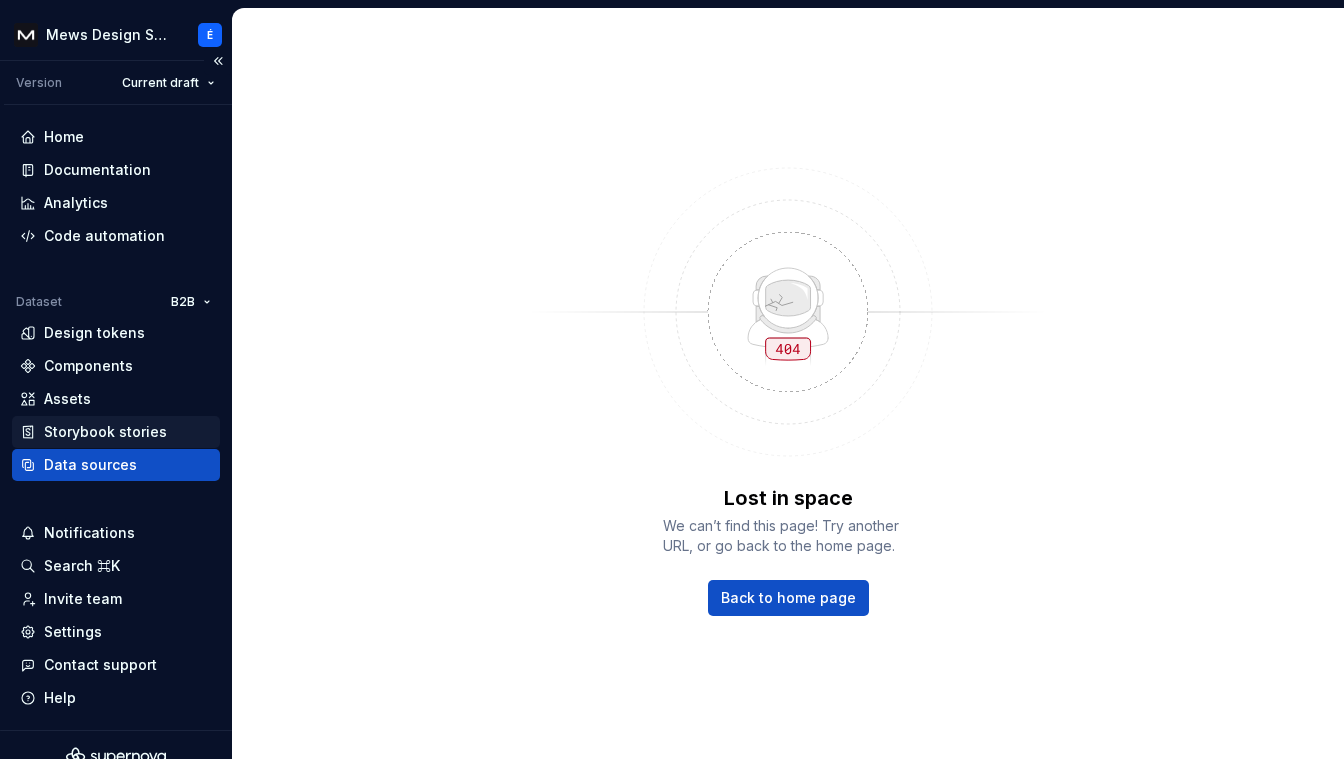 click on "Storybook stories" at bounding box center (105, 432) 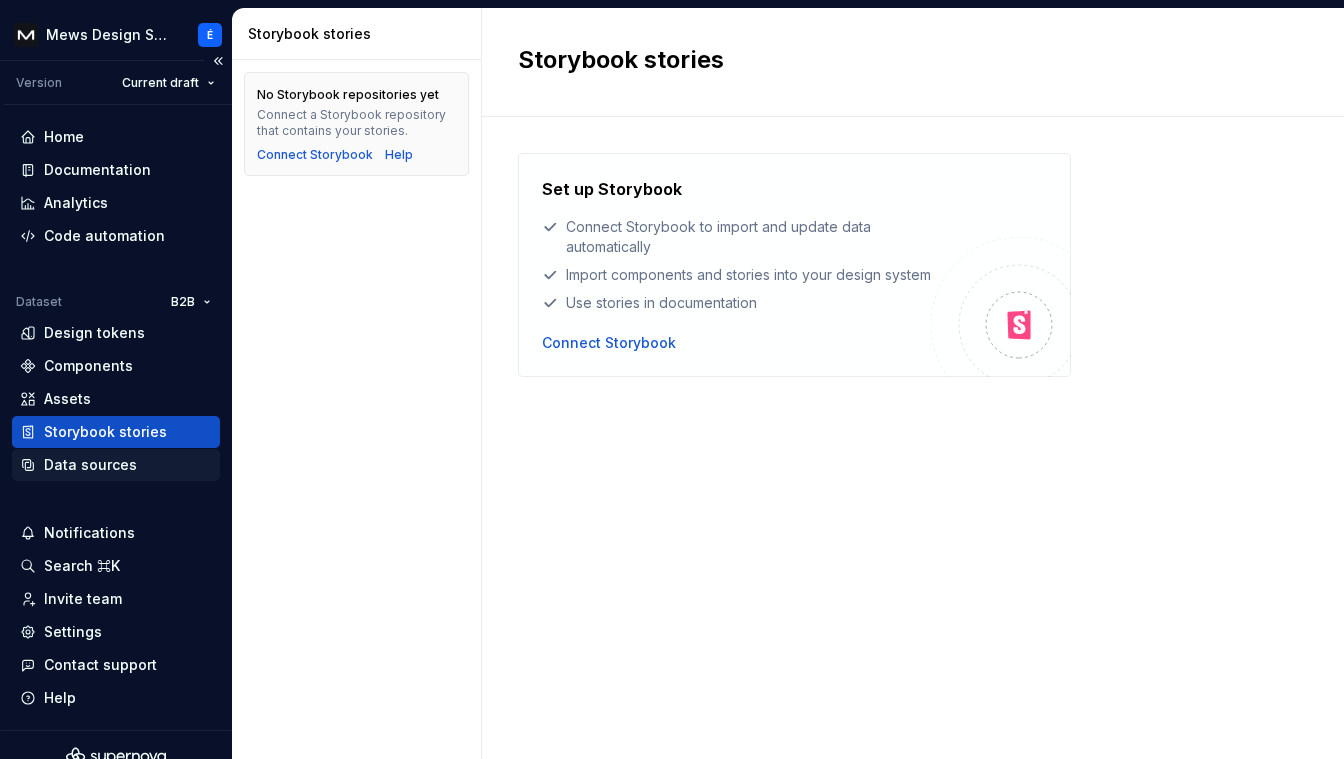 click on "Data sources" at bounding box center (90, 465) 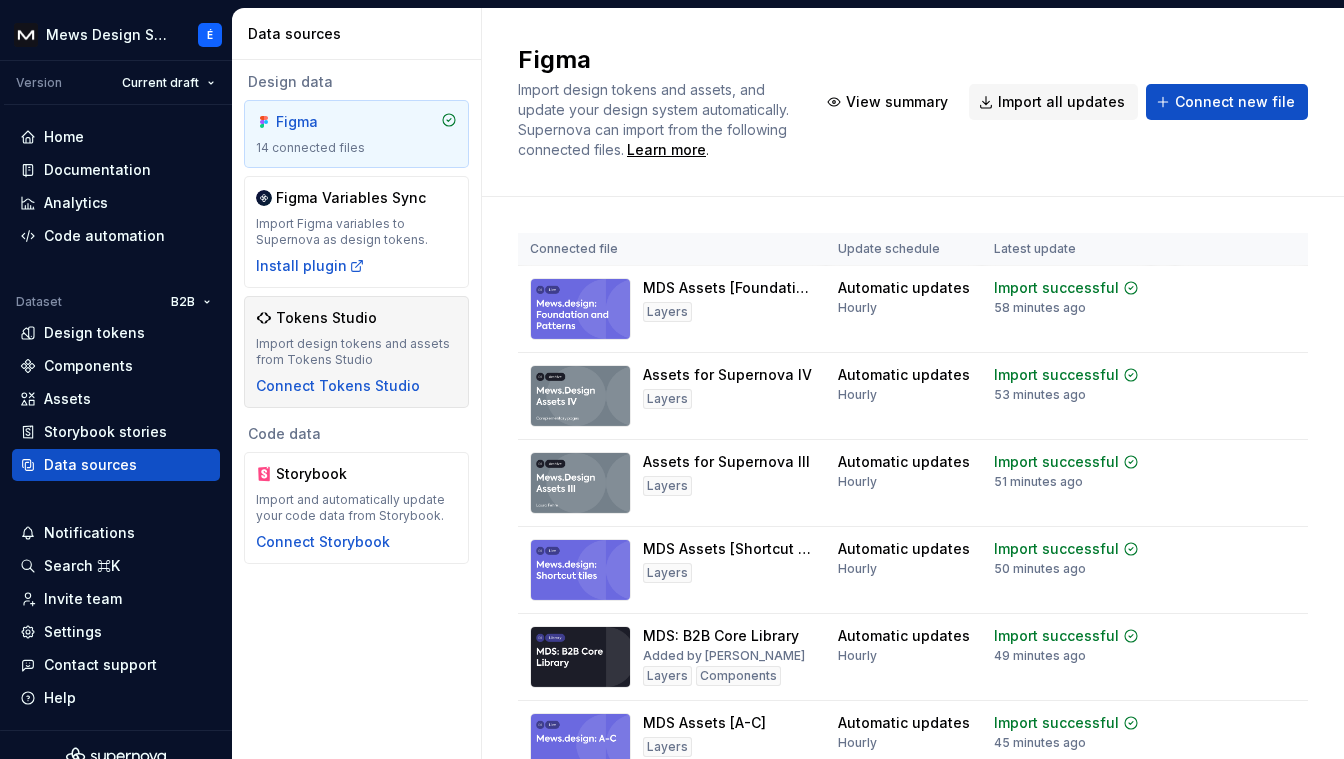 click on "Import design tokens and assets from Tokens Studio" at bounding box center (356, 352) 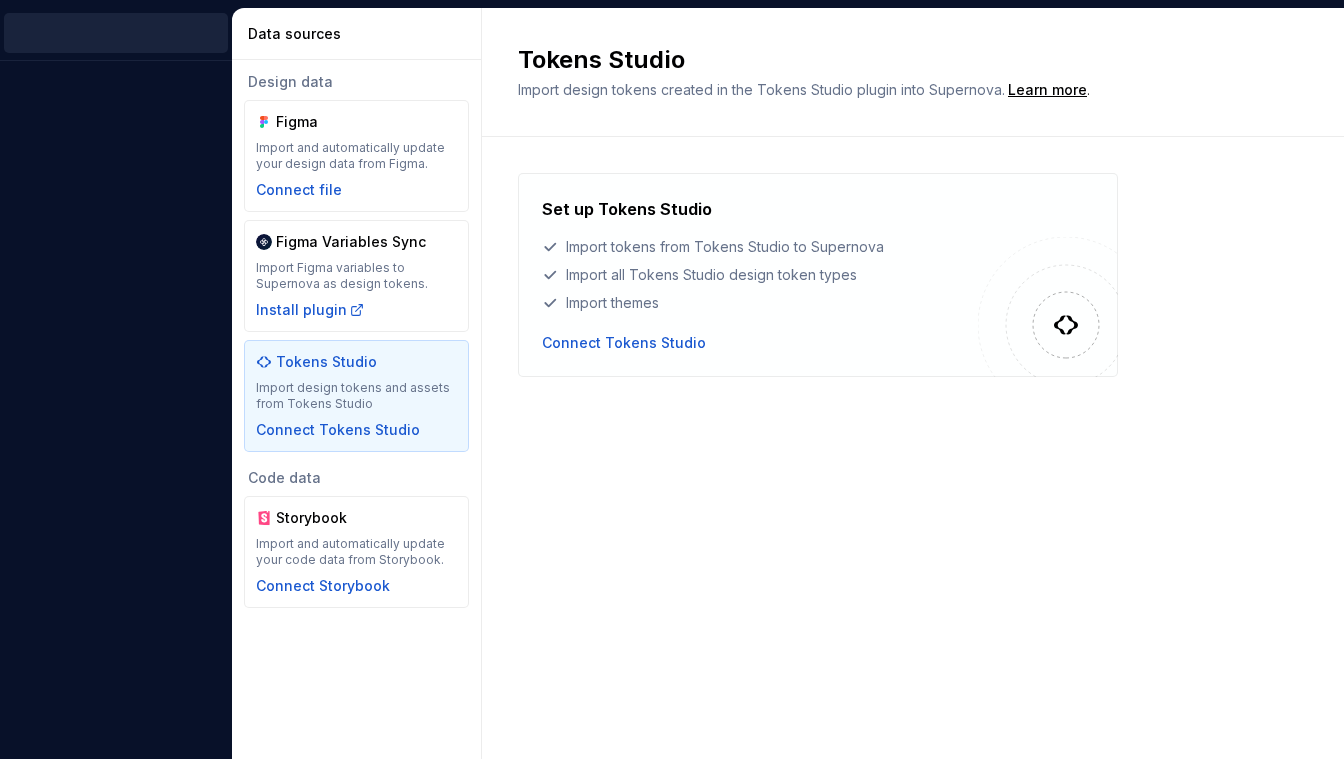 scroll, scrollTop: 0, scrollLeft: 0, axis: both 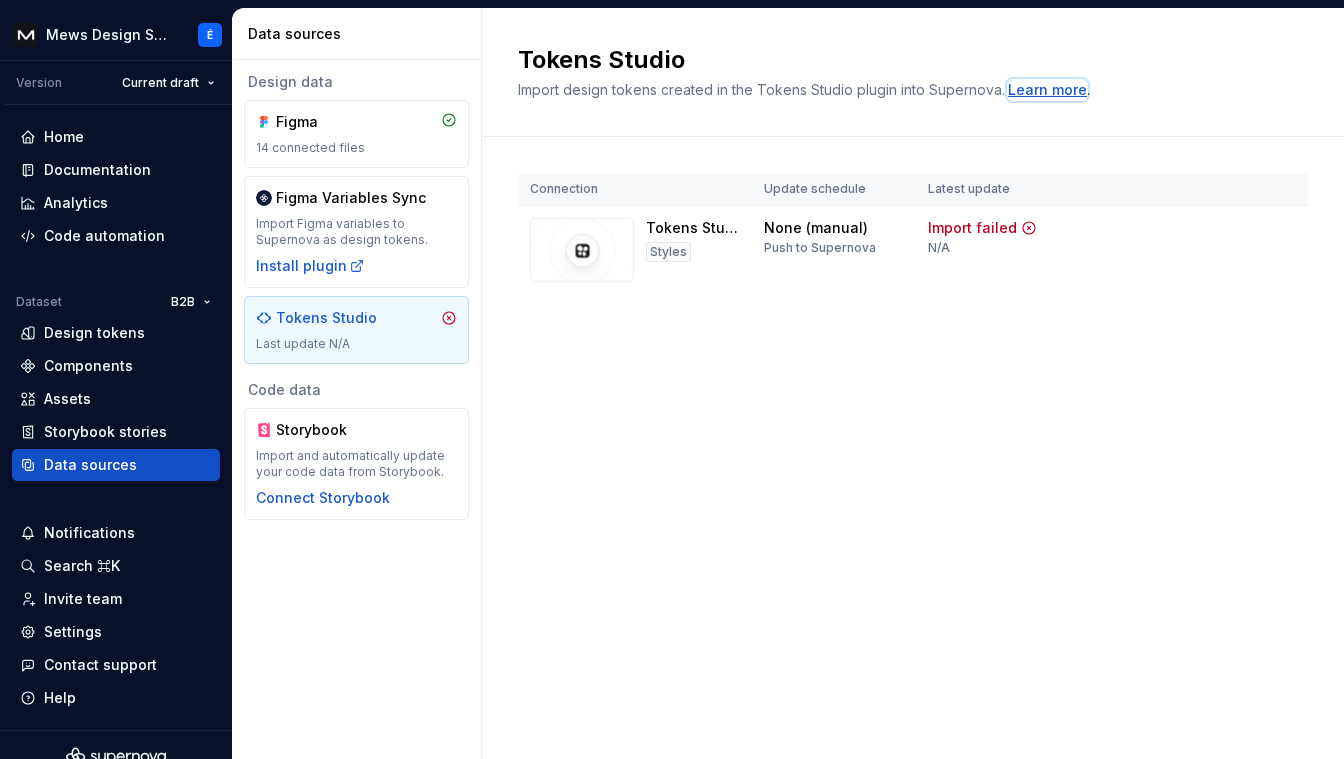 click on "Learn more" at bounding box center (1047, 90) 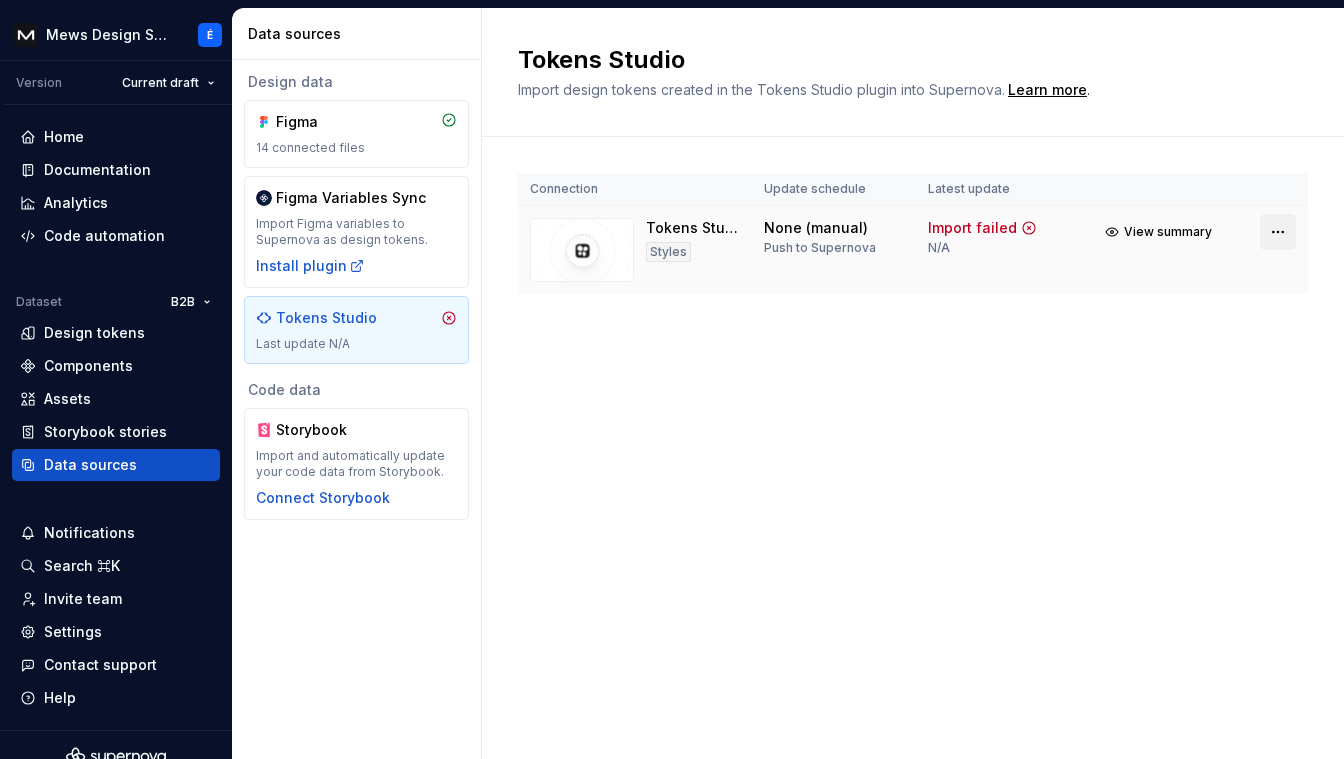 click on "Mews Design System É Version Current draft Home Documentation Analytics Code automation Dataset B2B Design tokens Components Assets Storybook stories Data sources Notifications Search ⌘K Invite team Settings Contact support Help Data sources Design data Figma 14 connected files Figma Variables Sync Import Figma variables to Supernova as design tokens. Install plugin Tokens Studio Last update N/A Code data Storybook Import and automatically update your code data from Storybook. Connect Storybook Tokens Studio Import design tokens created in the Tokens Studio plugin into Supernova.   Learn more . Connection Update schedule Latest update Tokens Studio Styles None (manual) Push to Supernova Import failed N/A View summary" at bounding box center [672, 379] 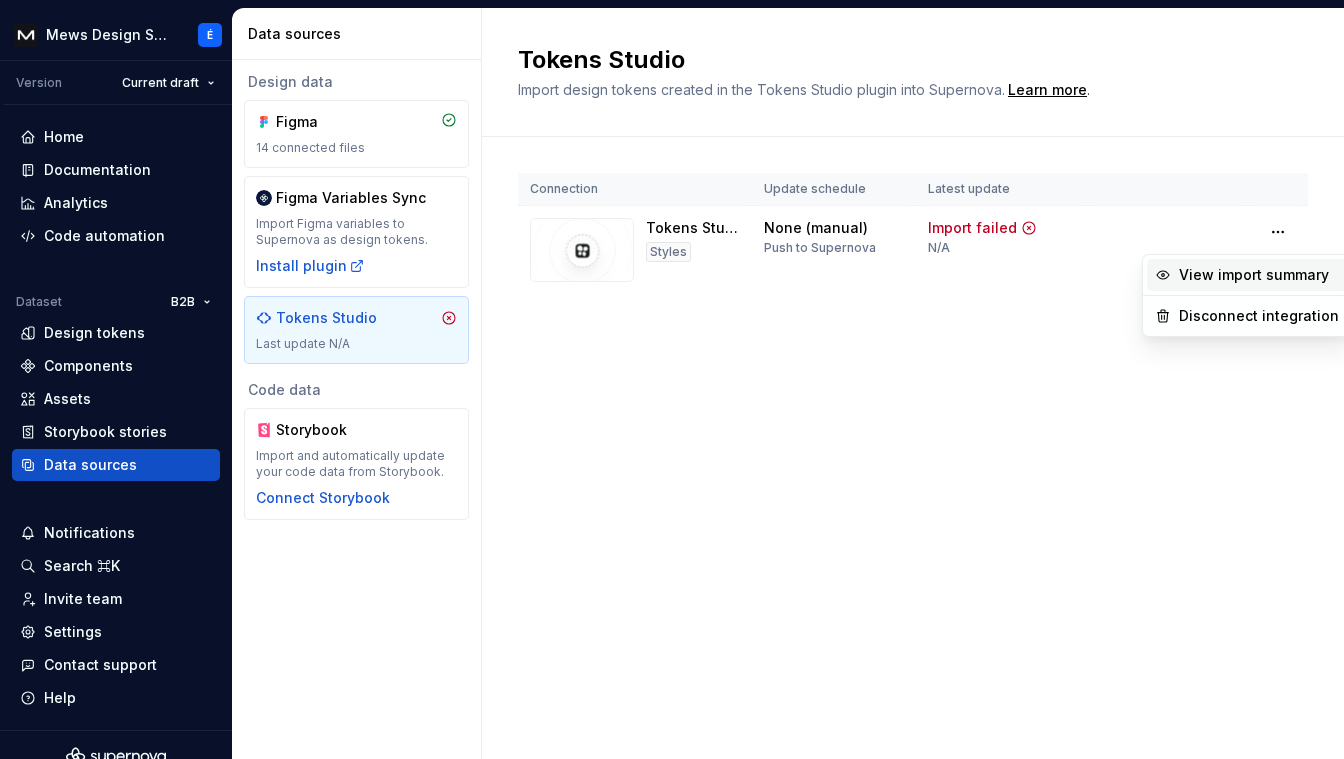 click on "View import summary" at bounding box center [1247, 275] 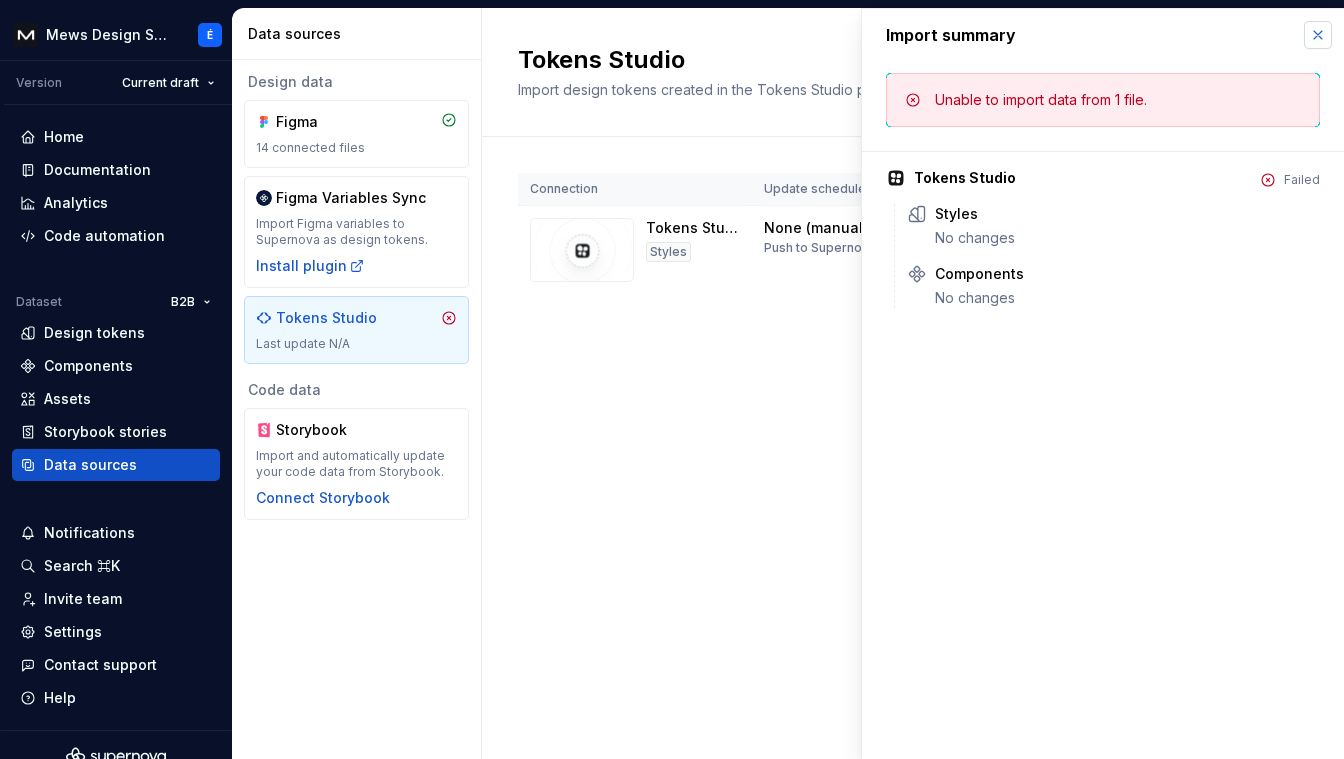 click at bounding box center (1318, 35) 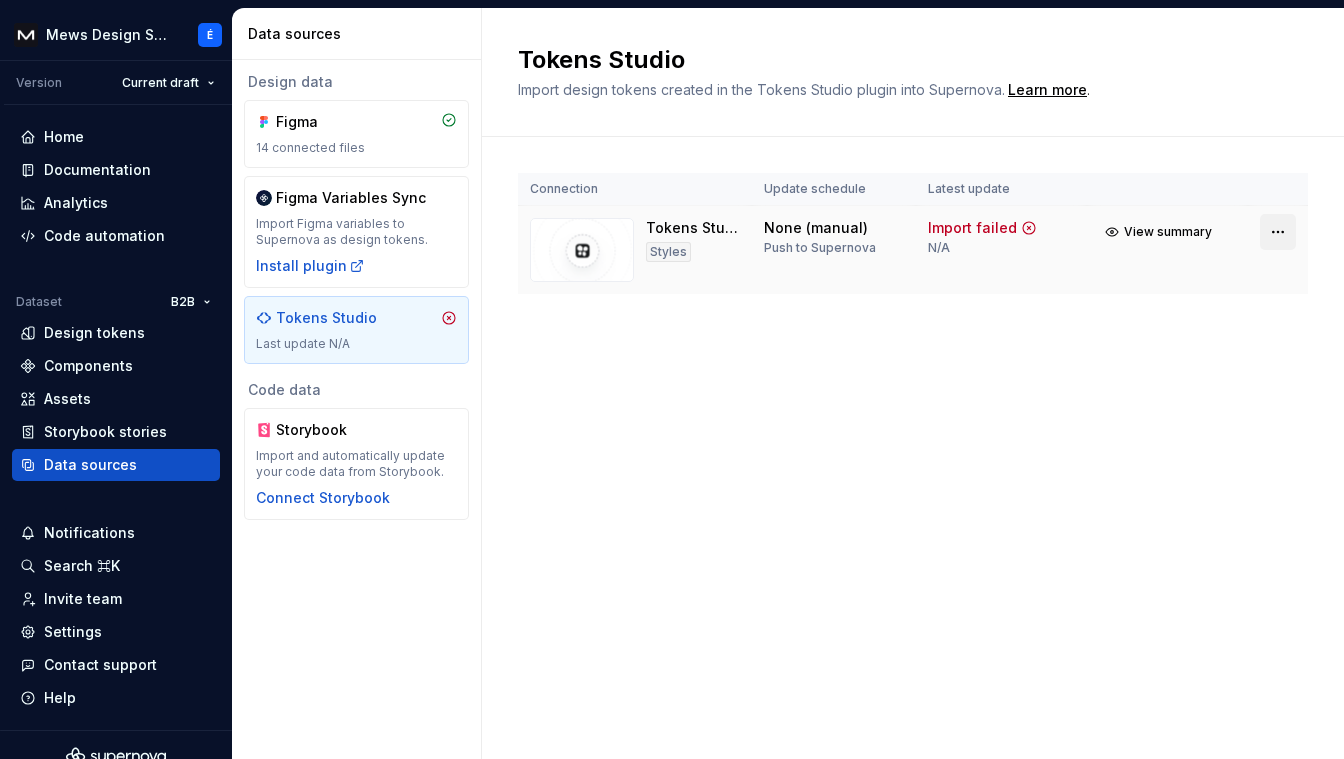 click on "Mews Design System É Version Current draft Home Documentation Analytics Code automation Dataset B2B Design tokens Components Assets Storybook stories Data sources Notifications Search ⌘K Invite team Settings Contact support Help Data sources Design data Figma 14 connected files Figma Variables Sync Import Figma variables to Supernova as design tokens. Install plugin Tokens Studio Last update N/A Code data Storybook Import and automatically update your code data from Storybook. Connect Storybook Tokens Studio Import design tokens created in the Tokens Studio plugin into Supernova.   Learn more . Connection Update schedule Latest update Tokens Studio Styles None (manual) Push to Supernova Import failed N/A View summary" at bounding box center (672, 379) 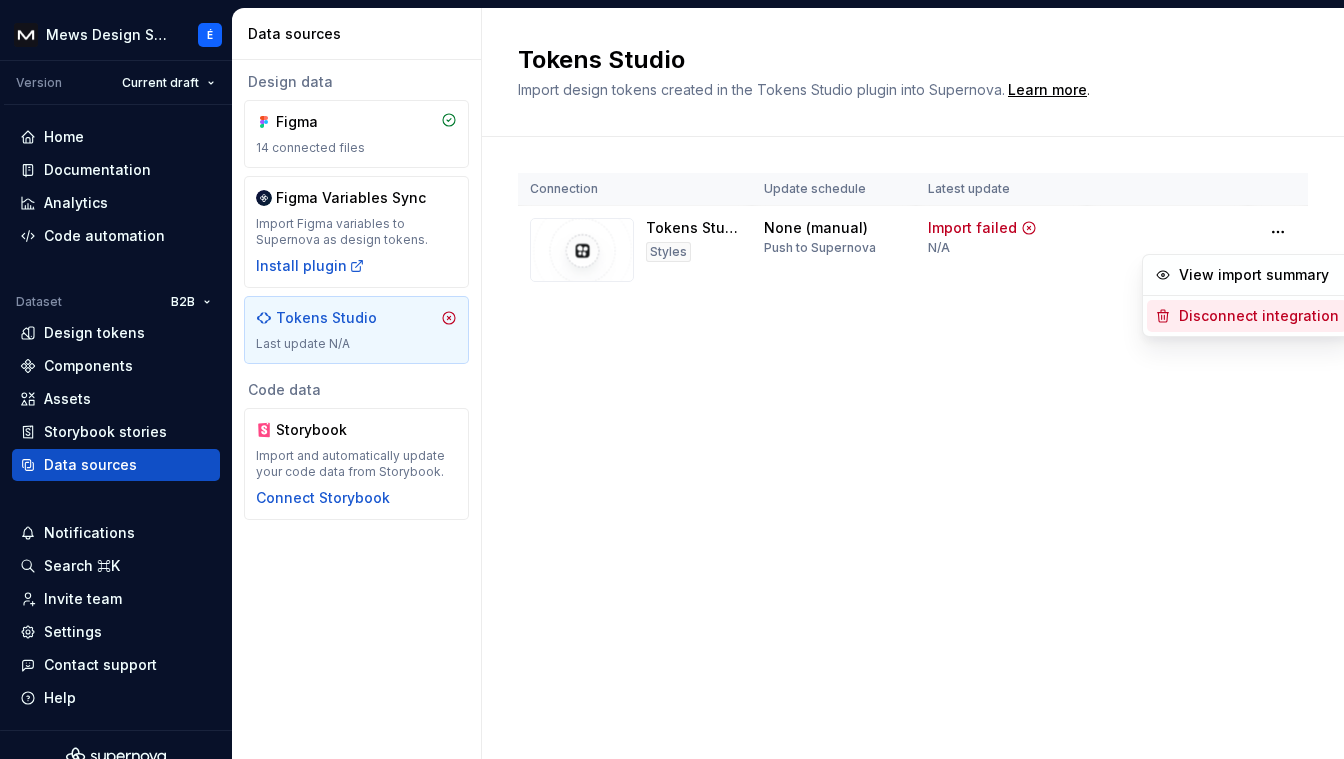 click on "Disconnect integration" at bounding box center [1259, 316] 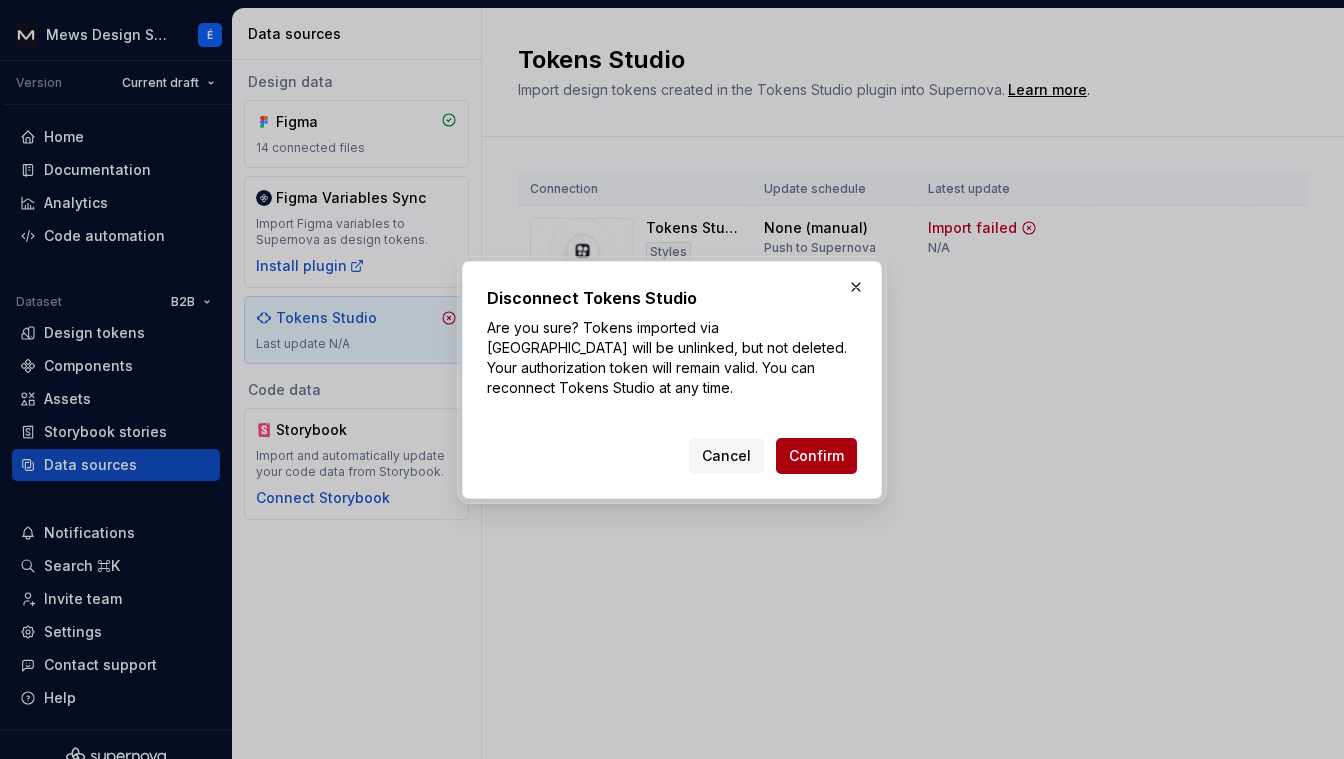 click on "Confirm" at bounding box center (816, 456) 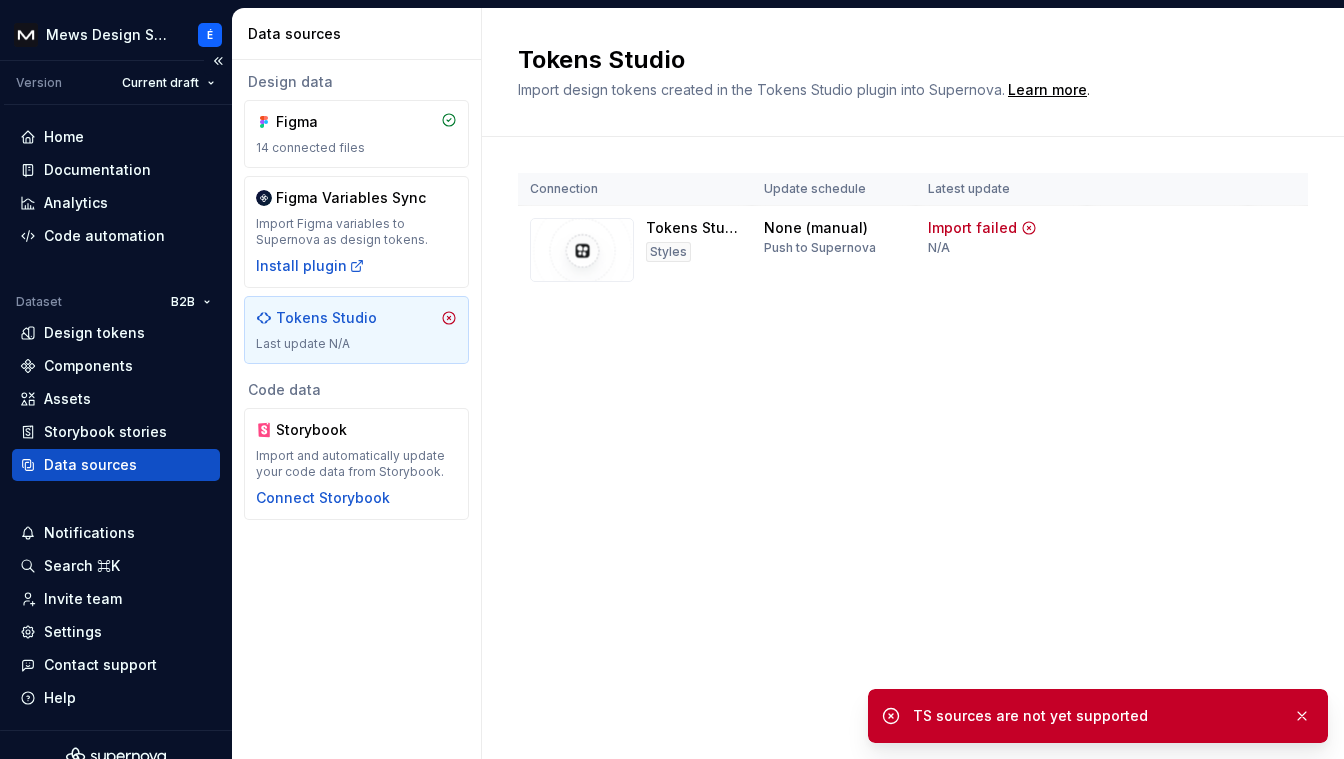 click on "Data sources" at bounding box center (90, 465) 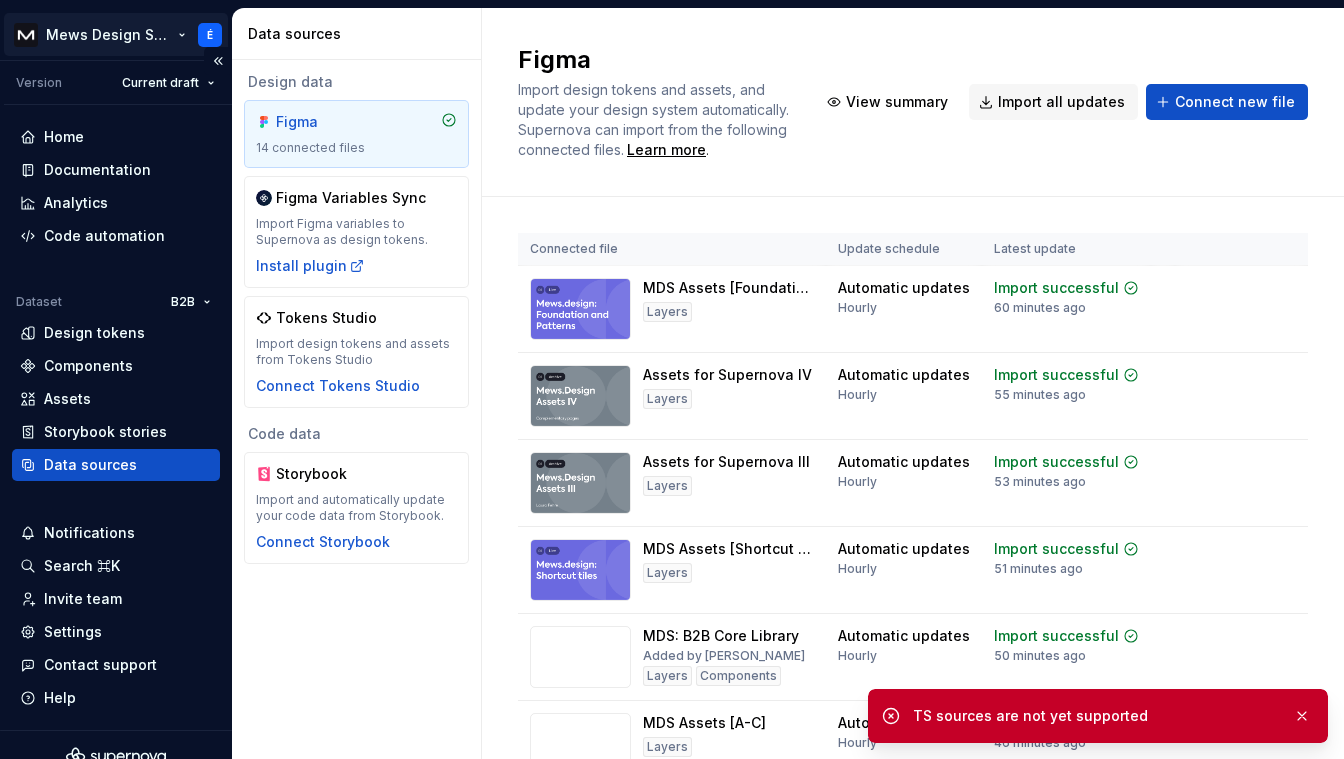 click on "Mews Design System É Version Current draft Home Documentation Analytics Code automation Dataset B2B Design tokens Components Assets Storybook stories Data sources Notifications Search ⌘K Invite team Settings Contact support Help Data sources Design data Figma 14 connected files Figma Variables Sync Import Figma variables to Supernova as design tokens. Install plugin Tokens Studio Import design tokens and assets from Tokens Studio Connect Tokens Studio Code data Storybook Import and automatically update your code data from Storybook. Connect Storybook Figma Import design tokens and assets, and update your design system automatically. Supernova can import from the following connected files.   Learn more . View summary Import all updates Connect new file Connected file Update schedule Latest update MDS Assets [Foundation and Patterns] Layers  Automatic updates Hourly Import successful 60 minutes ago View summary Import updates Assets for Supernova IV Layers  Automatic updates Hourly Import successful Layers" at bounding box center (672, 379) 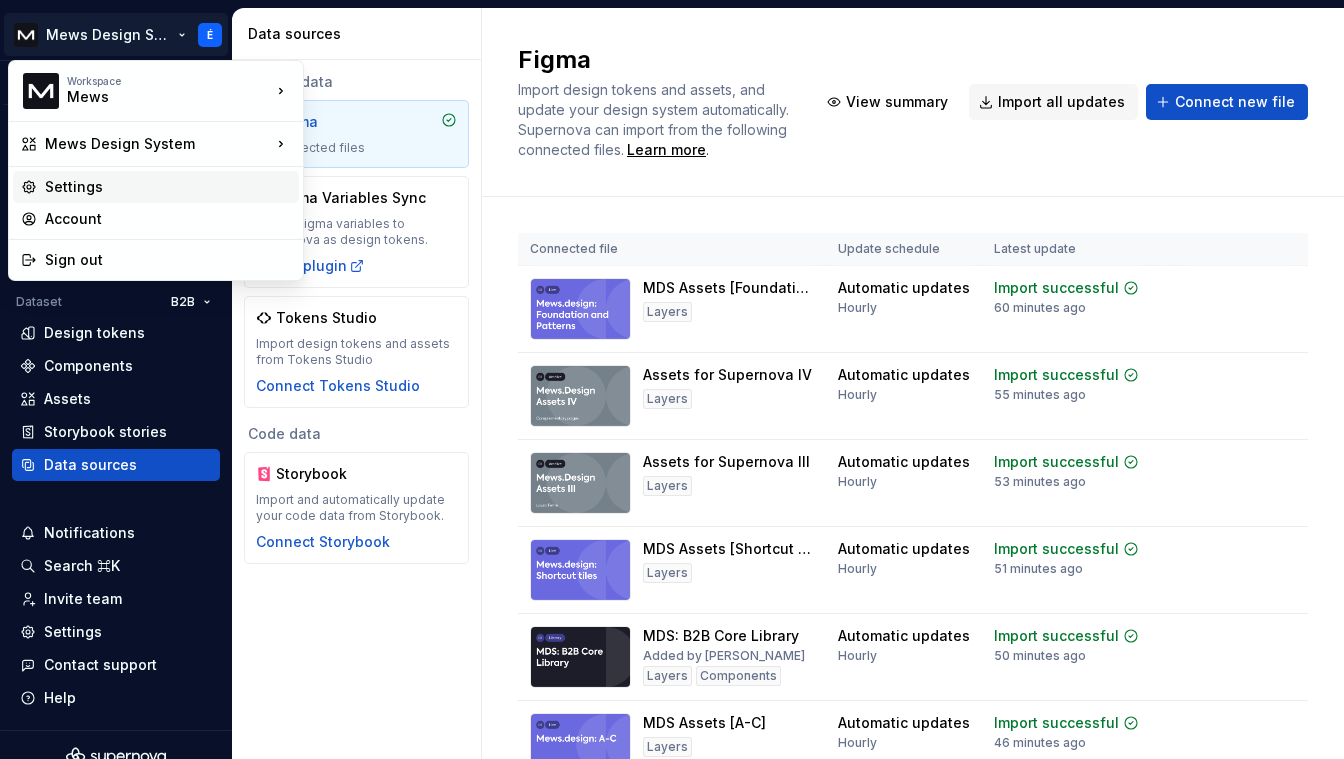 click on "Settings" at bounding box center (168, 187) 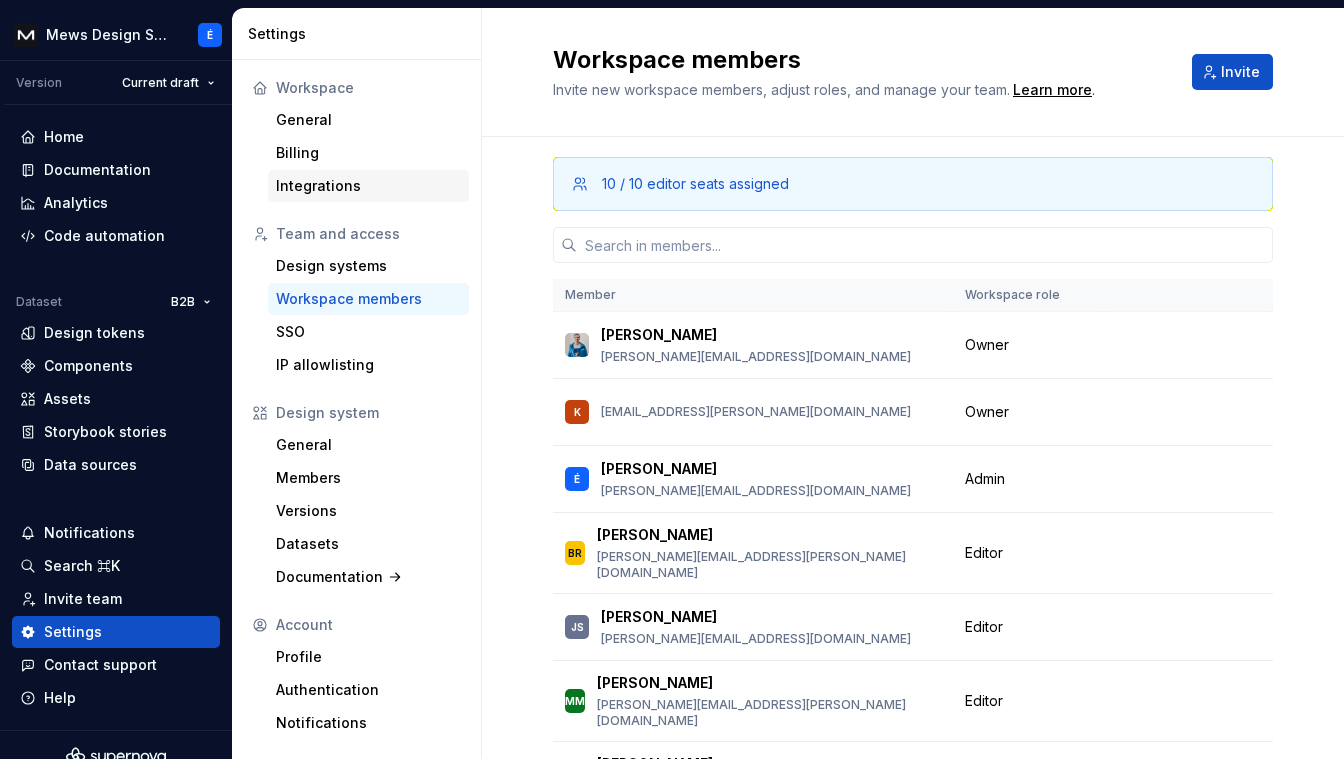 click on "Integrations" at bounding box center (368, 186) 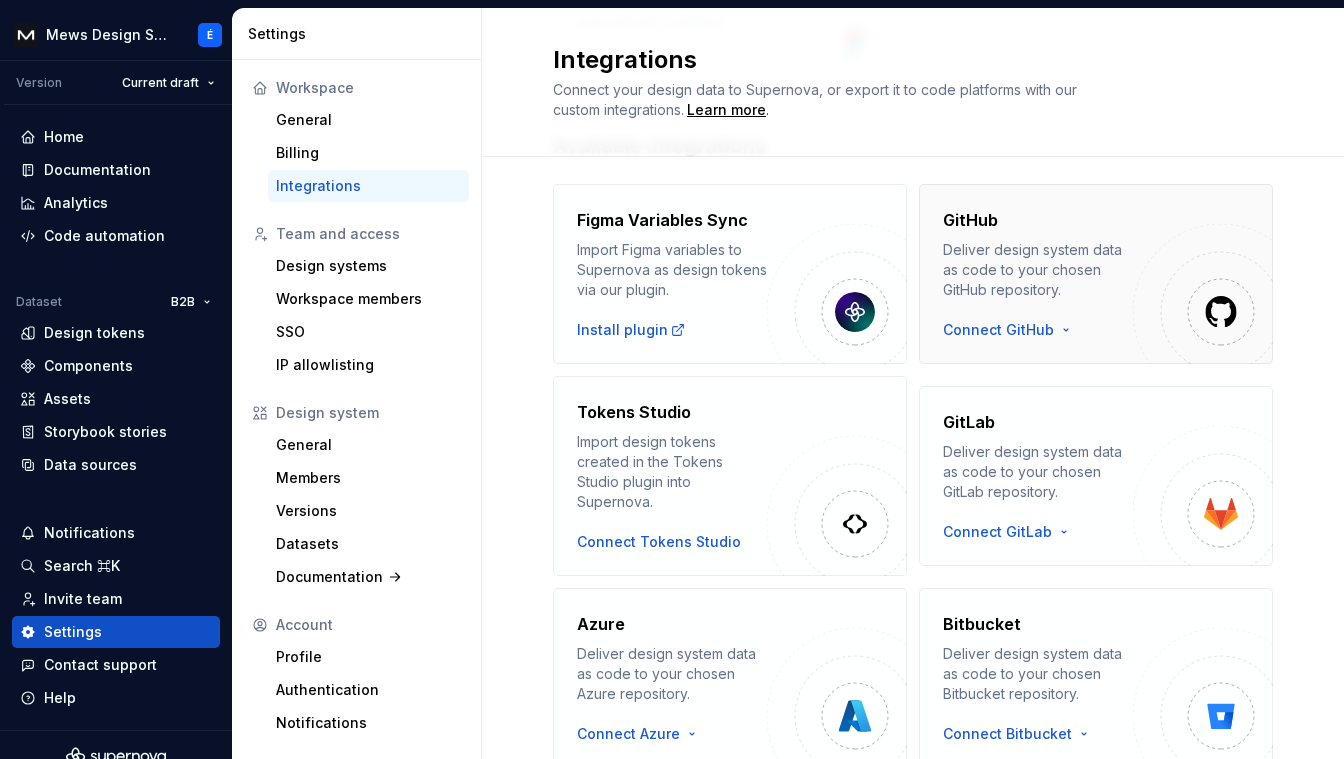 scroll, scrollTop: 333, scrollLeft: 0, axis: vertical 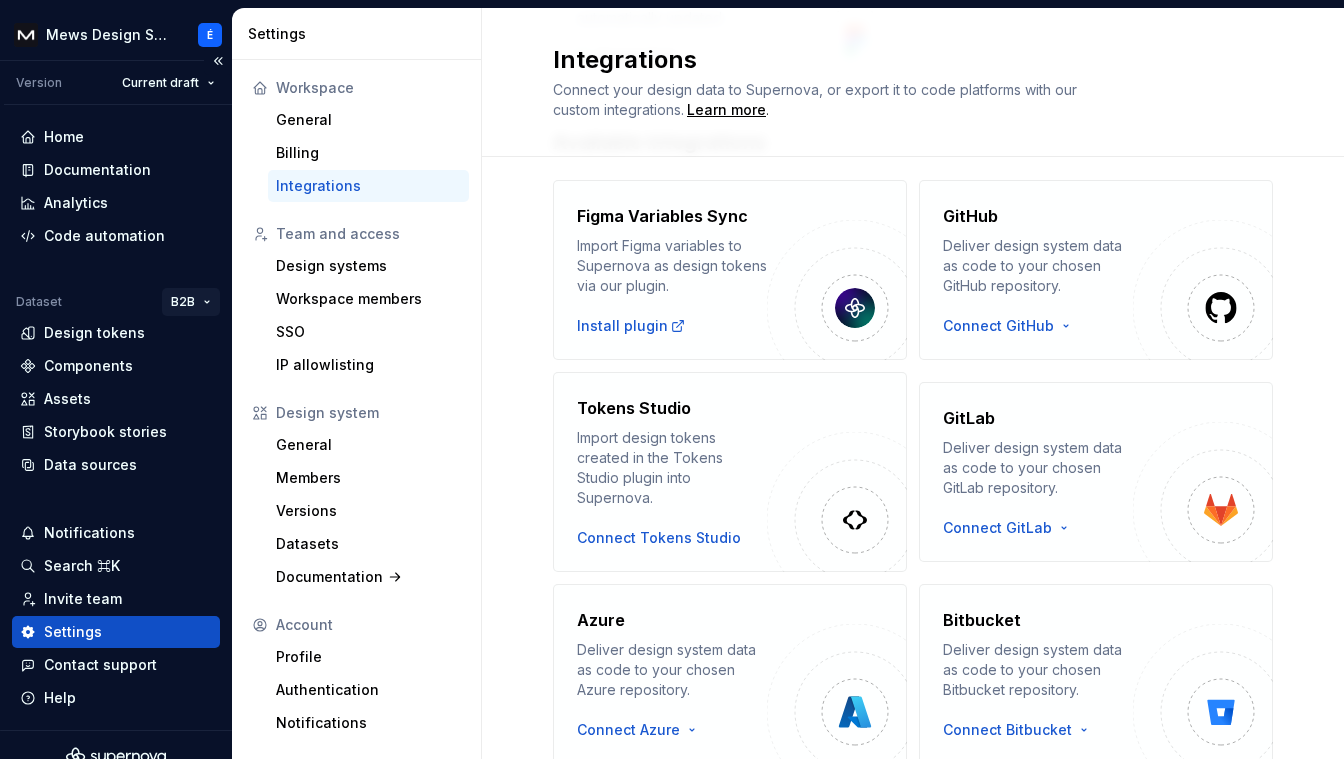 click on "Mews Design System É Version Current draft Home Documentation Analytics Code automation Dataset B2B Design tokens Components Assets Storybook stories Data sources Notifications Search ⌘K Invite team Settings Contact support Help Settings Workspace General Billing Integrations Team and access Design systems Workspace members SSO IP allowlisting Design system General Members Versions Datasets Documentation Account Profile Authentication Notifications Integrations Connect your design data to Supernova, or export it to code platforms with our
custom integrations.   Learn more . Your integrations (1) Figma Import design tokens and assets, and keep them automatically updated. Connected Available integrations Figma Variables Sync Import Figma variables to Supernova as design tokens via our plugin. Install plugin GitHub Deliver design system data as code to your chosen GitHub repository. Connect GitHub Tokens Studio Import design tokens created in the Tokens Studio plugin into Supernova. Connect Tokens Studio" at bounding box center (672, 379) 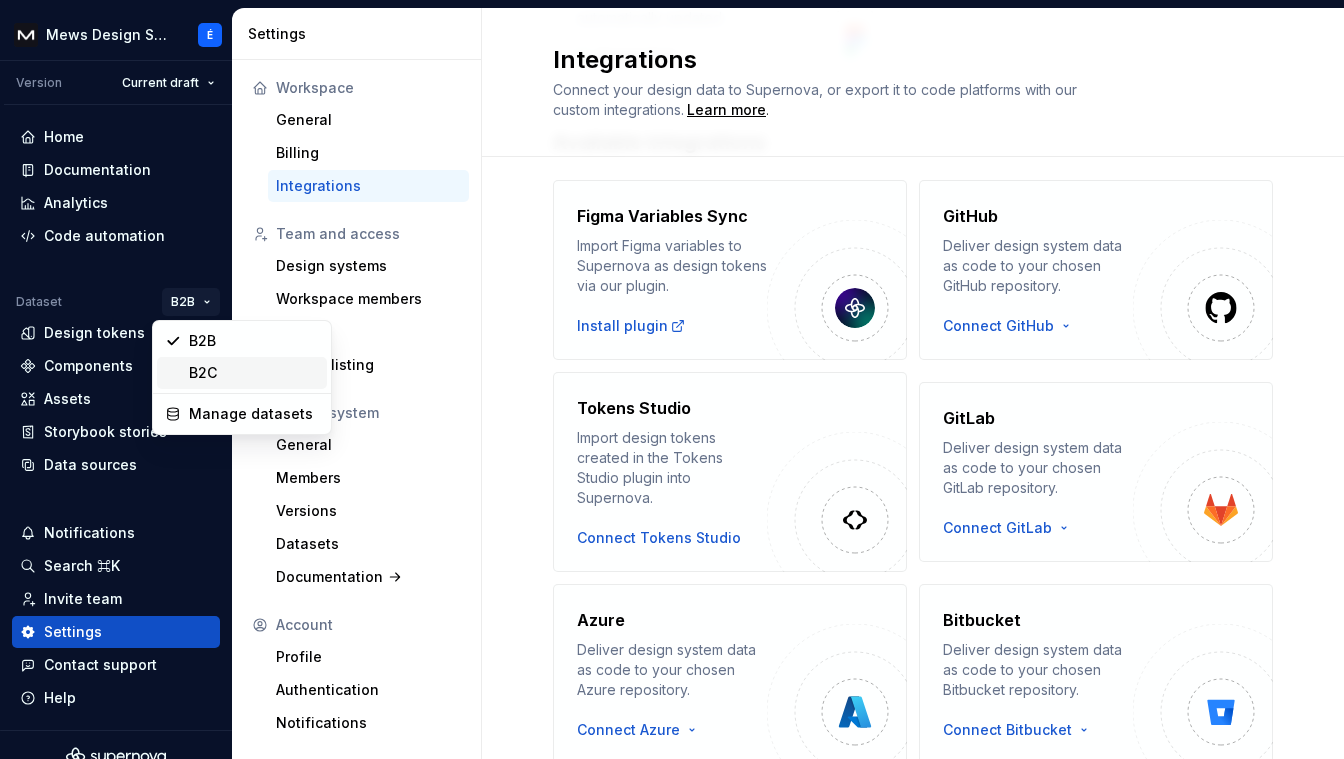 click on "B2C" at bounding box center (254, 373) 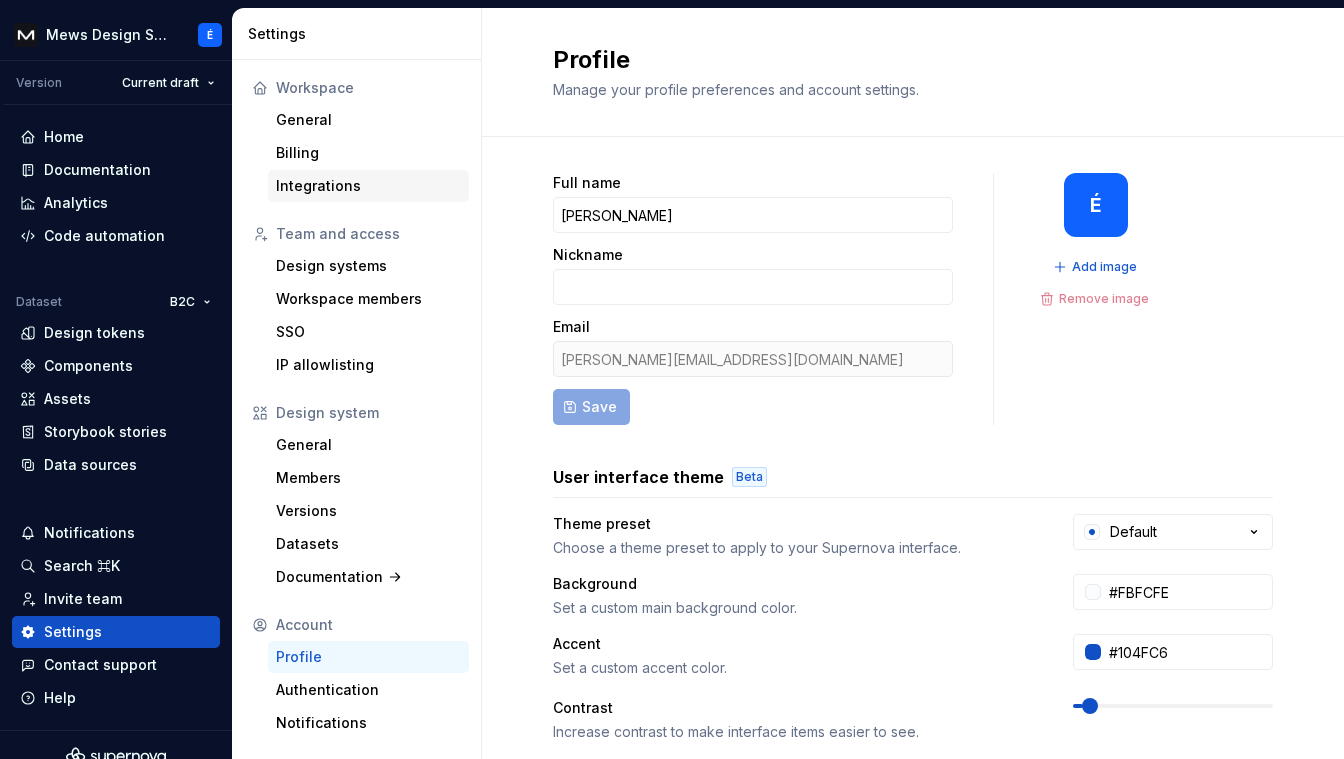 click on "Integrations" at bounding box center [368, 186] 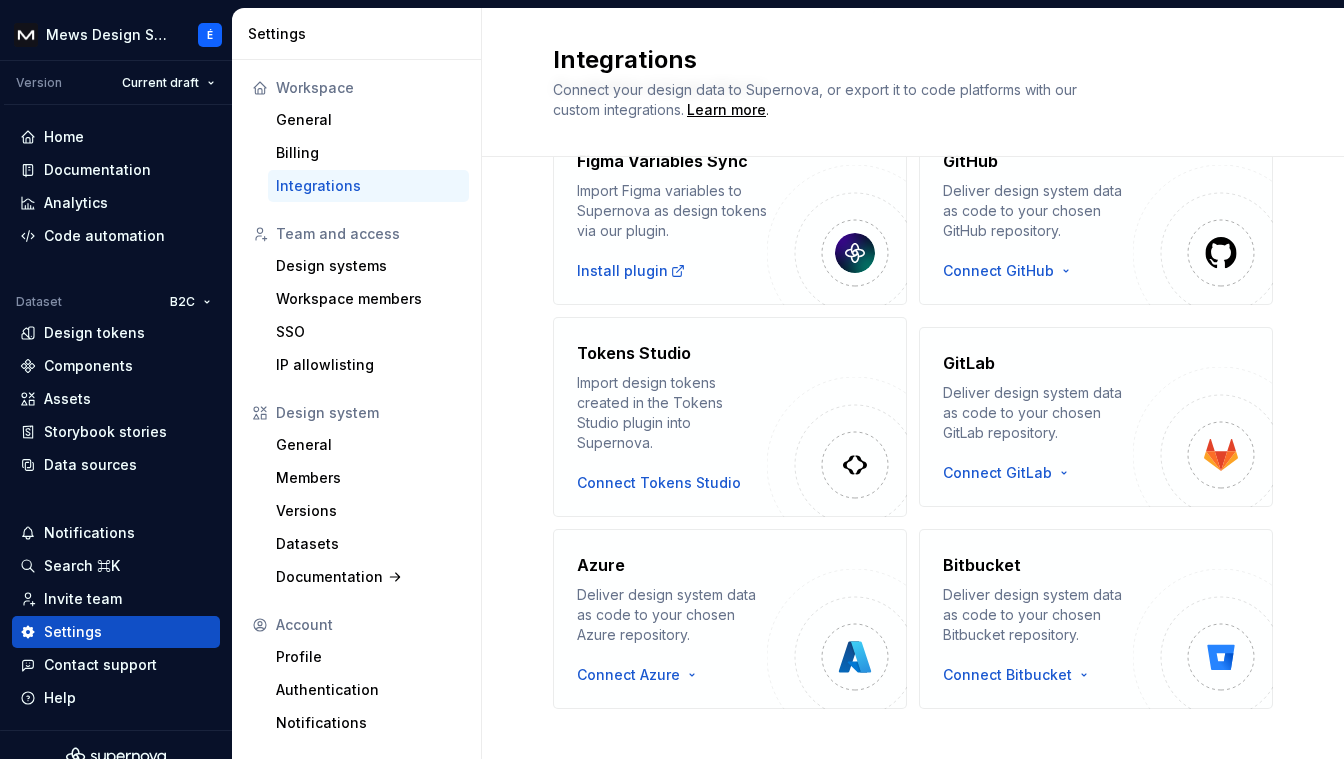 scroll, scrollTop: 394, scrollLeft: 0, axis: vertical 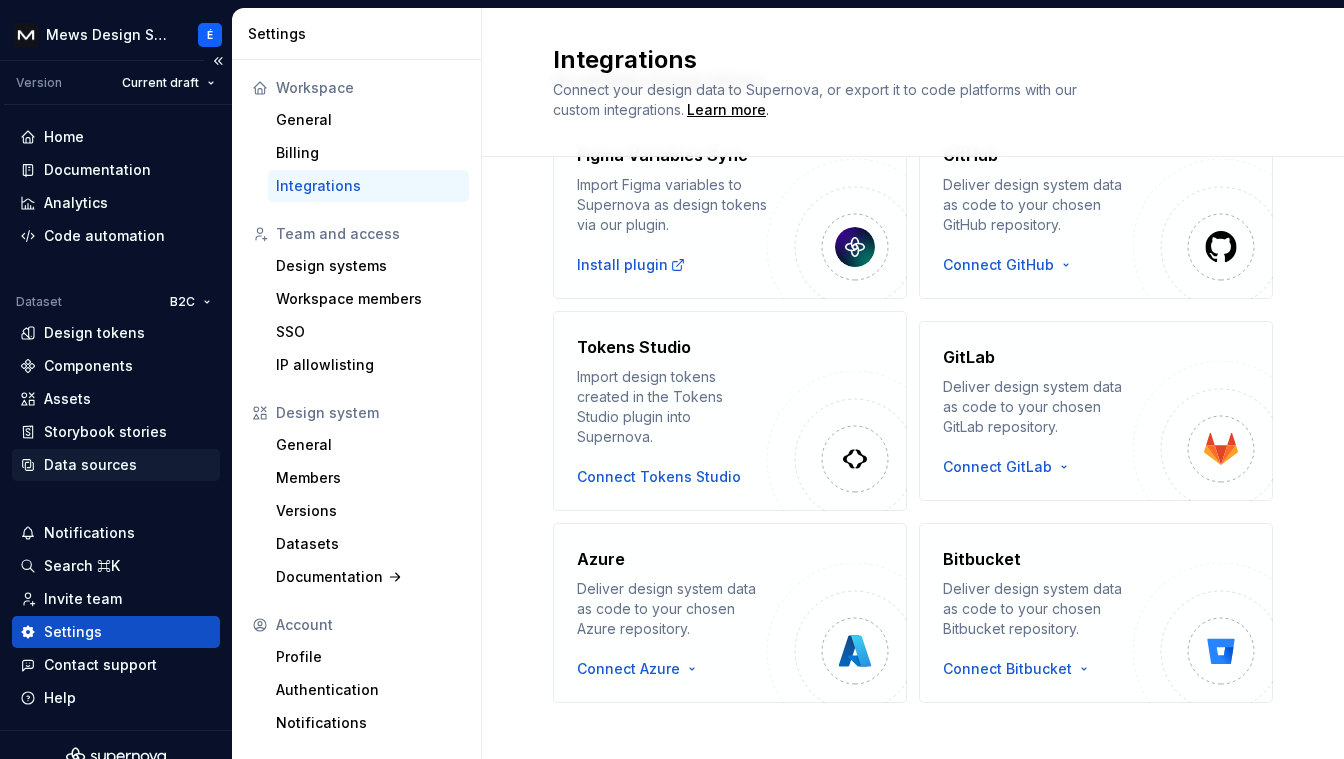 click on "Data sources" at bounding box center (90, 465) 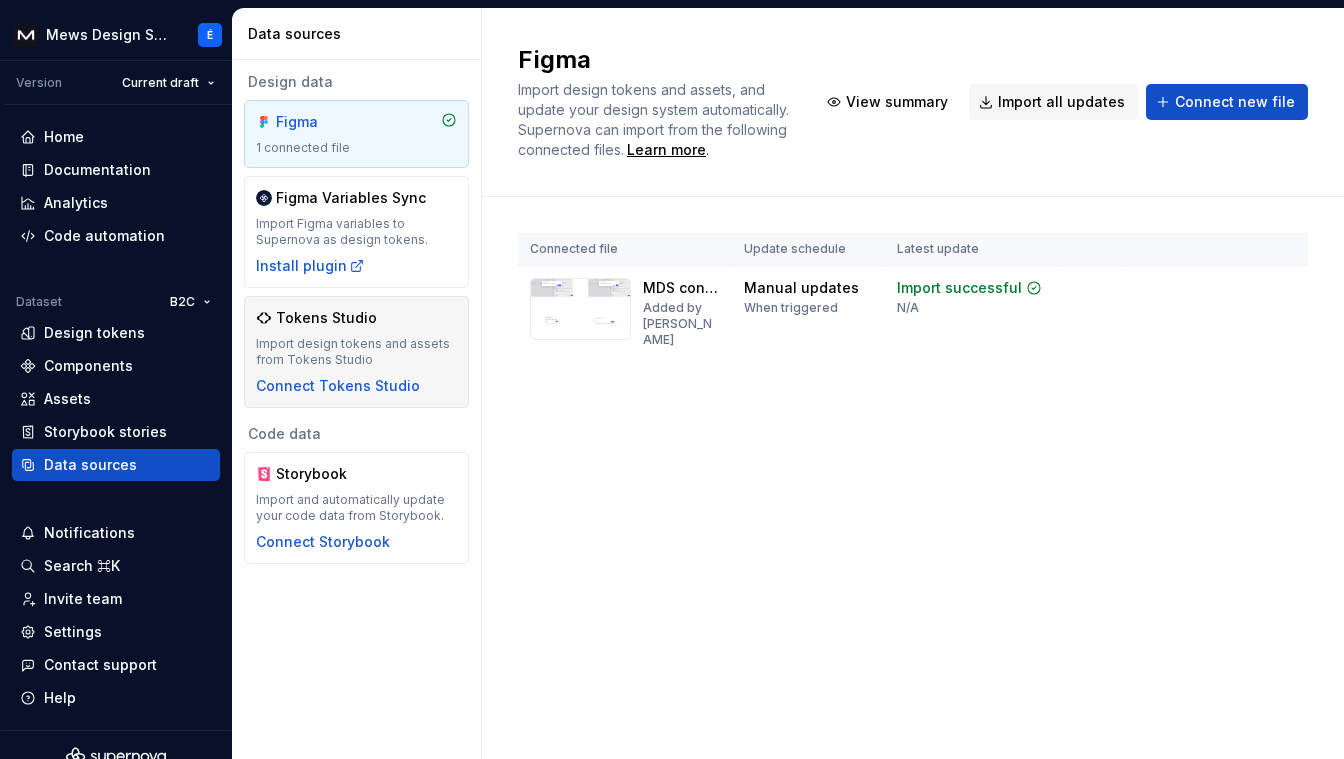 click on "Import design tokens and assets from Tokens Studio" at bounding box center (356, 352) 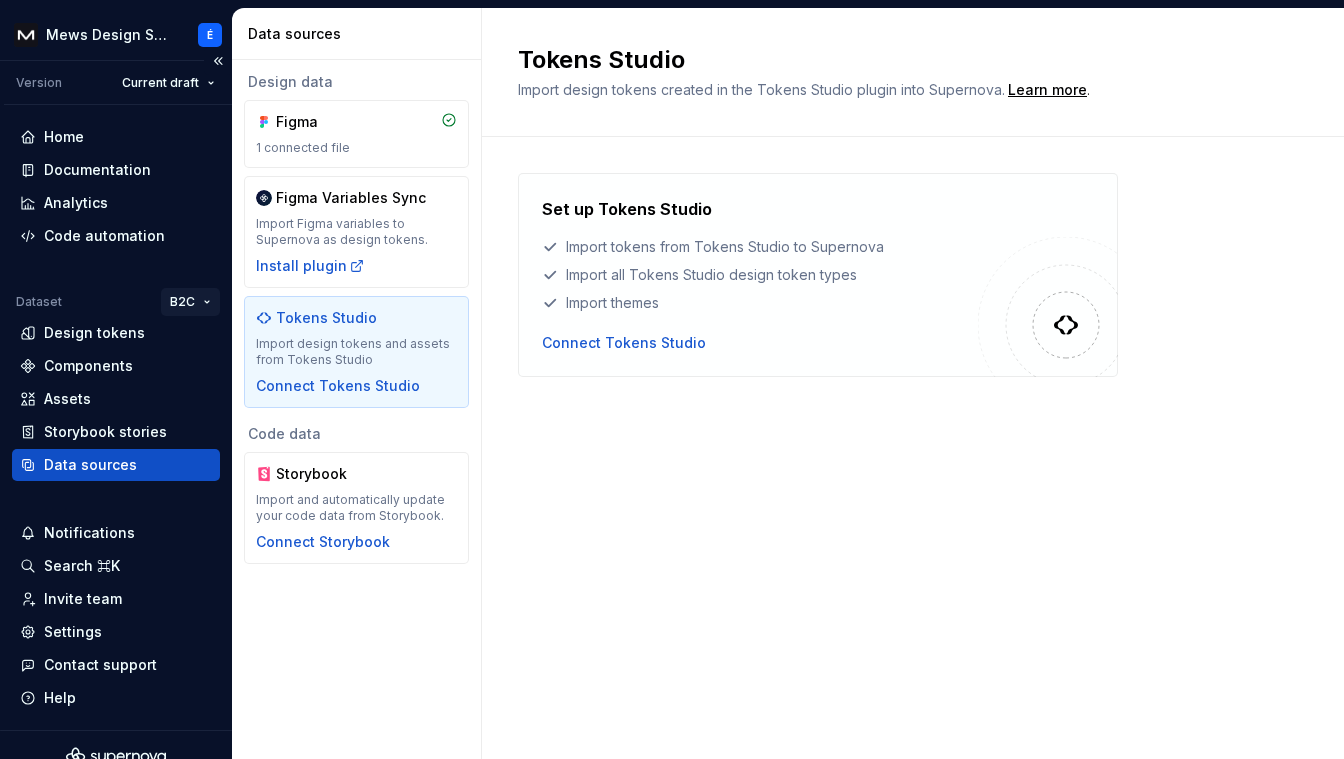 click on "Mews Design System É Version Current draft Home Documentation Analytics Code automation Dataset B2C Design tokens Components Assets Storybook stories Data sources Notifications Search ⌘K Invite team Settings Contact support Help Data sources Design data Figma 1 connected file Figma Variables Sync Import Figma variables to Supernova as design tokens. Install plugin Tokens Studio Import design tokens and assets from Tokens Studio Connect Tokens Studio Code data Storybook Import and automatically update your code data from Storybook. Connect Storybook Tokens Studio Import design tokens created in the Tokens Studio plugin into Supernova.   Learn more . Set up Tokens Studio Import tokens from Tokens Studio to Supernova Import all Tokens Studio design token types Import themes Connect Tokens Studio" at bounding box center [672, 379] 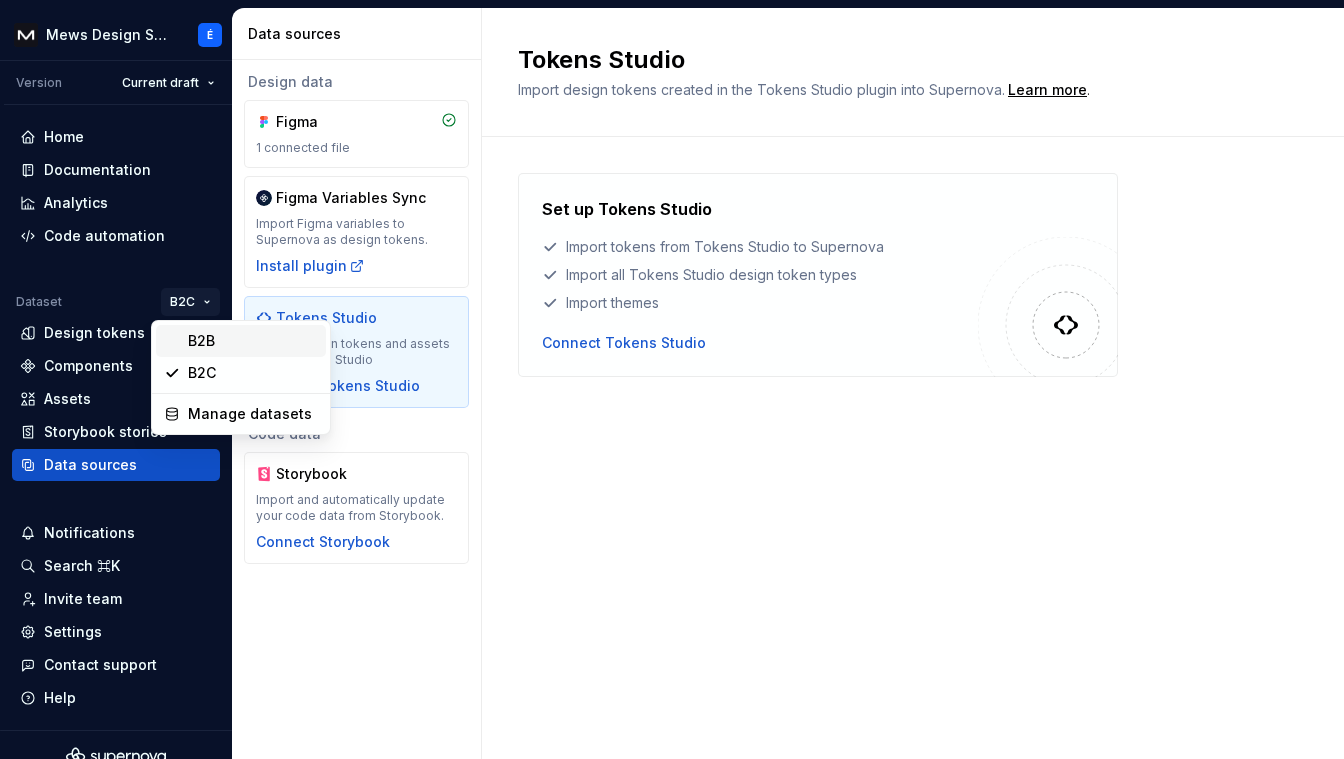 click on "B2B" at bounding box center (253, 341) 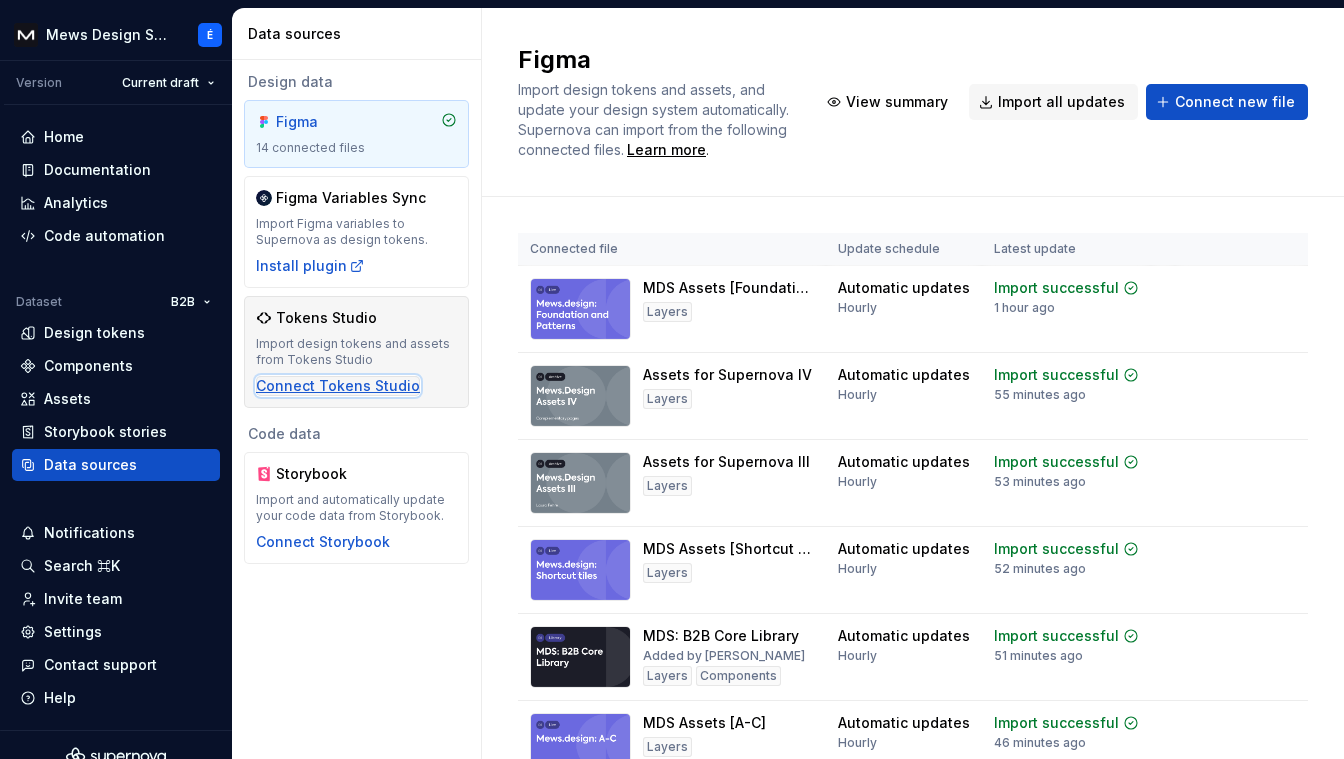 click on "Connect Tokens Studio" at bounding box center (338, 386) 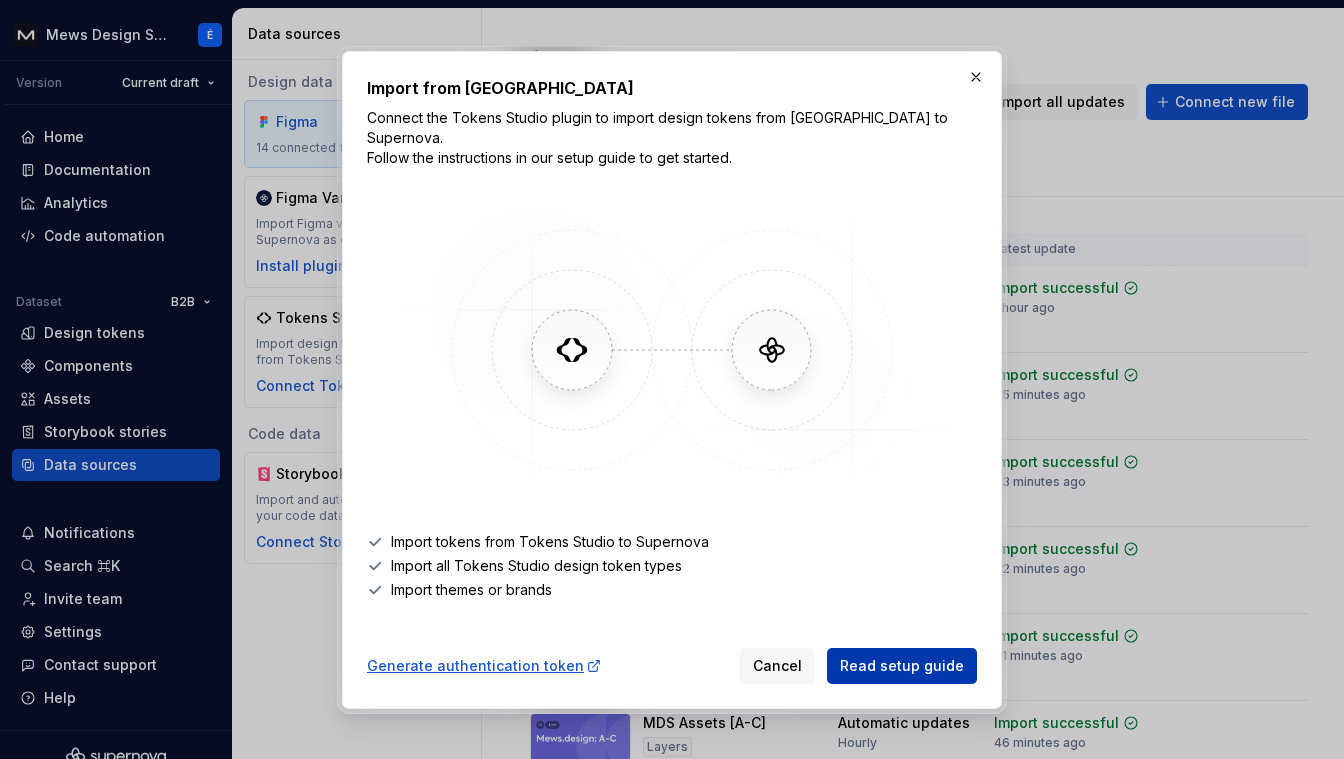 click on "Read setup guide" at bounding box center [902, 666] 